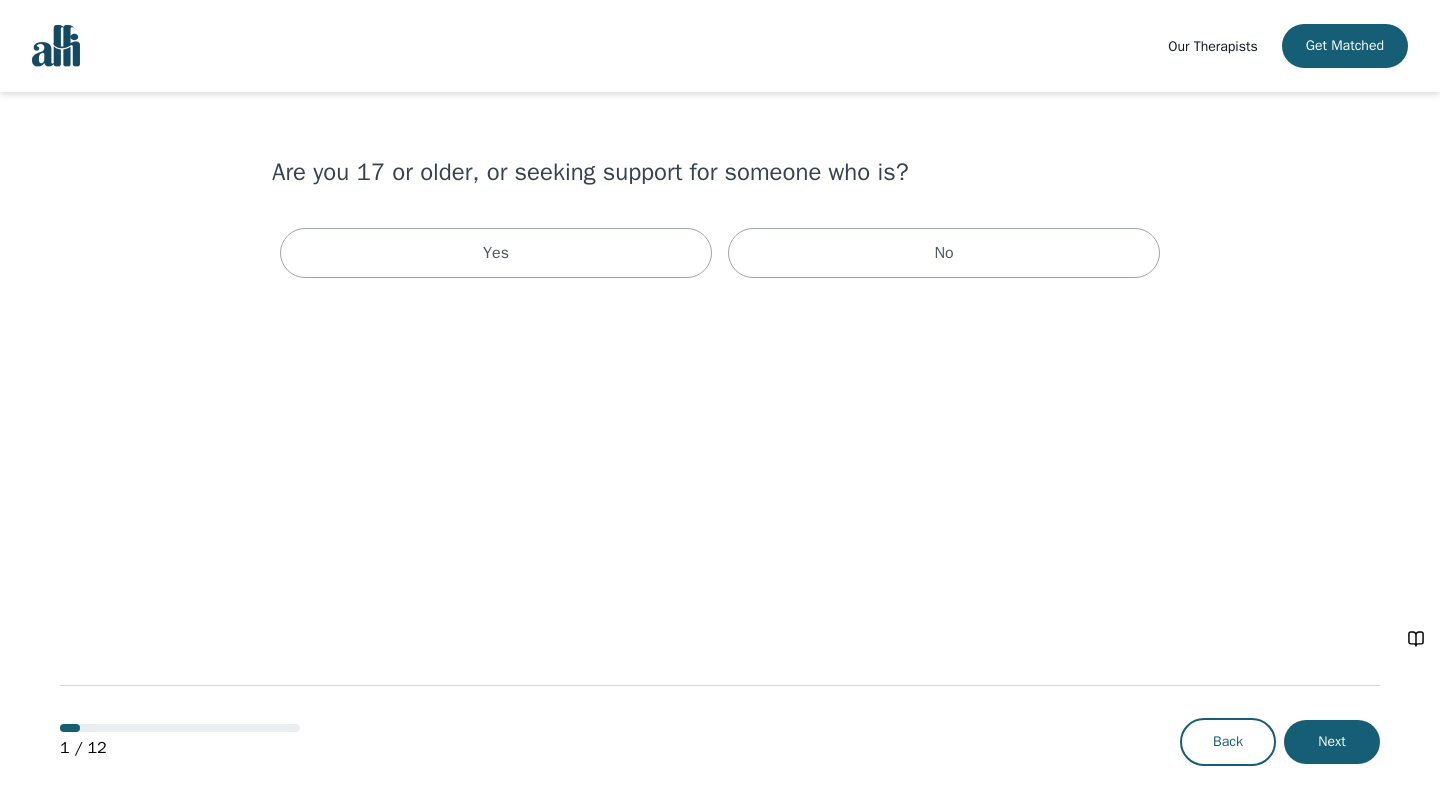 scroll, scrollTop: 0, scrollLeft: 0, axis: both 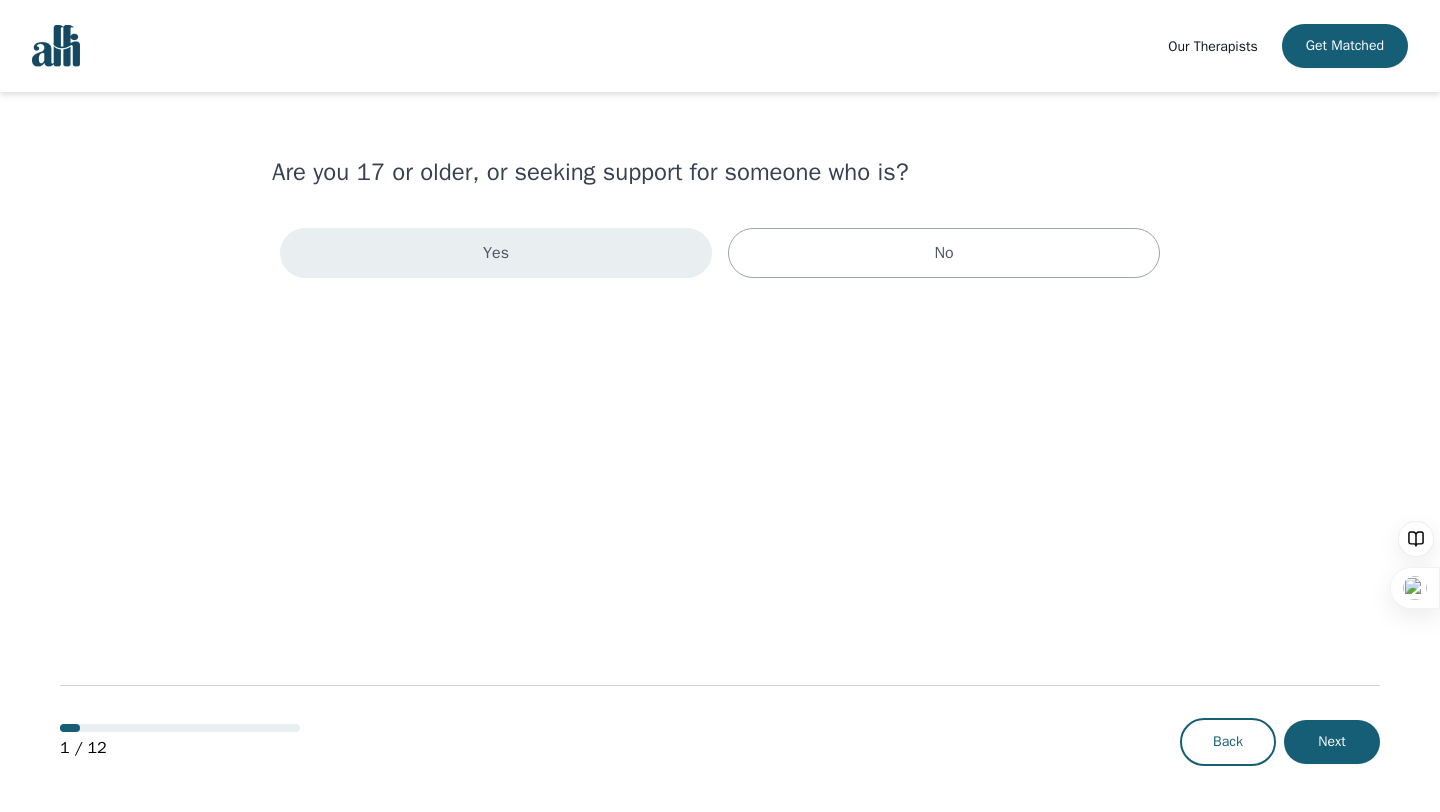 click on "Yes" at bounding box center (496, 253) 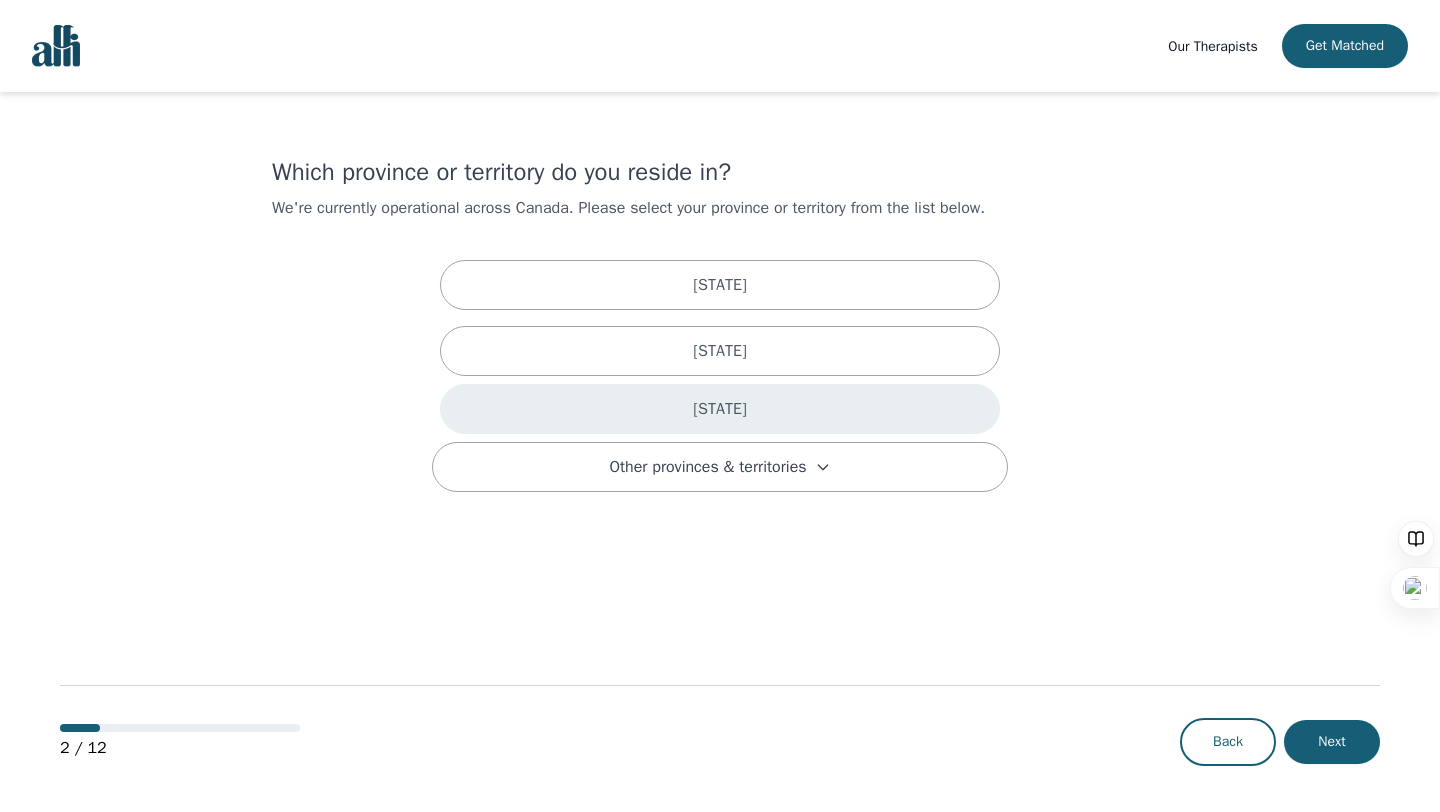 click on "Ontario" at bounding box center (719, 409) 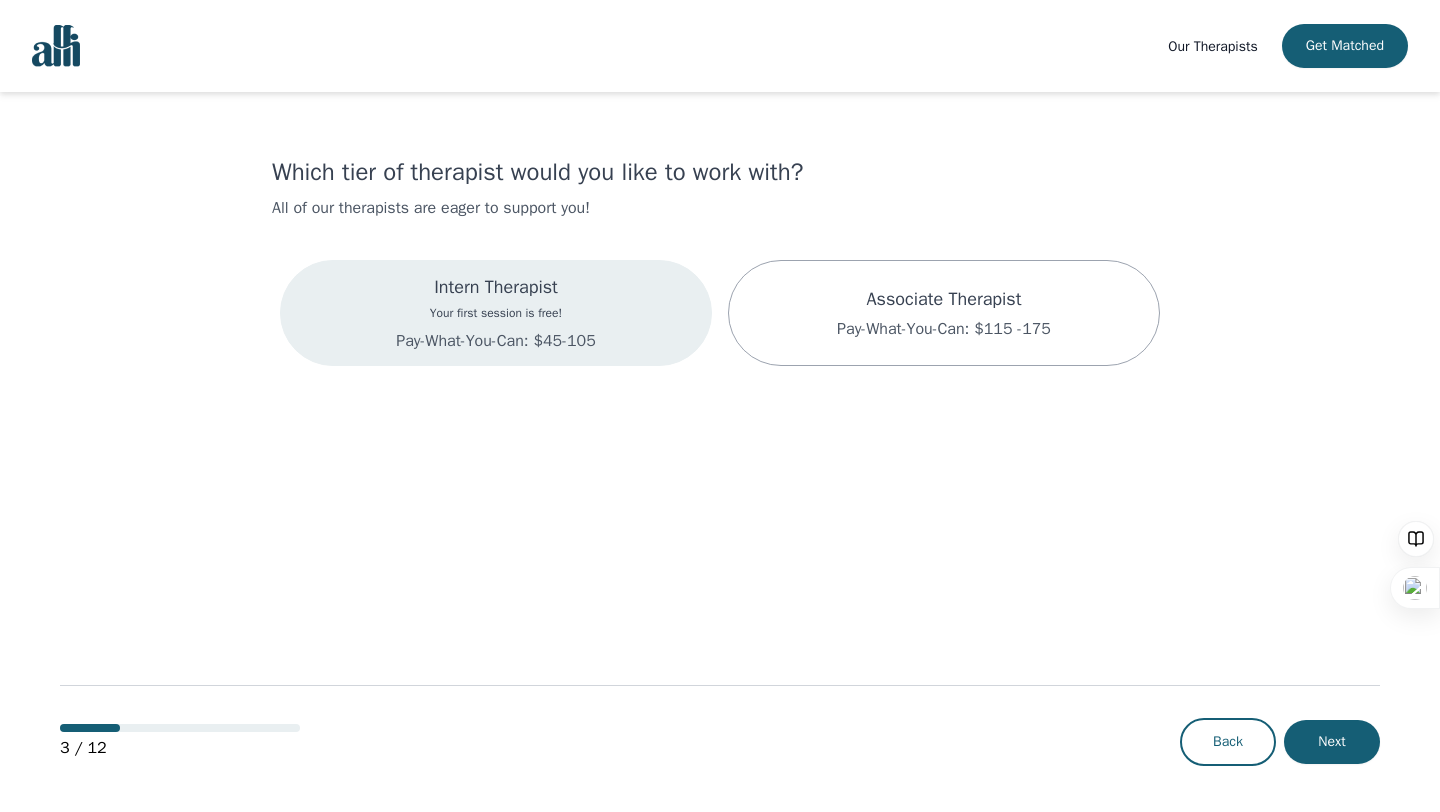 click on "Intern Therapist Your first session is free! Pay-What-You-Can: $45-105" at bounding box center (495, 313) 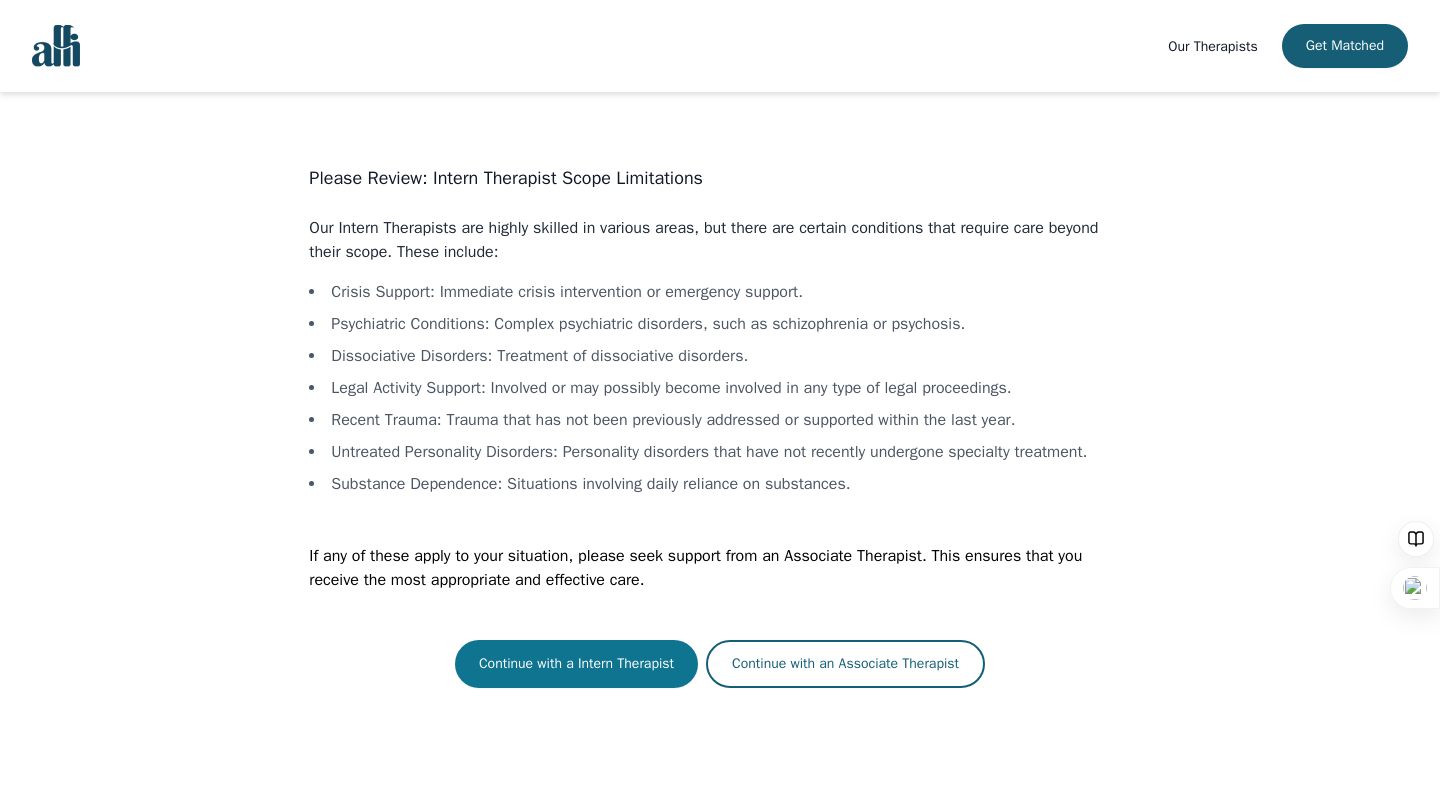 click on "Continue with a Intern Therapist" at bounding box center (576, 664) 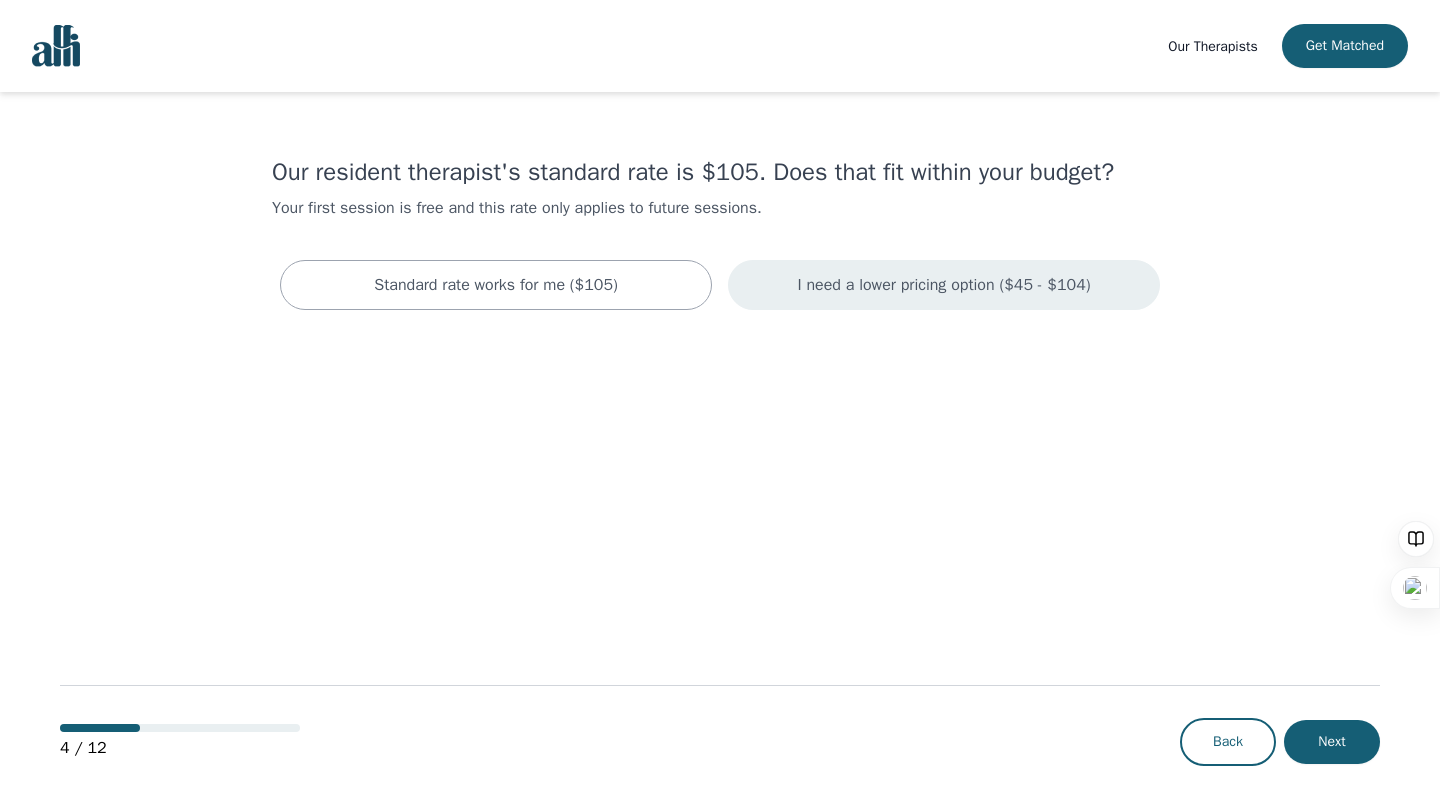click on "I need a lower pricing option ($45 - $104)" at bounding box center (943, 285) 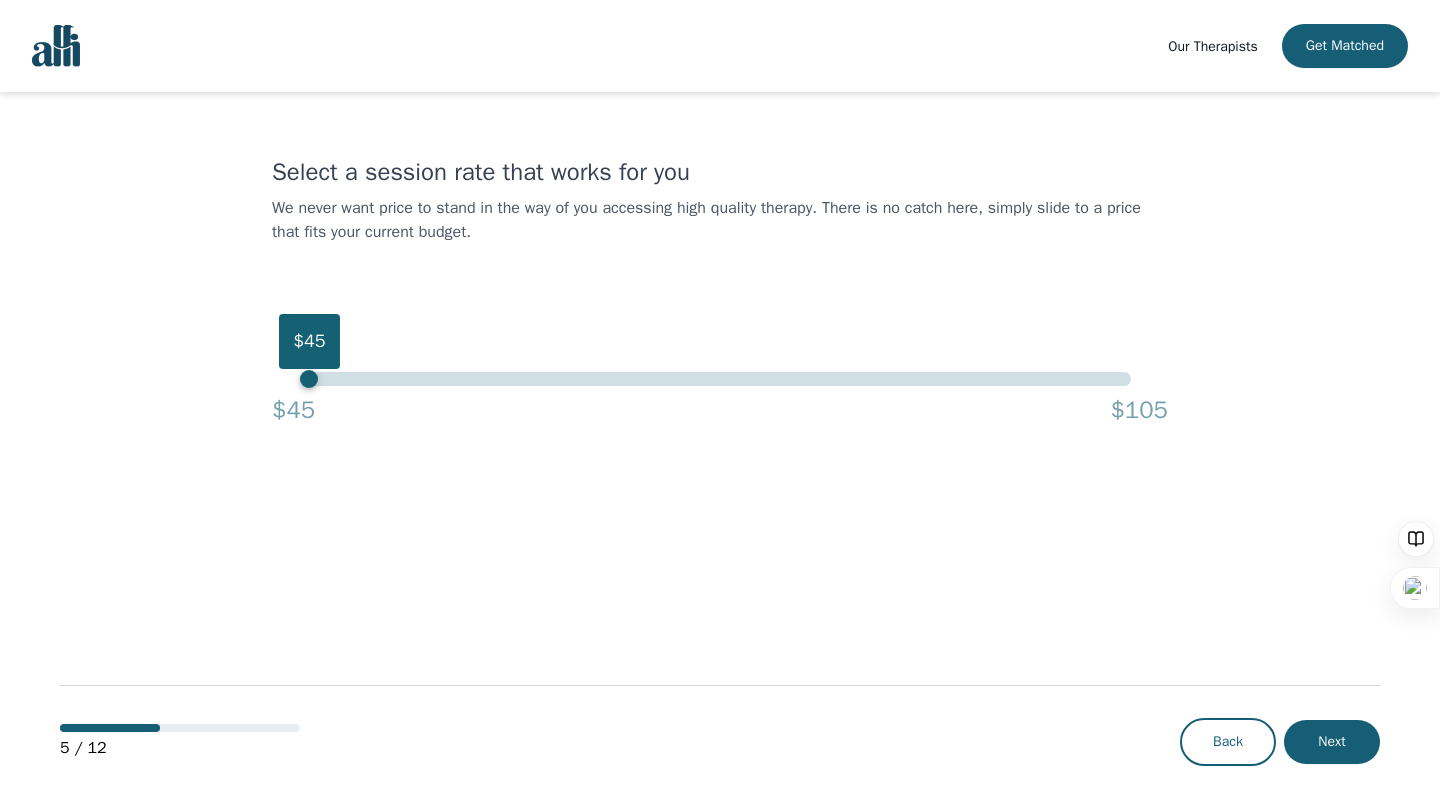 drag, startPoint x: 1131, startPoint y: 383, endPoint x: 292, endPoint y: 387, distance: 839.0095 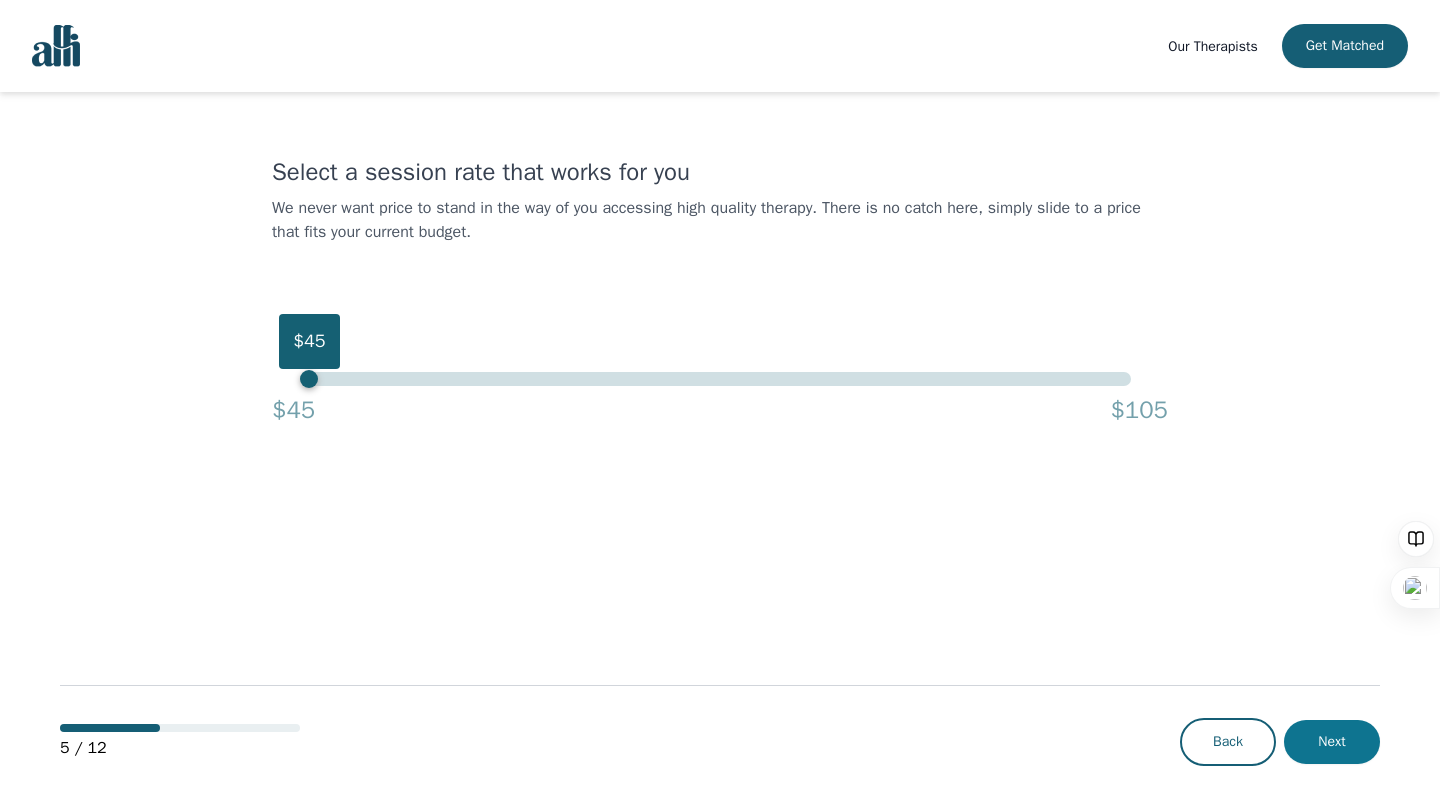 click on "Next" at bounding box center (1332, 742) 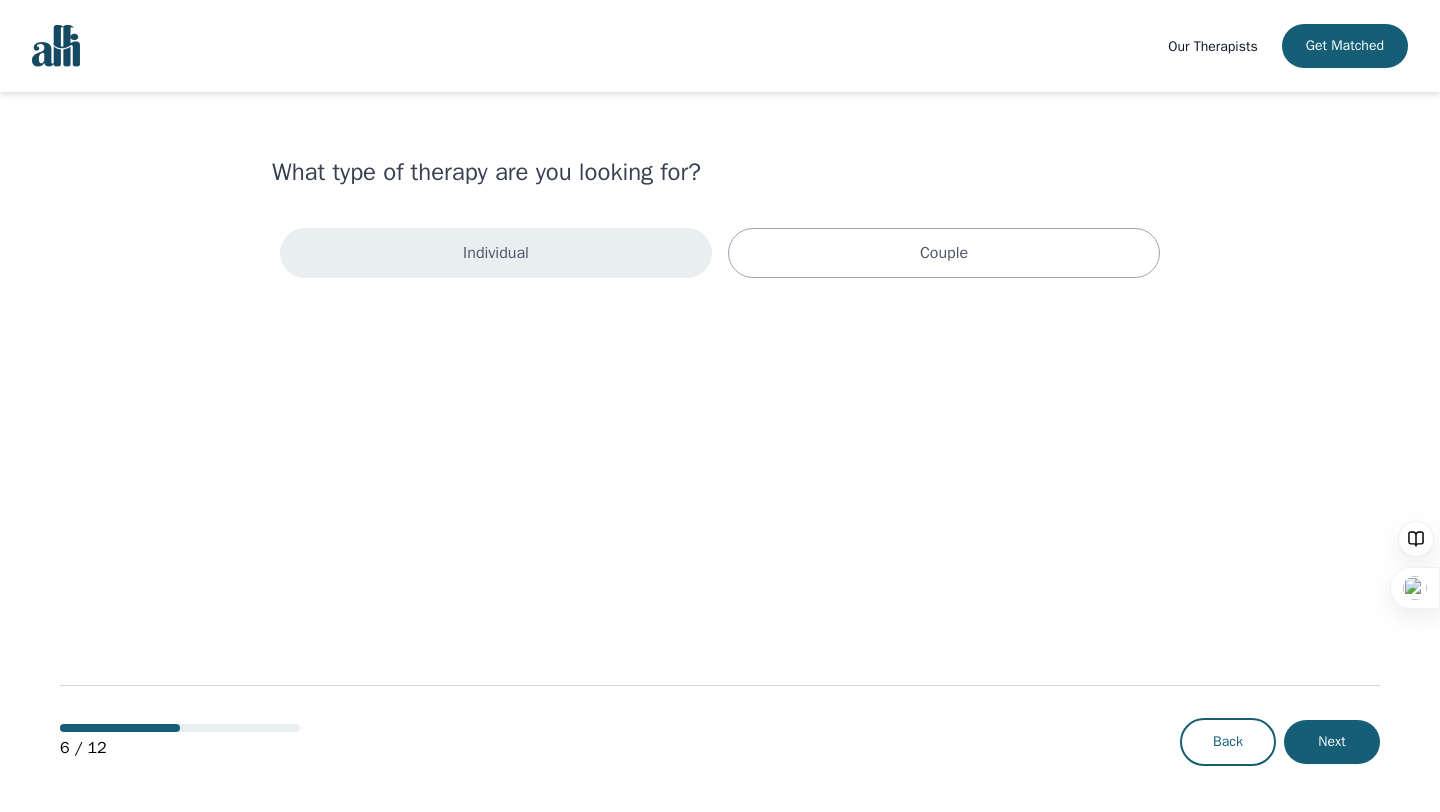 click on "Individual" at bounding box center (496, 253) 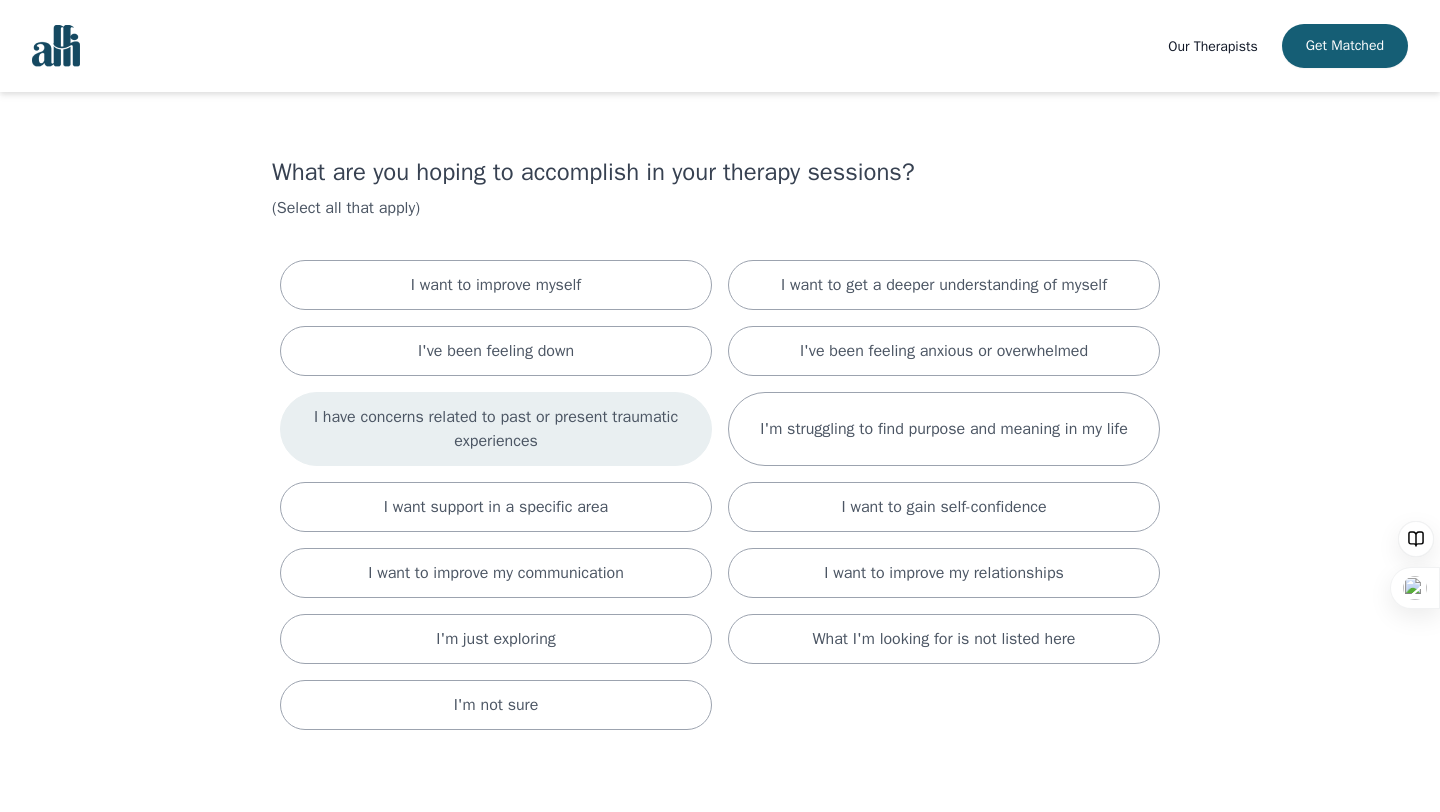 click on "I have concerns related to past or present traumatic experiences" at bounding box center [496, 429] 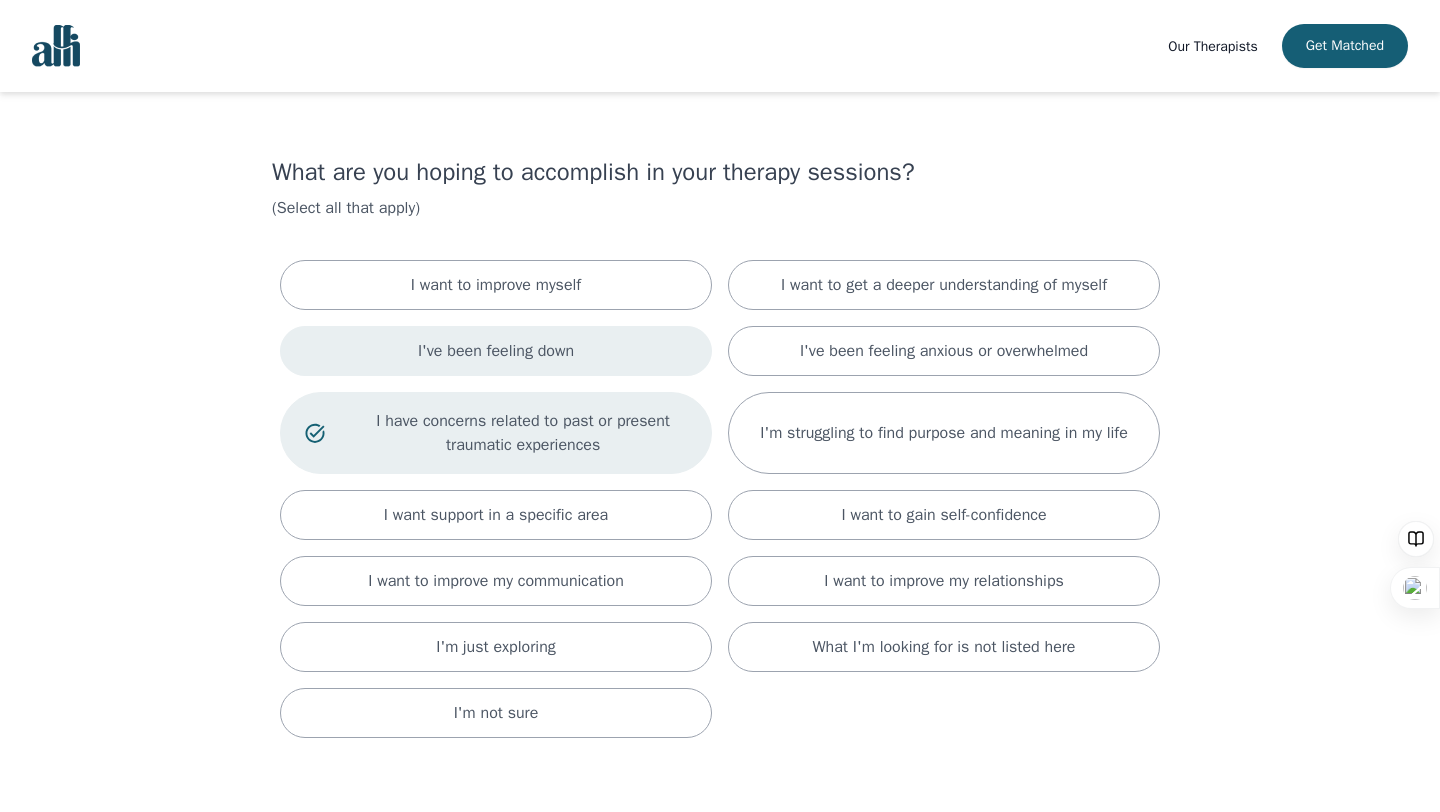 click on "I've been feeling down" at bounding box center [496, 351] 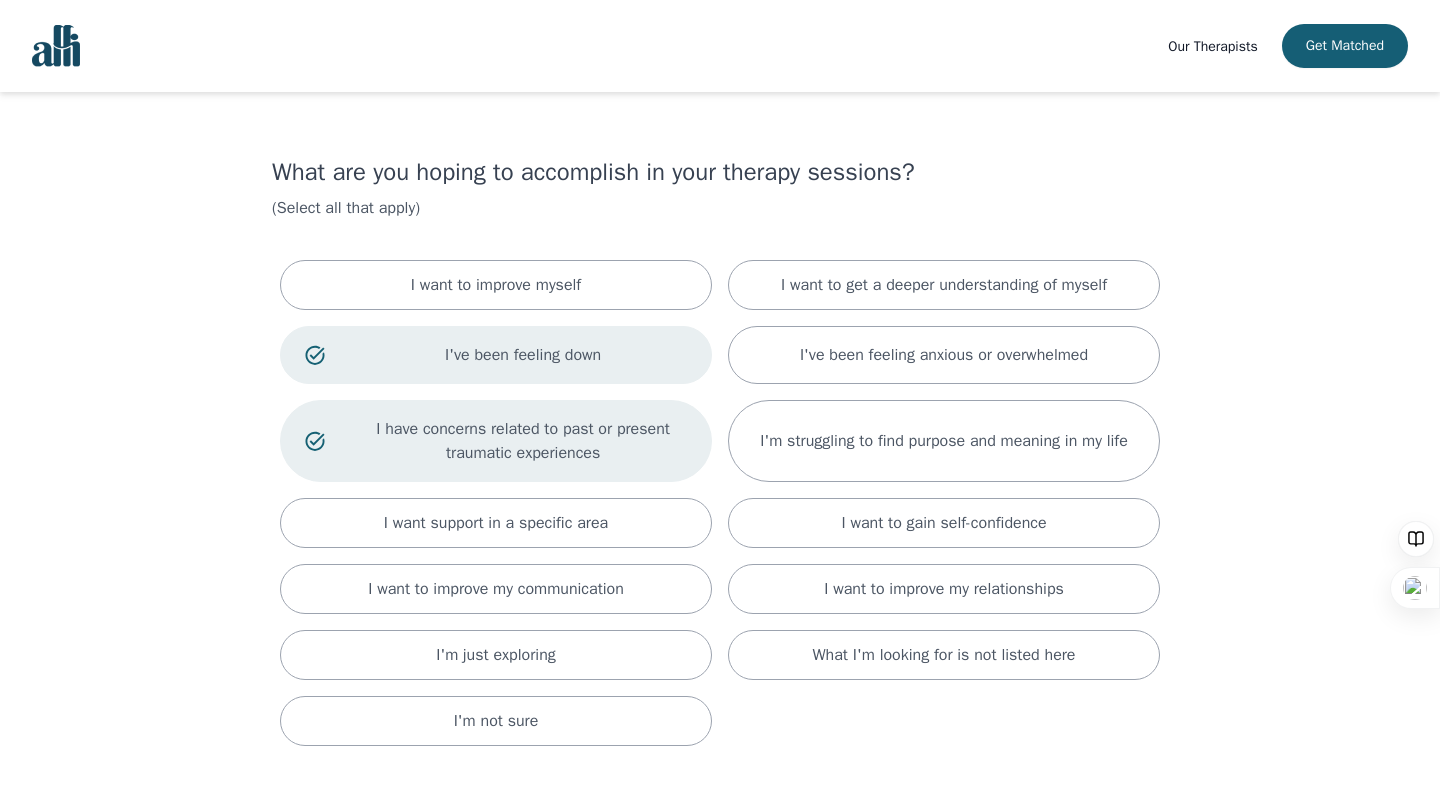 click on "What are you hoping to accomplish in your therapy sessions? (Select all that apply) I want to improve myself I want to get a deeper understanding of myself I've been feeling down I've been feeling anxious or overwhelmed I have concerns related to past or present traumatic experiences I'm struggling to find purpose and meaning in my life I want support in a specific area I want to gain self-confidence I want to improve my communication I want to improve my relationships I'm just exploring What I'm looking for is not listed here I'm not sure" at bounding box center (720, 455) 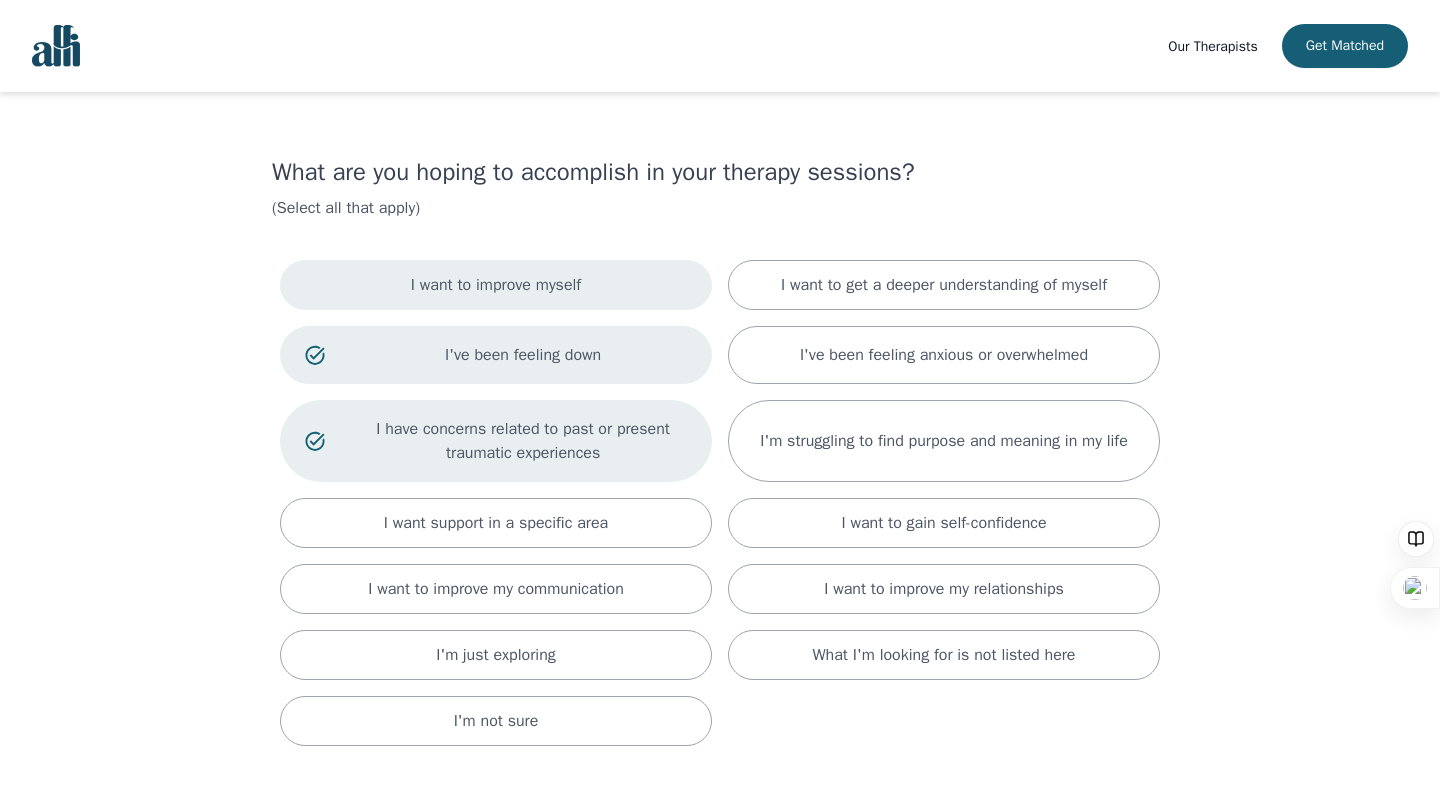 click on "I want to improve myself" at bounding box center [496, 285] 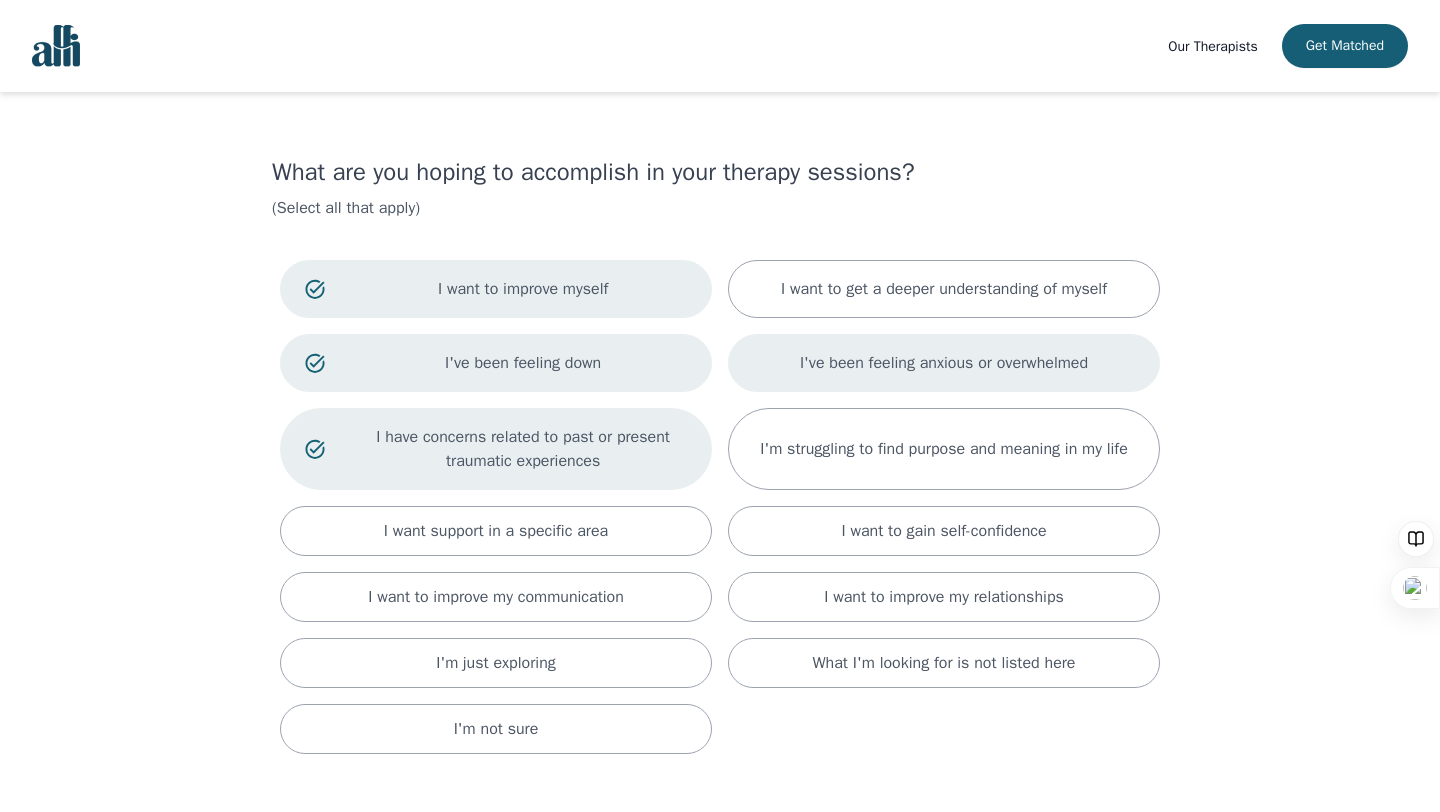 click on "I've been feeling anxious or overwhelmed" at bounding box center (944, 363) 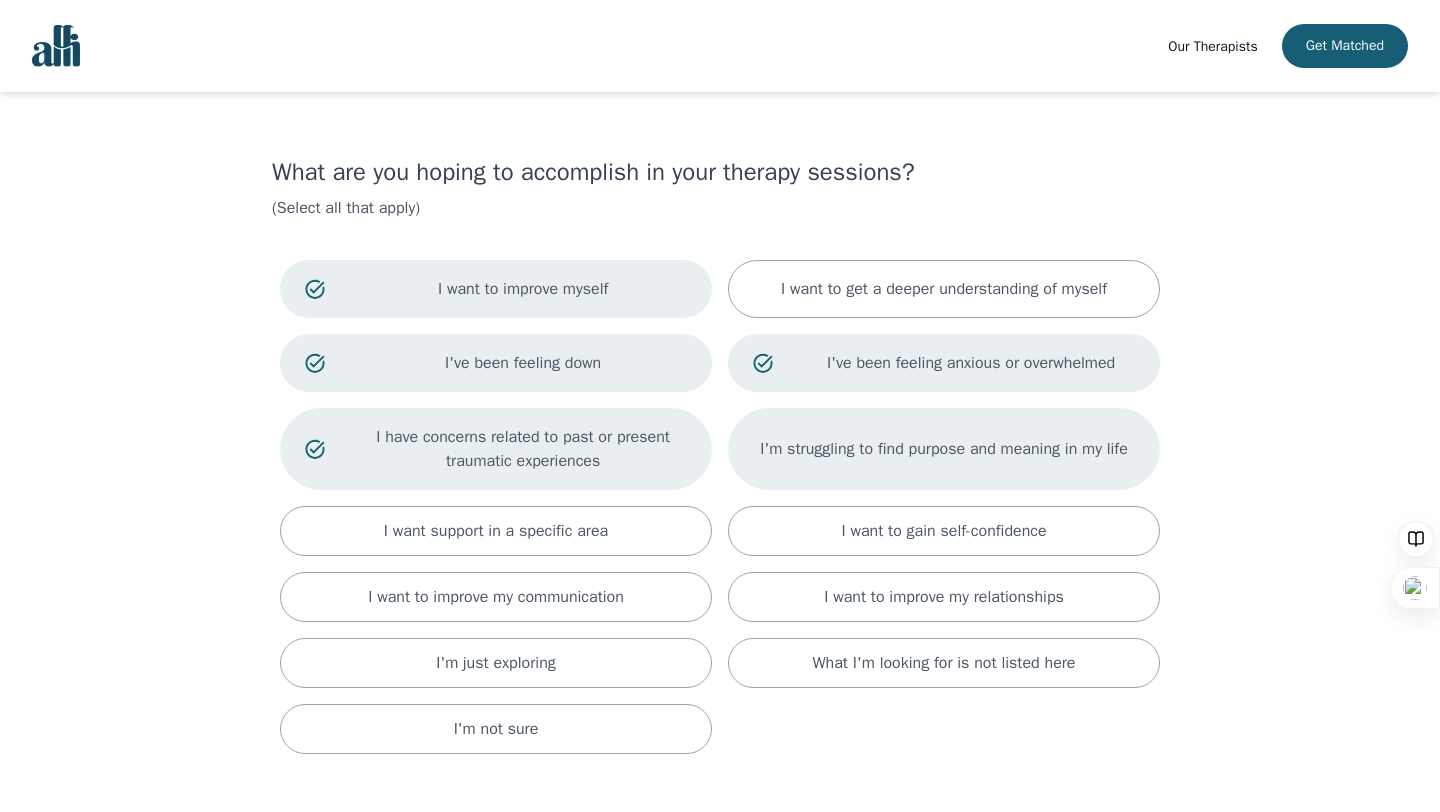 click on "I'm struggling to find purpose and meaning in my life" at bounding box center [944, 449] 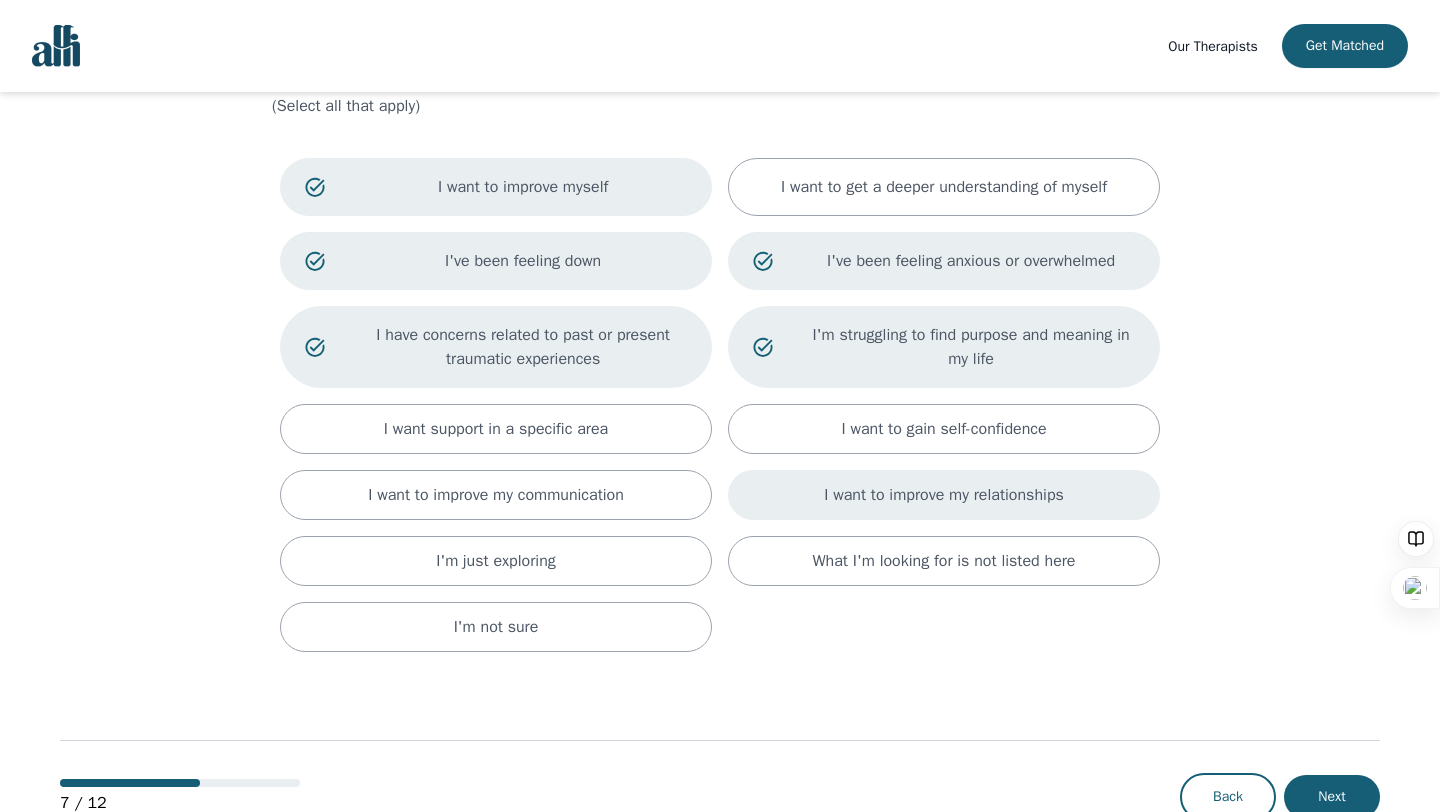 scroll, scrollTop: 159, scrollLeft: 0, axis: vertical 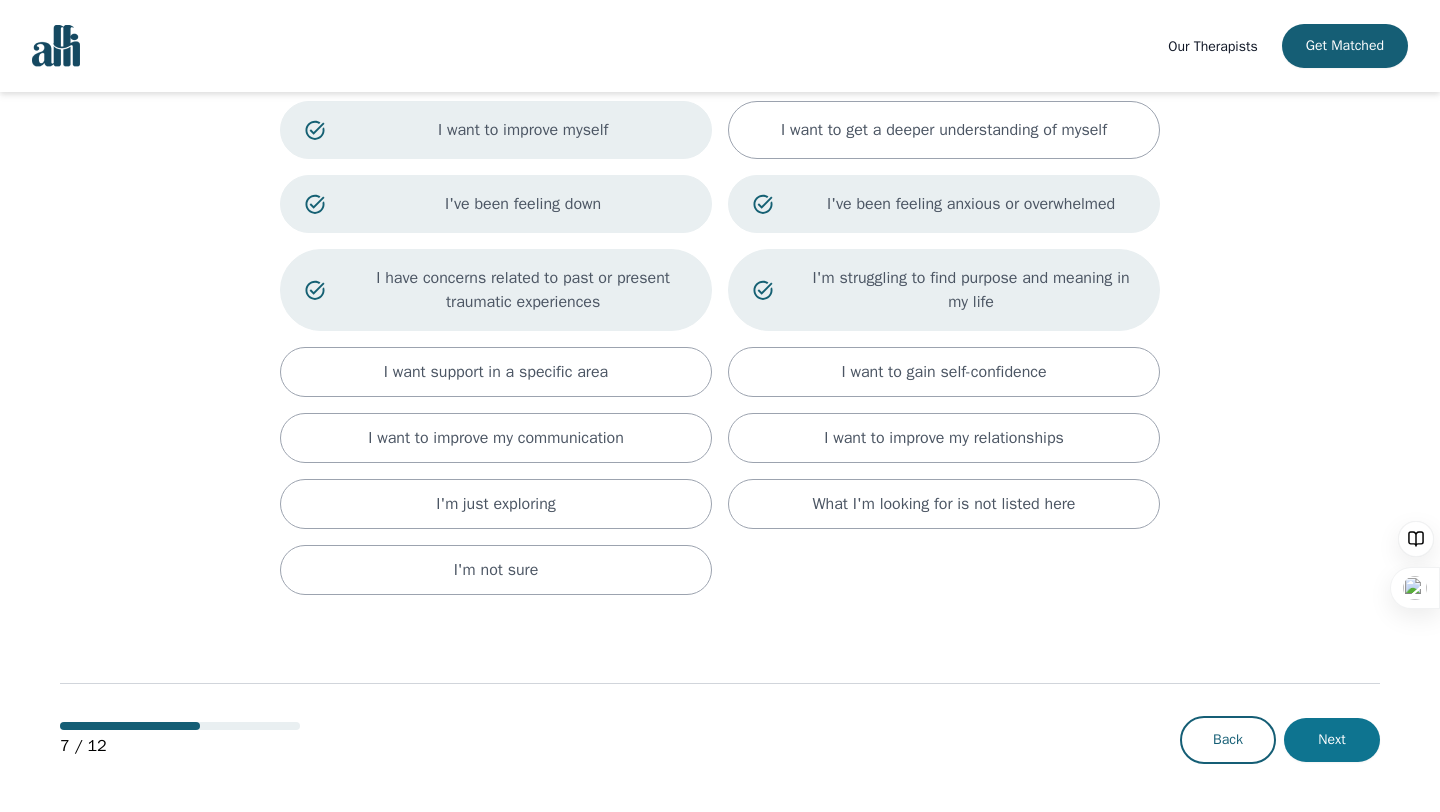 click on "Next" at bounding box center [1332, 740] 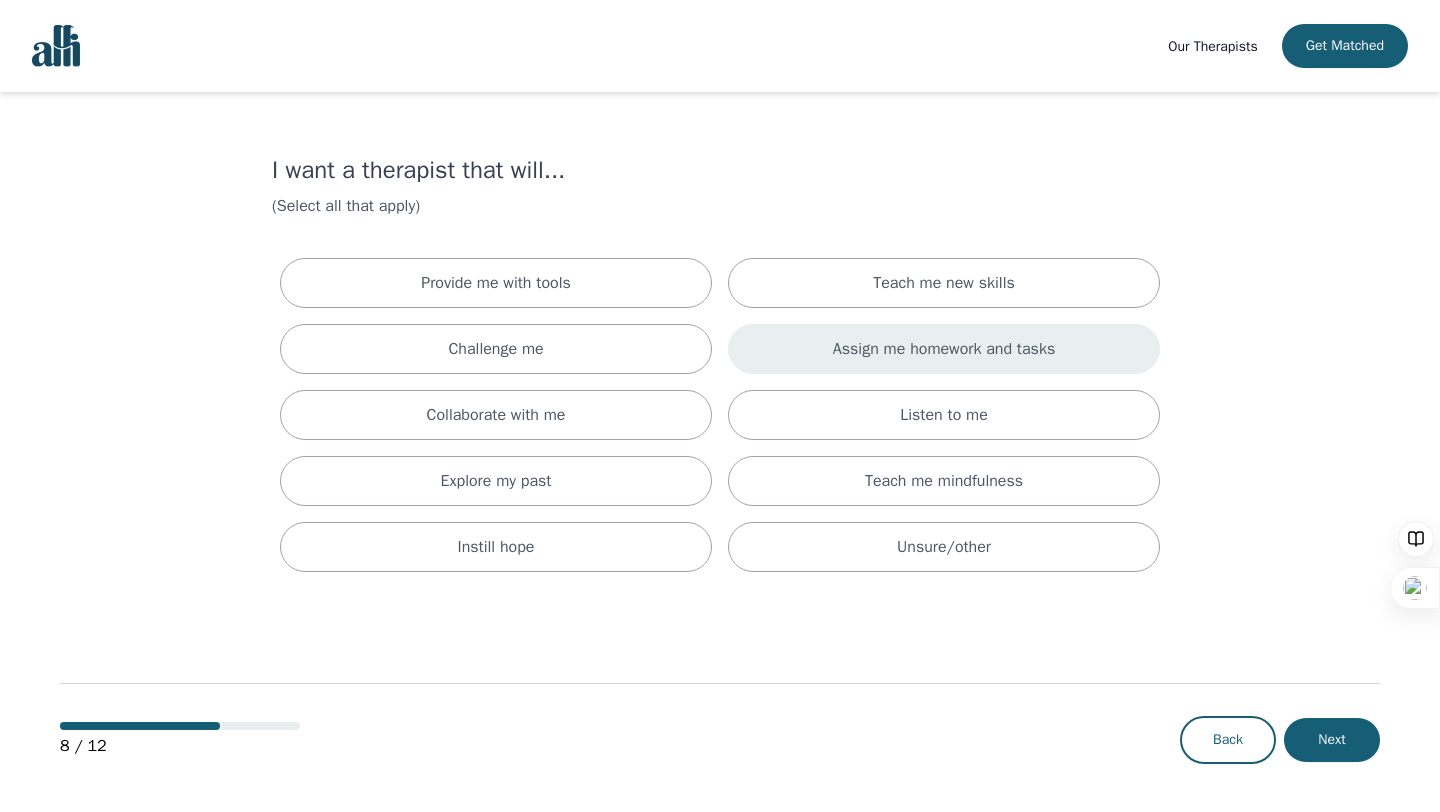 scroll, scrollTop: 0, scrollLeft: 0, axis: both 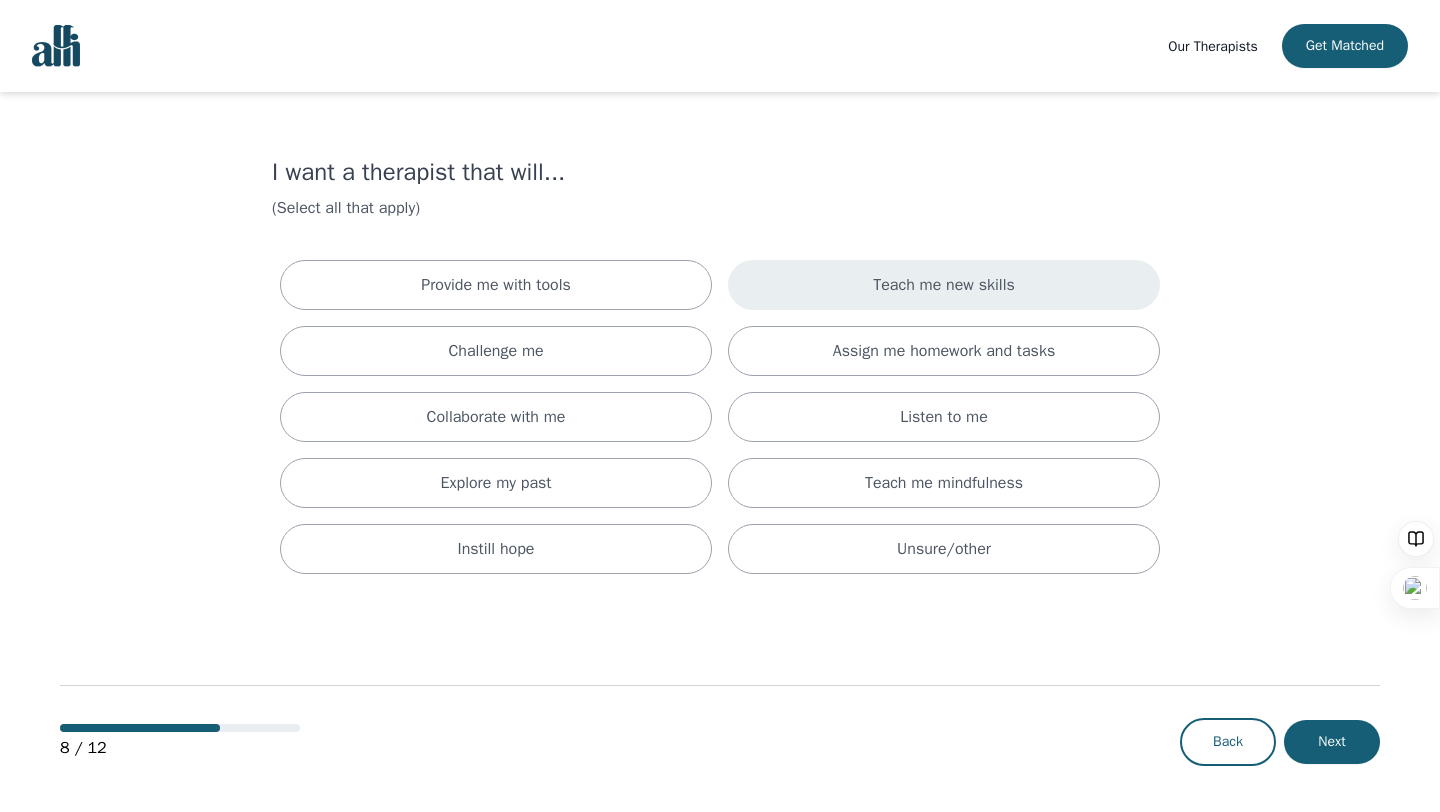 click on "Teach me new skills" at bounding box center (944, 285) 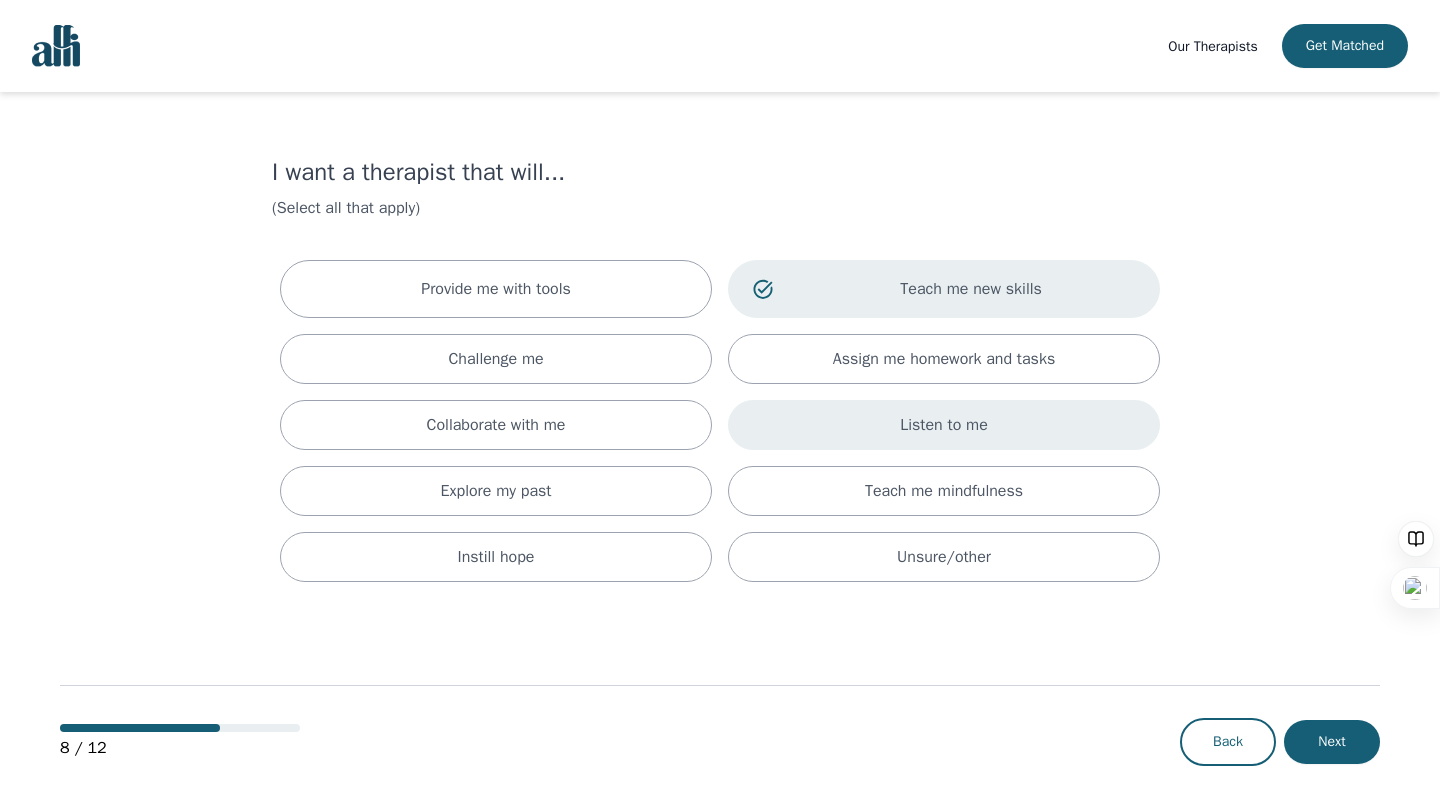 click on "Listen to me" at bounding box center (944, 425) 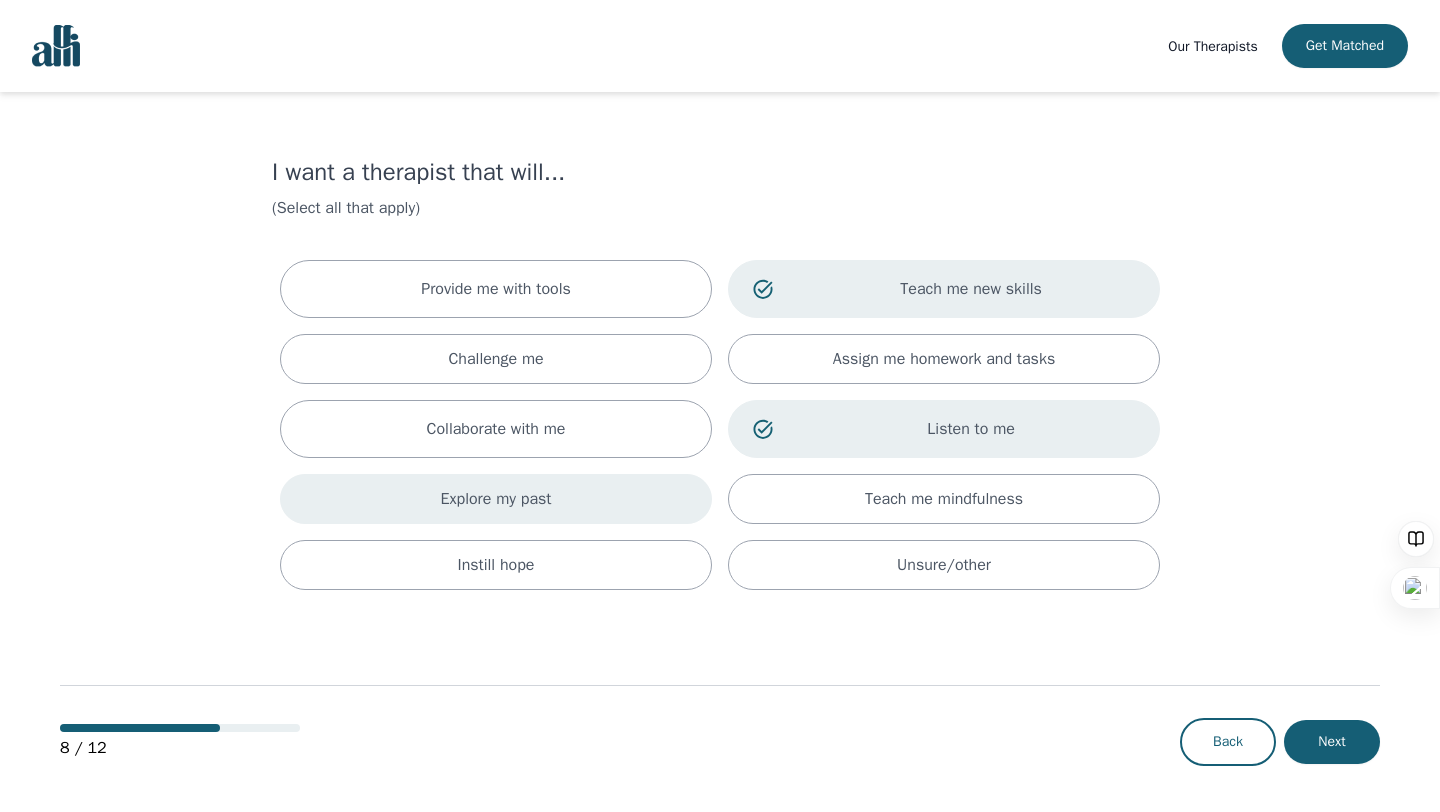 click on "Explore my past" at bounding box center (496, 499) 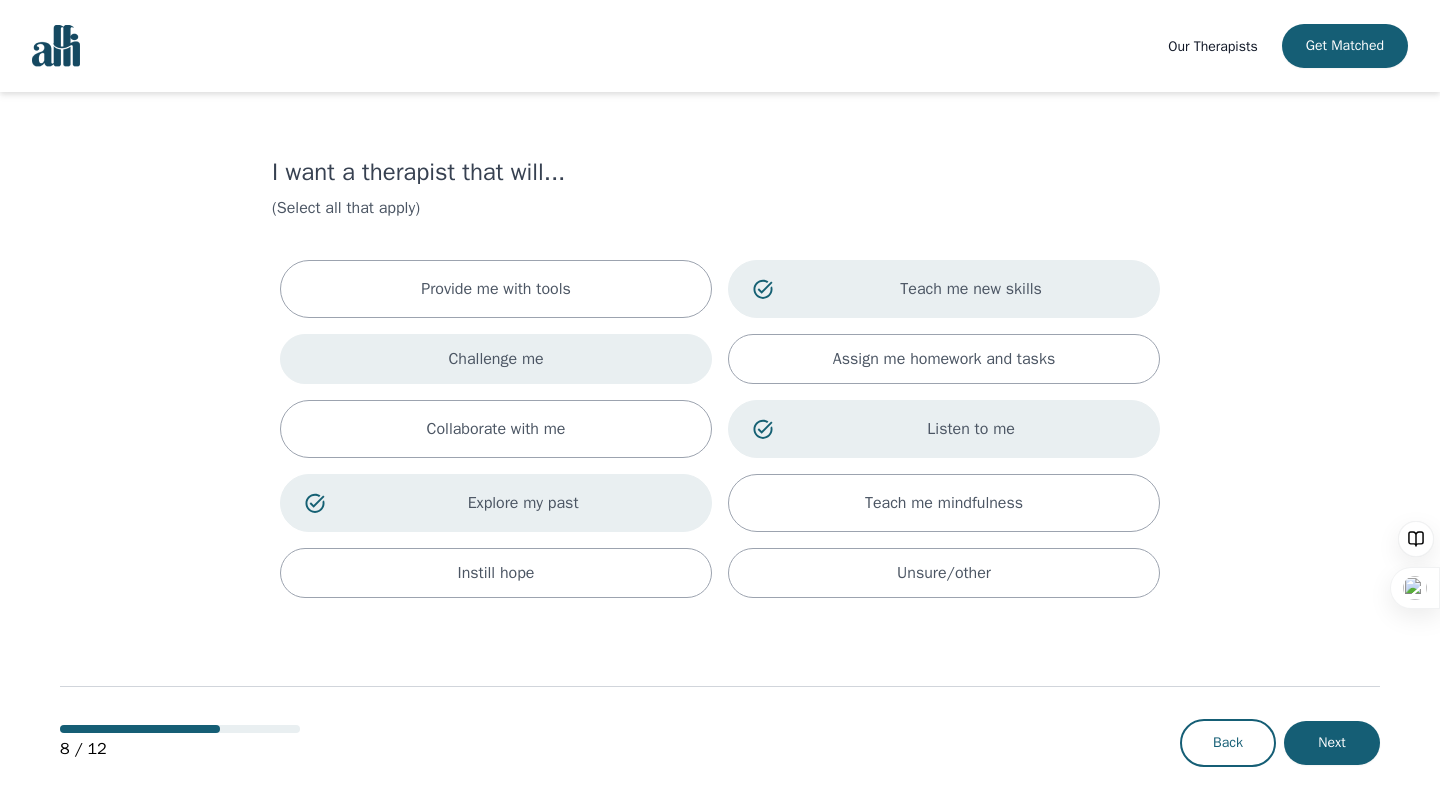 click on "Challenge me" at bounding box center (495, 359) 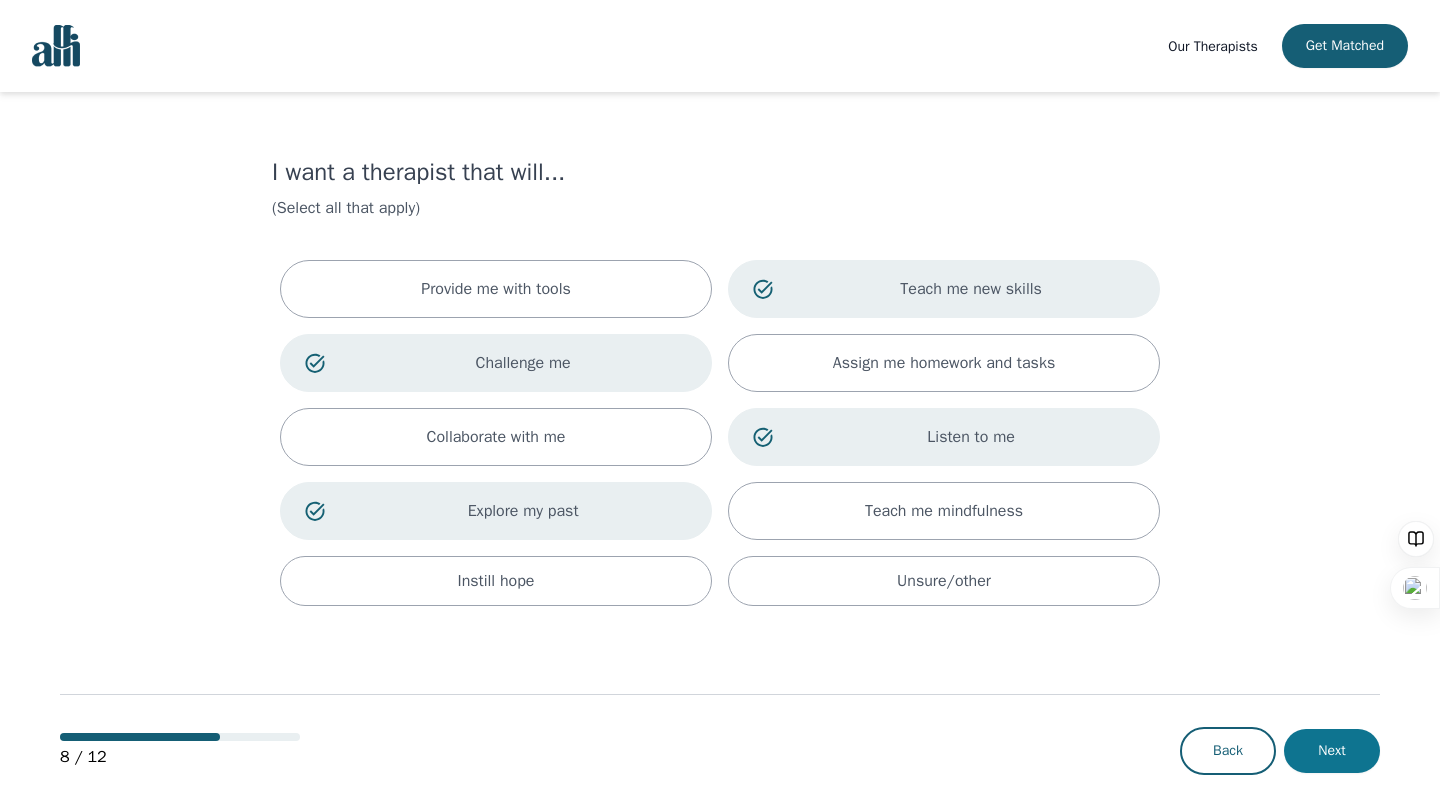 click on "Next" at bounding box center (1332, 751) 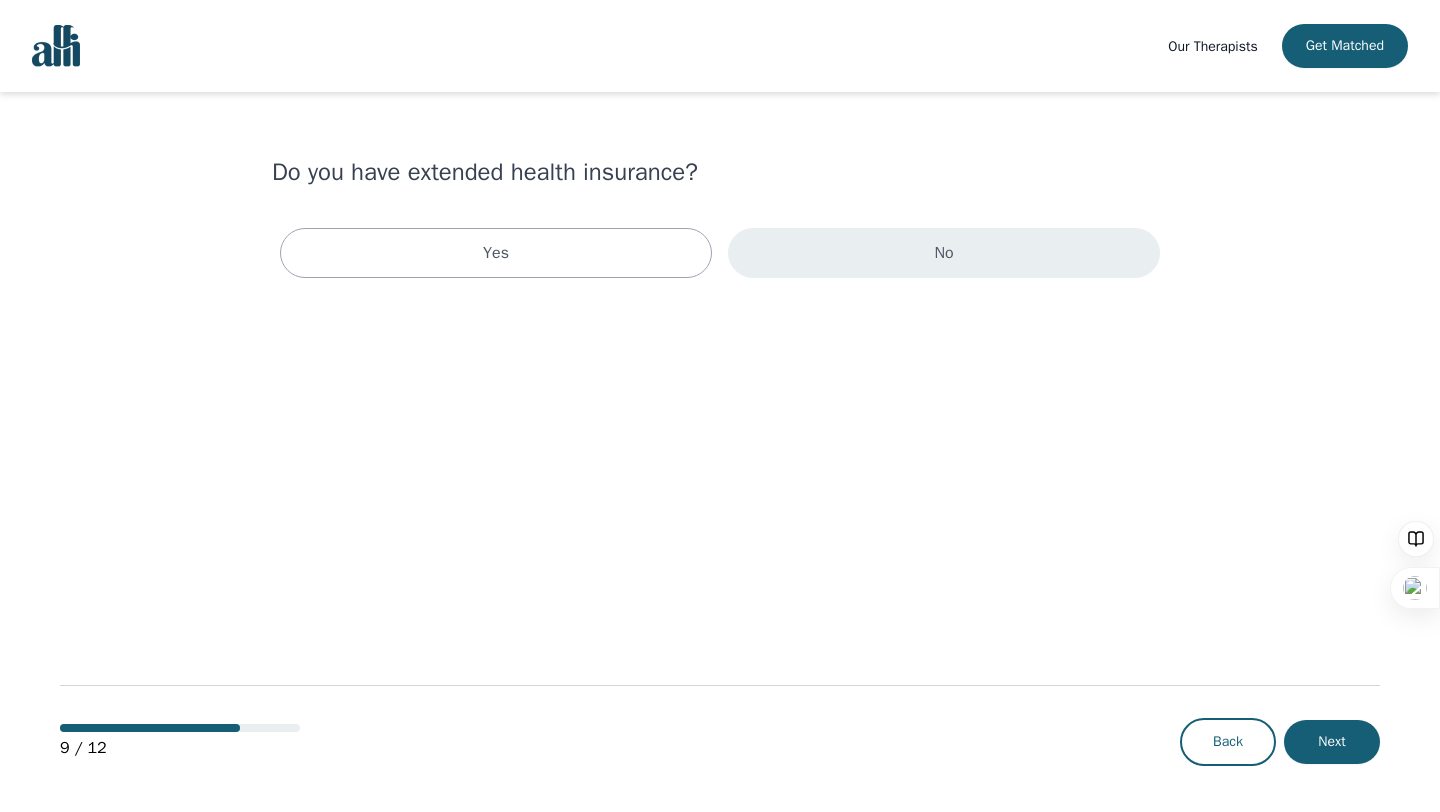 click on "No" at bounding box center [943, 253] 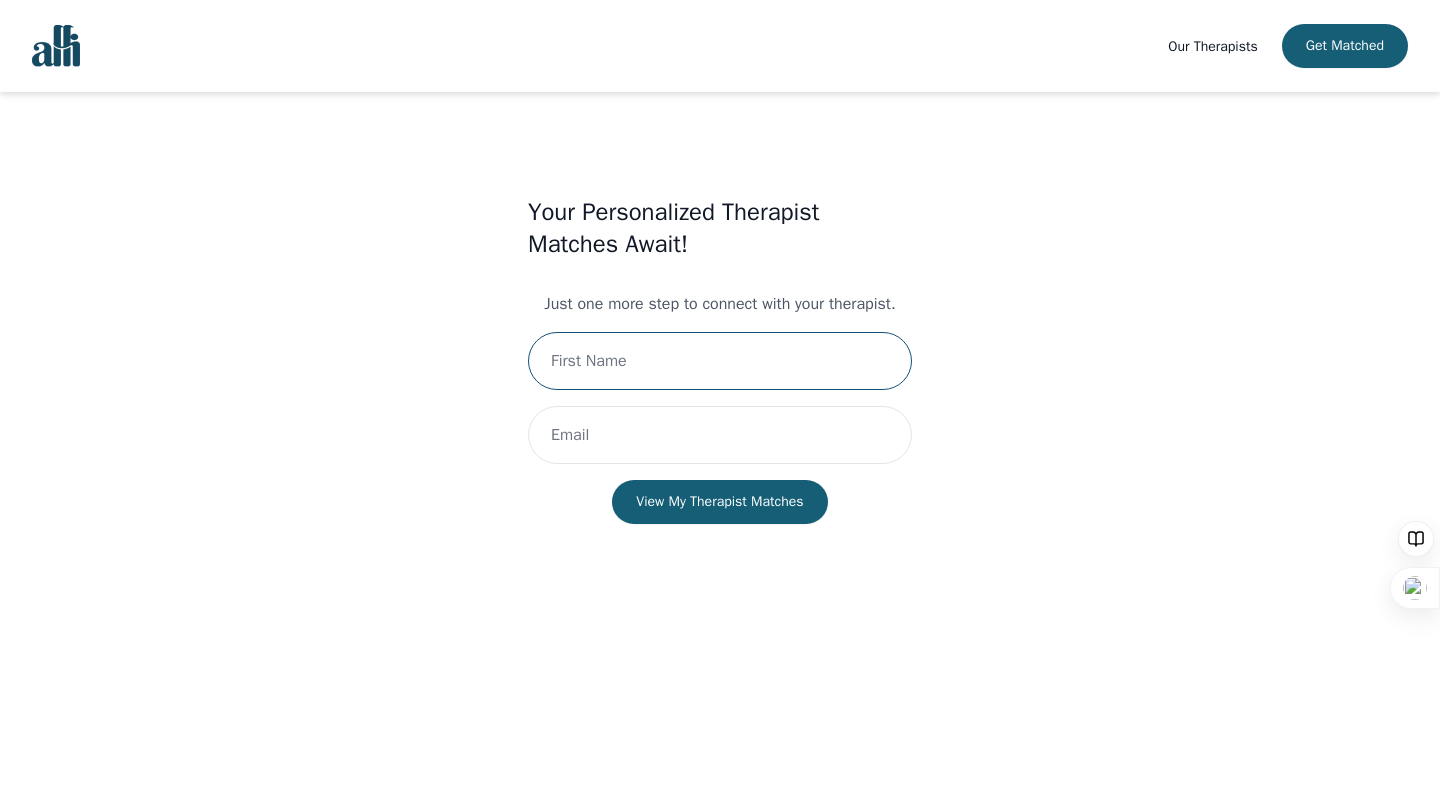 click at bounding box center [720, 361] 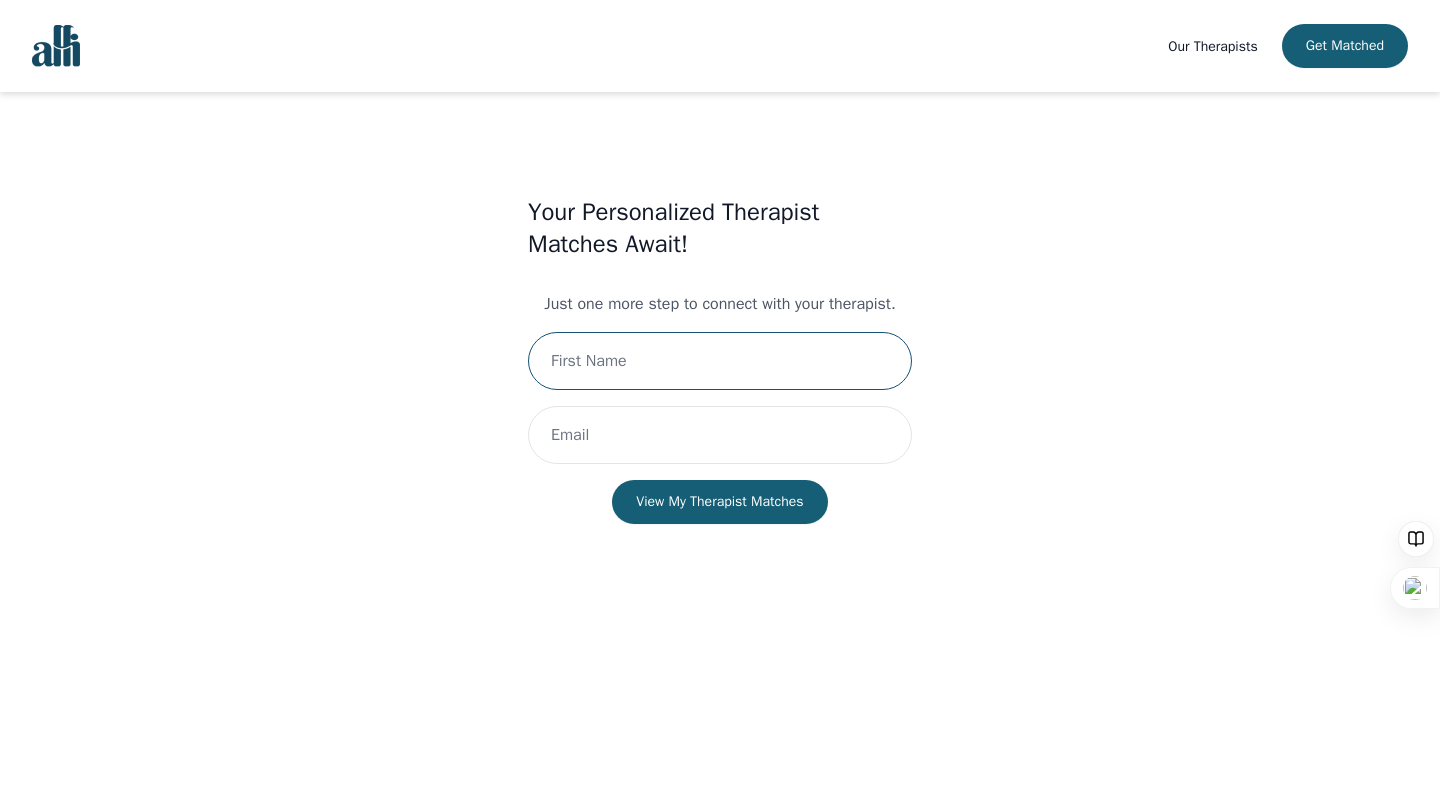 type on "emily" 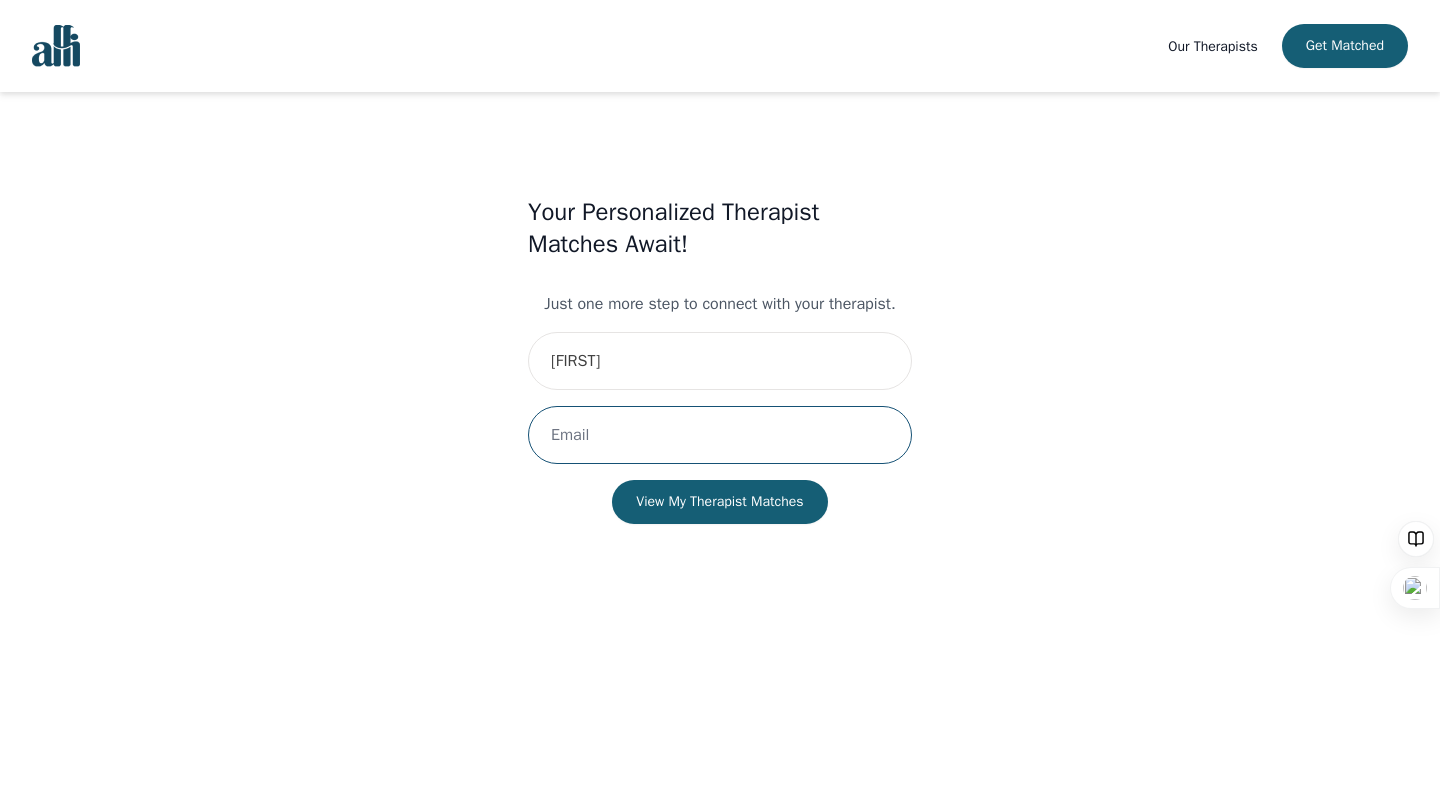 click at bounding box center [720, 435] 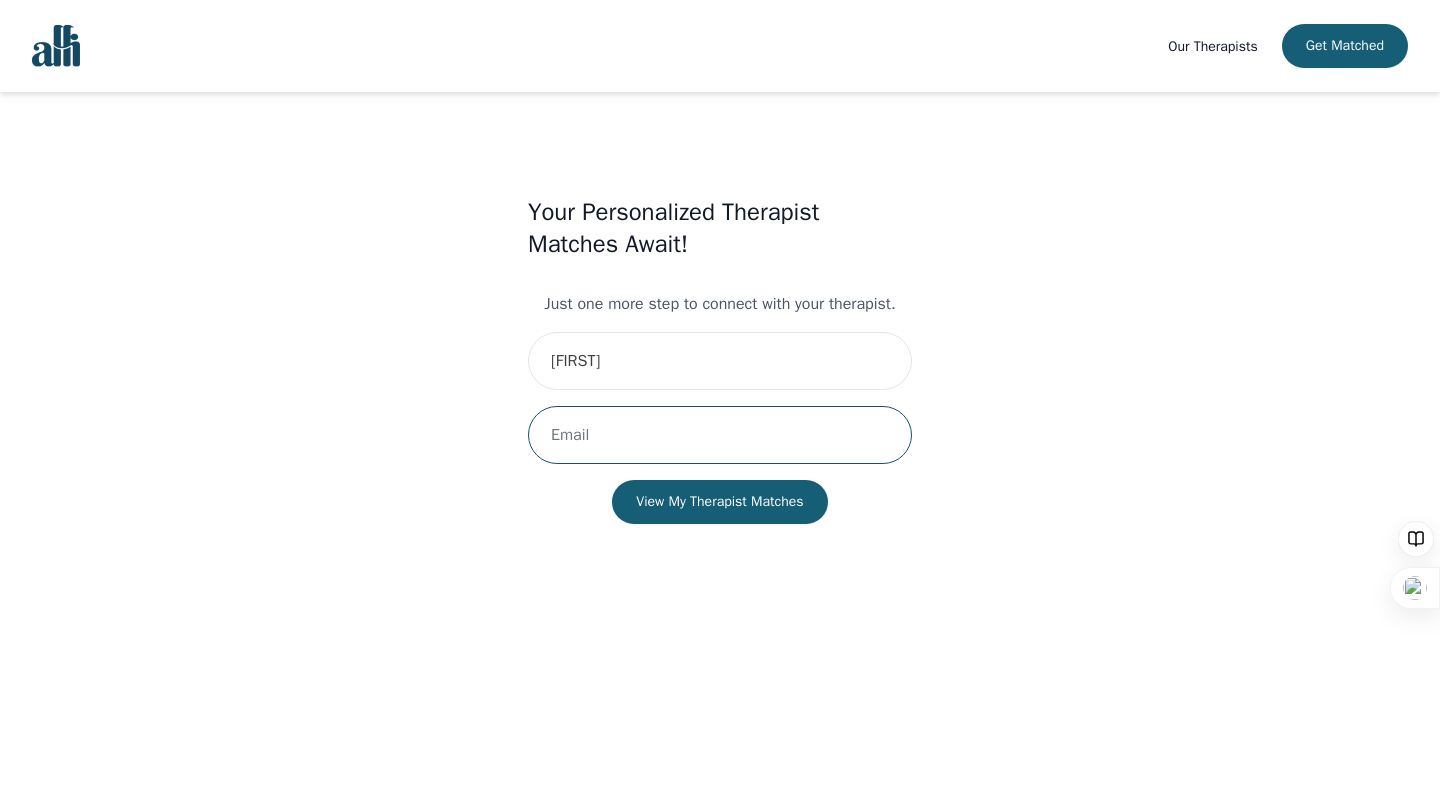 type on "hello@emilystencel.com" 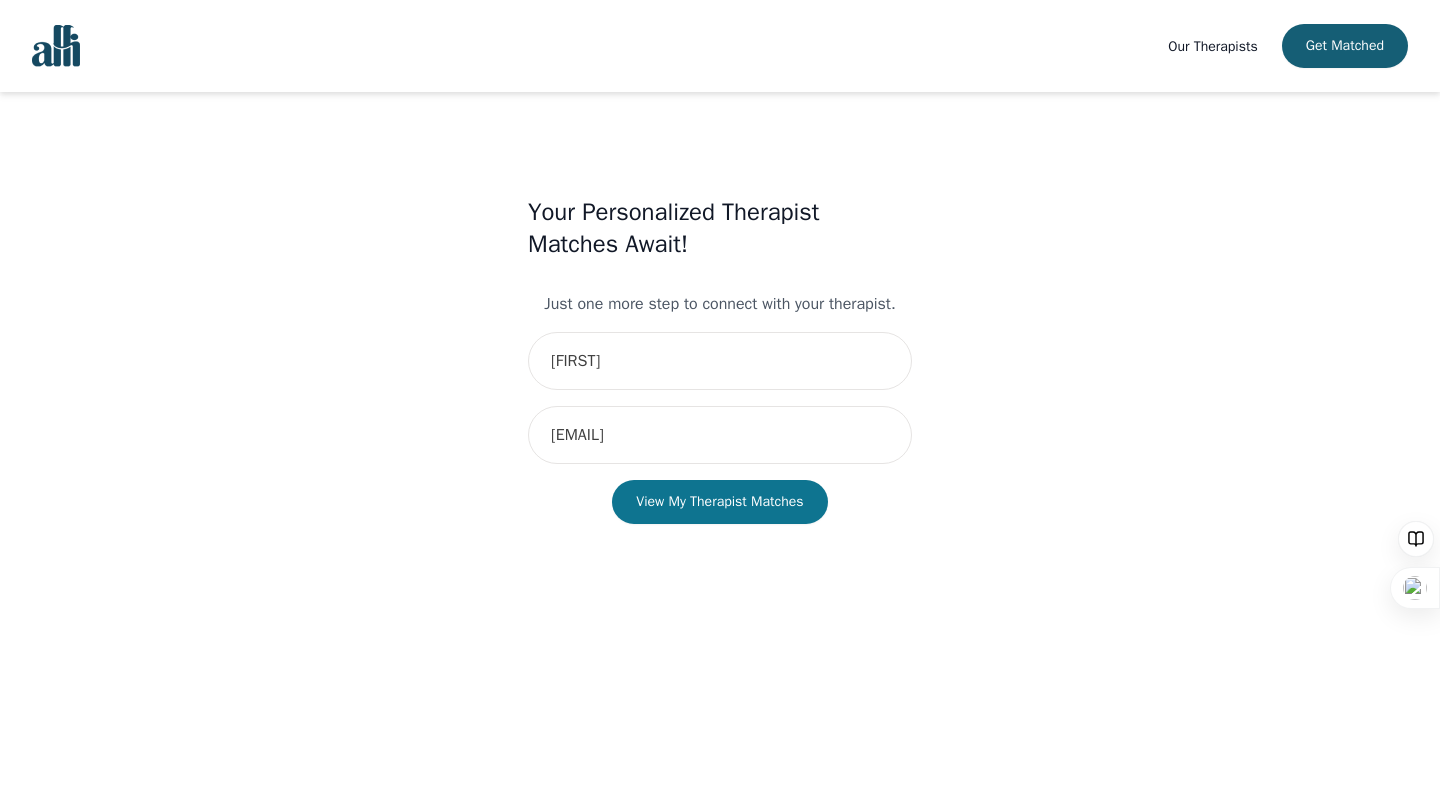 click on "View My Therapist Matches" at bounding box center (719, 502) 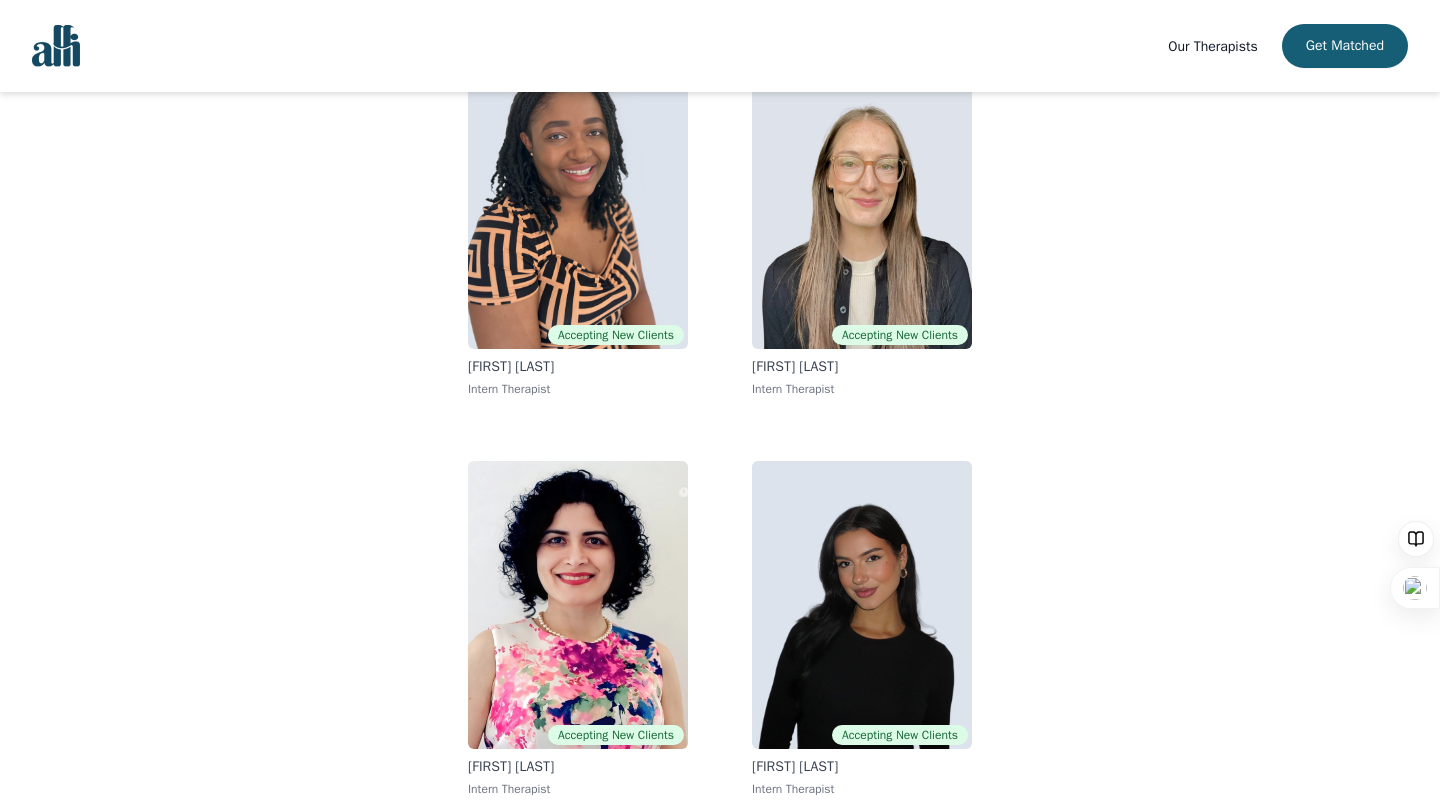 scroll, scrollTop: 232, scrollLeft: 0, axis: vertical 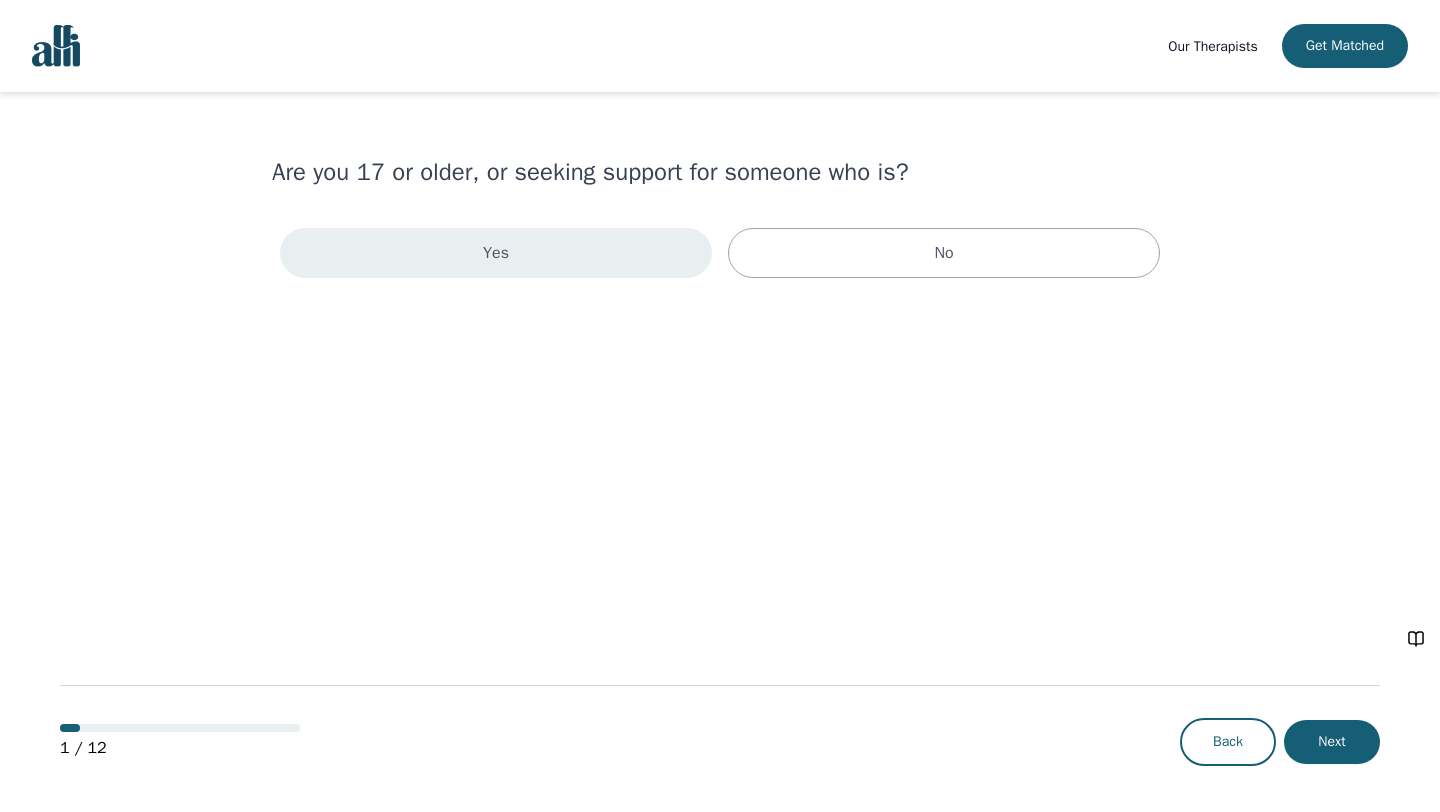 click on "Yes" at bounding box center (496, 253) 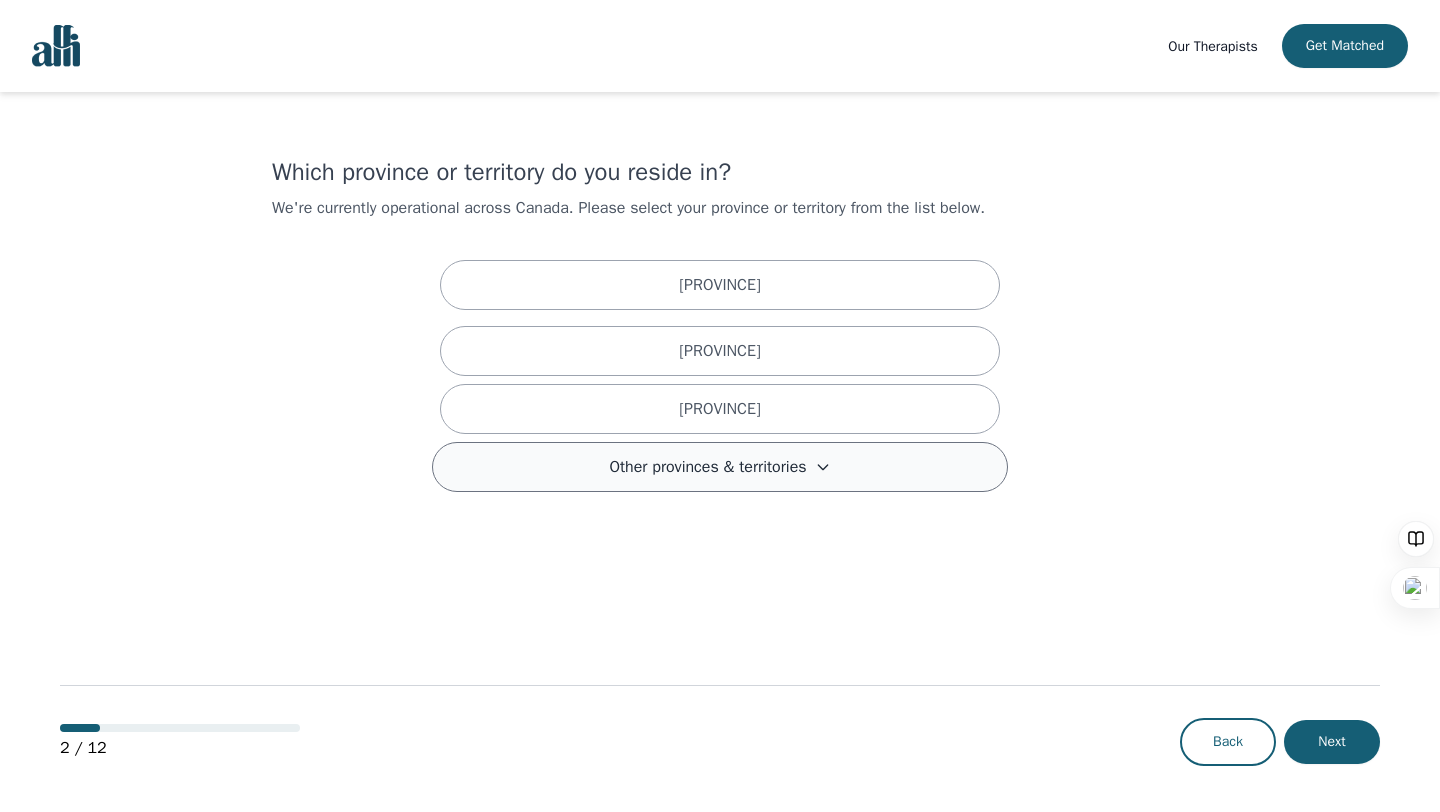 click on "Other provinces & territories" at bounding box center [720, 467] 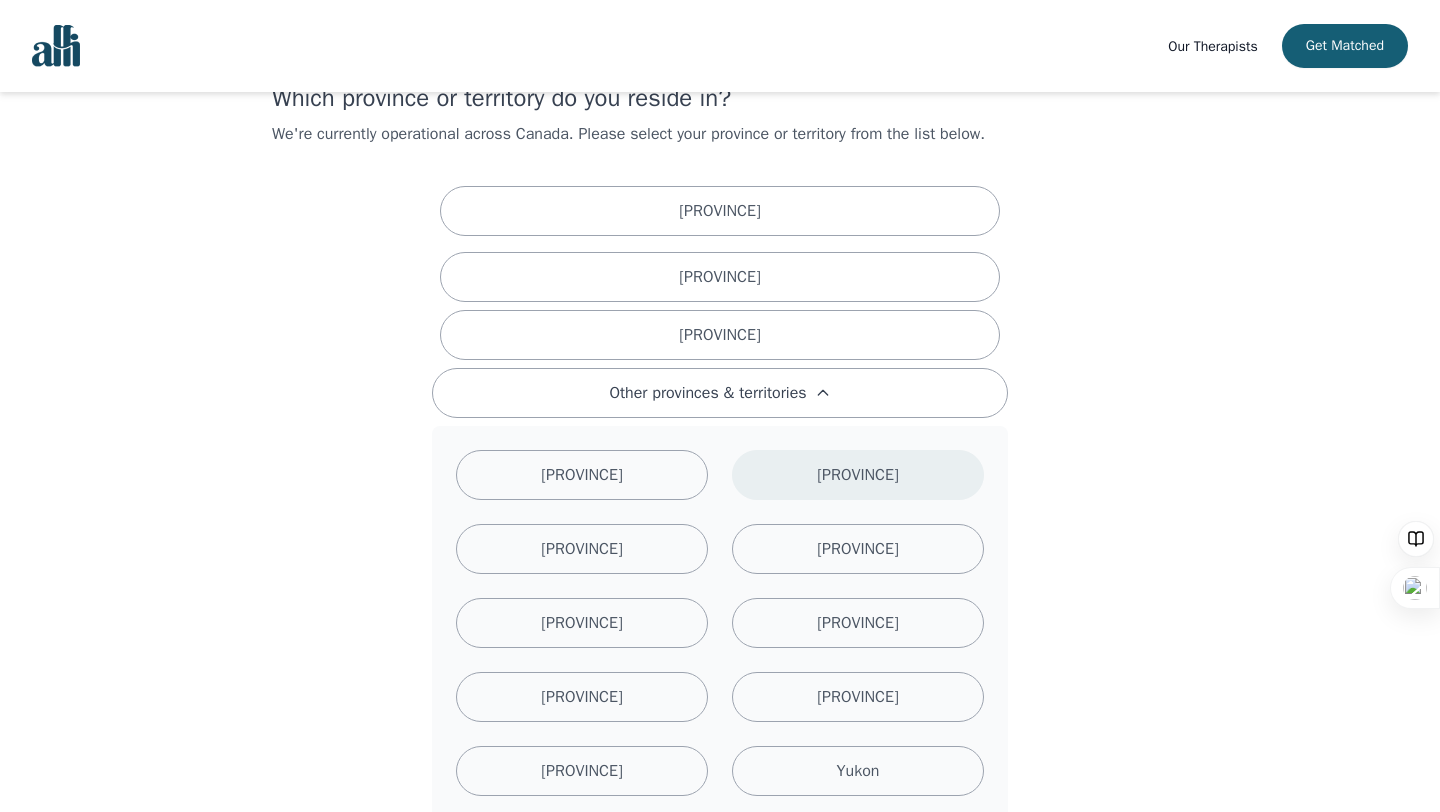scroll, scrollTop: 79, scrollLeft: 0, axis: vertical 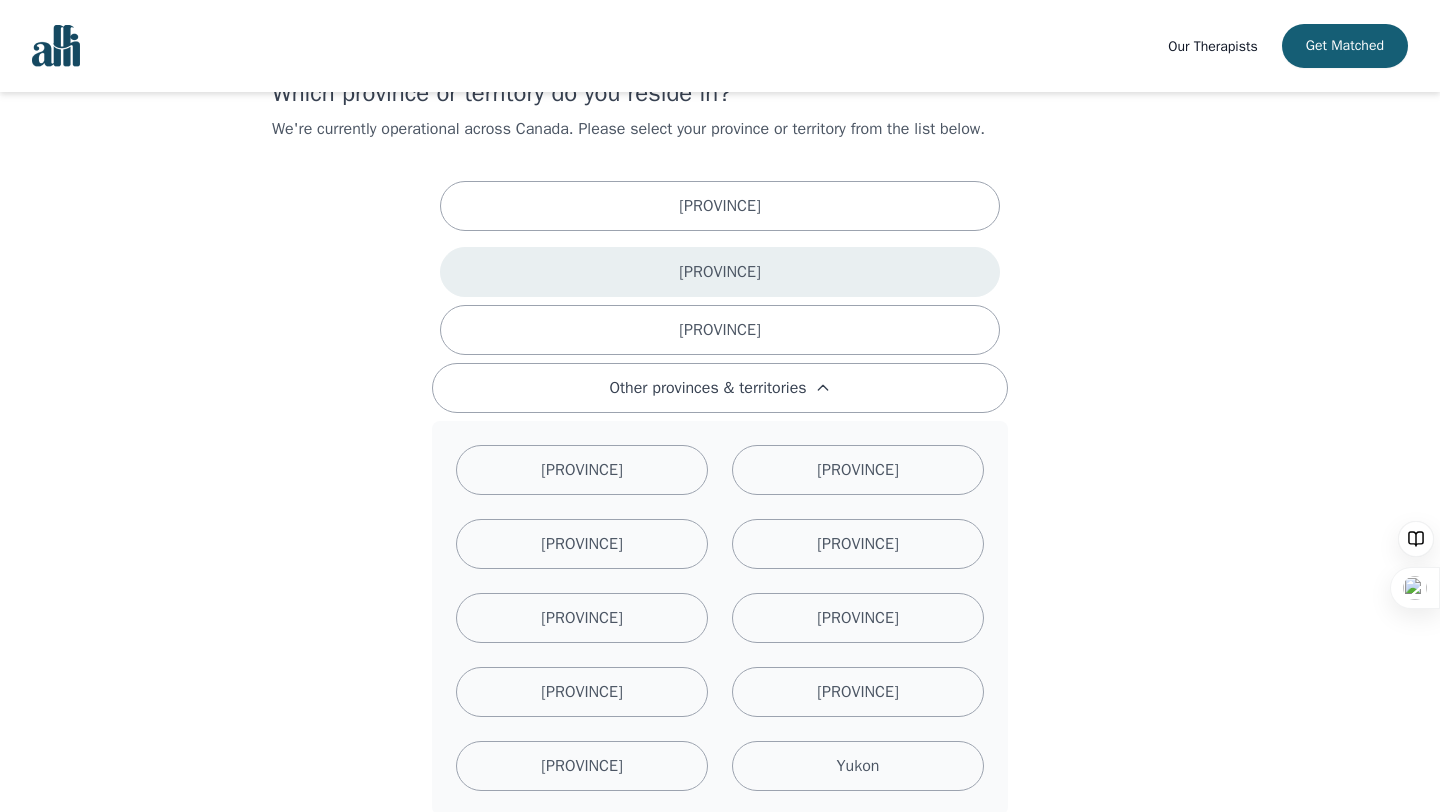 click on "British Columbia" at bounding box center (720, 272) 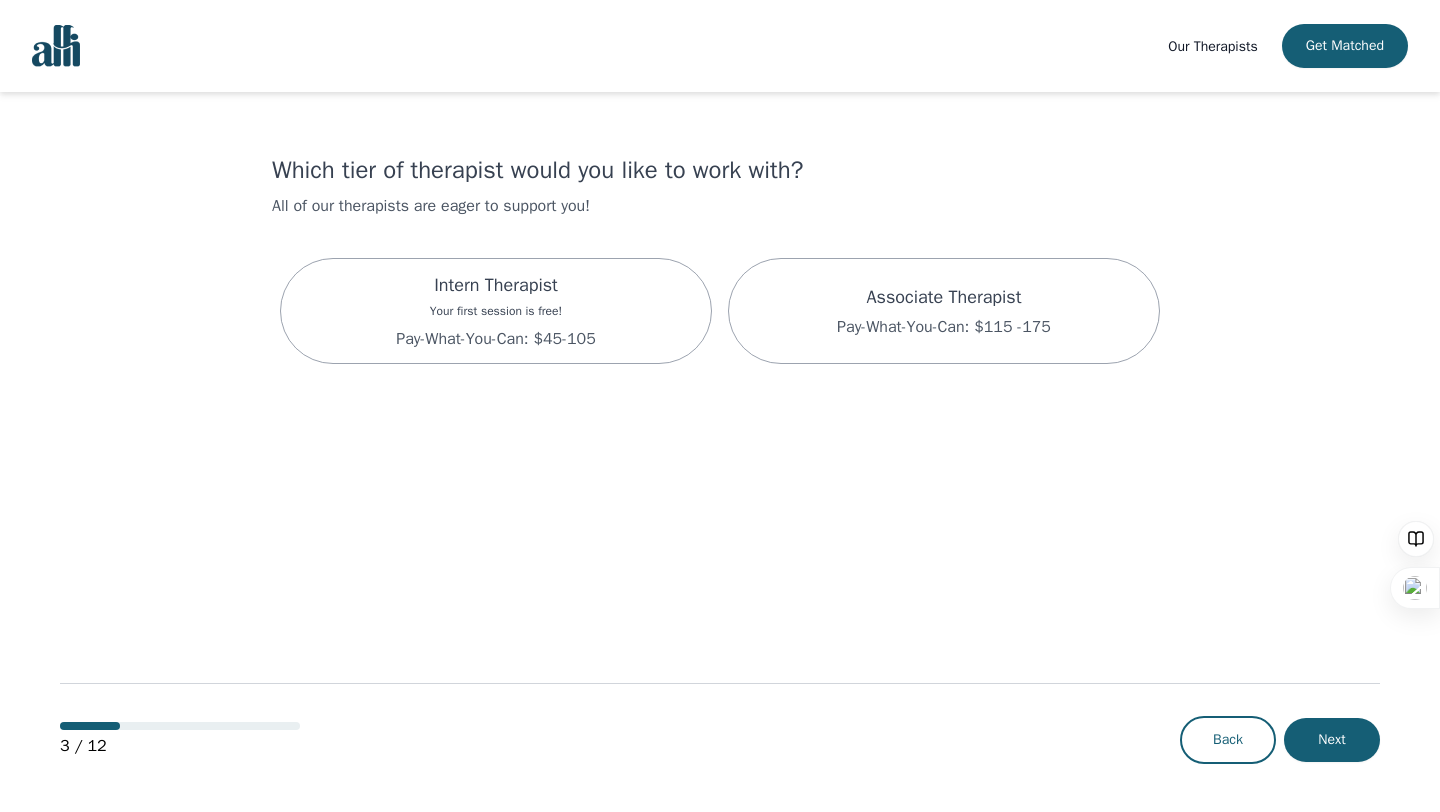 scroll, scrollTop: 0, scrollLeft: 0, axis: both 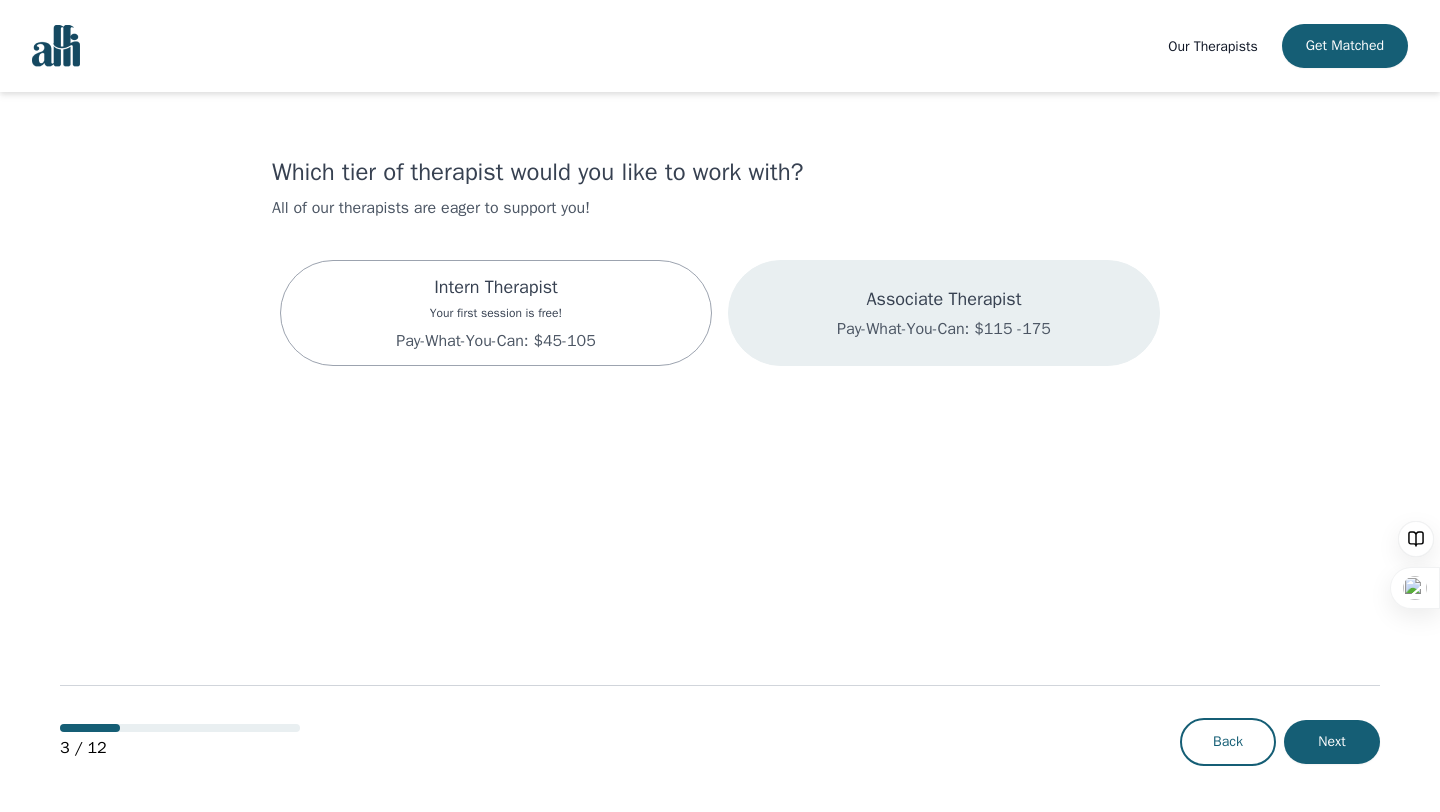 click on "Associate Therapist Pay-What-You-Can: $115 -175" at bounding box center [944, 313] 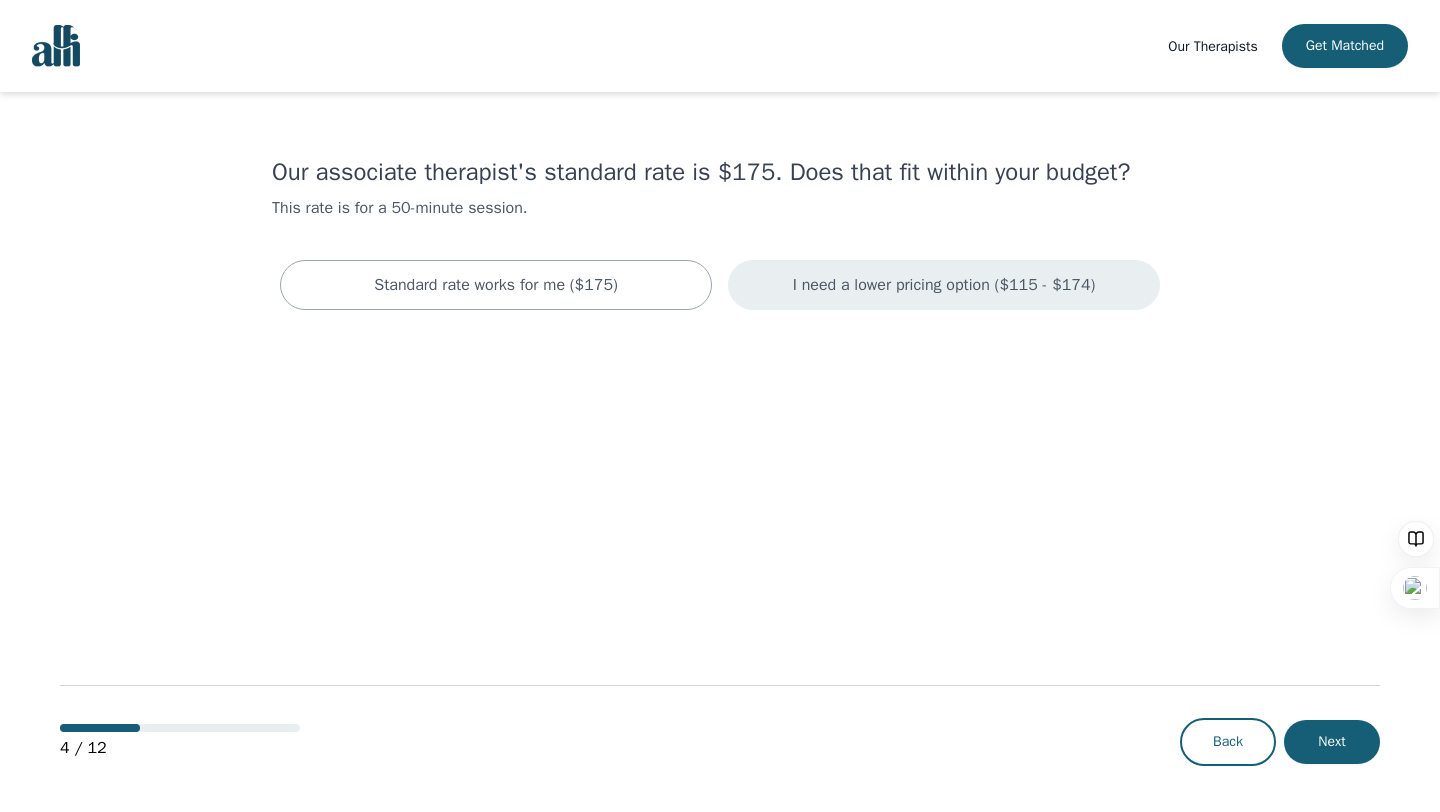 click on "I need a lower pricing option ($115 - $174)" at bounding box center [944, 285] 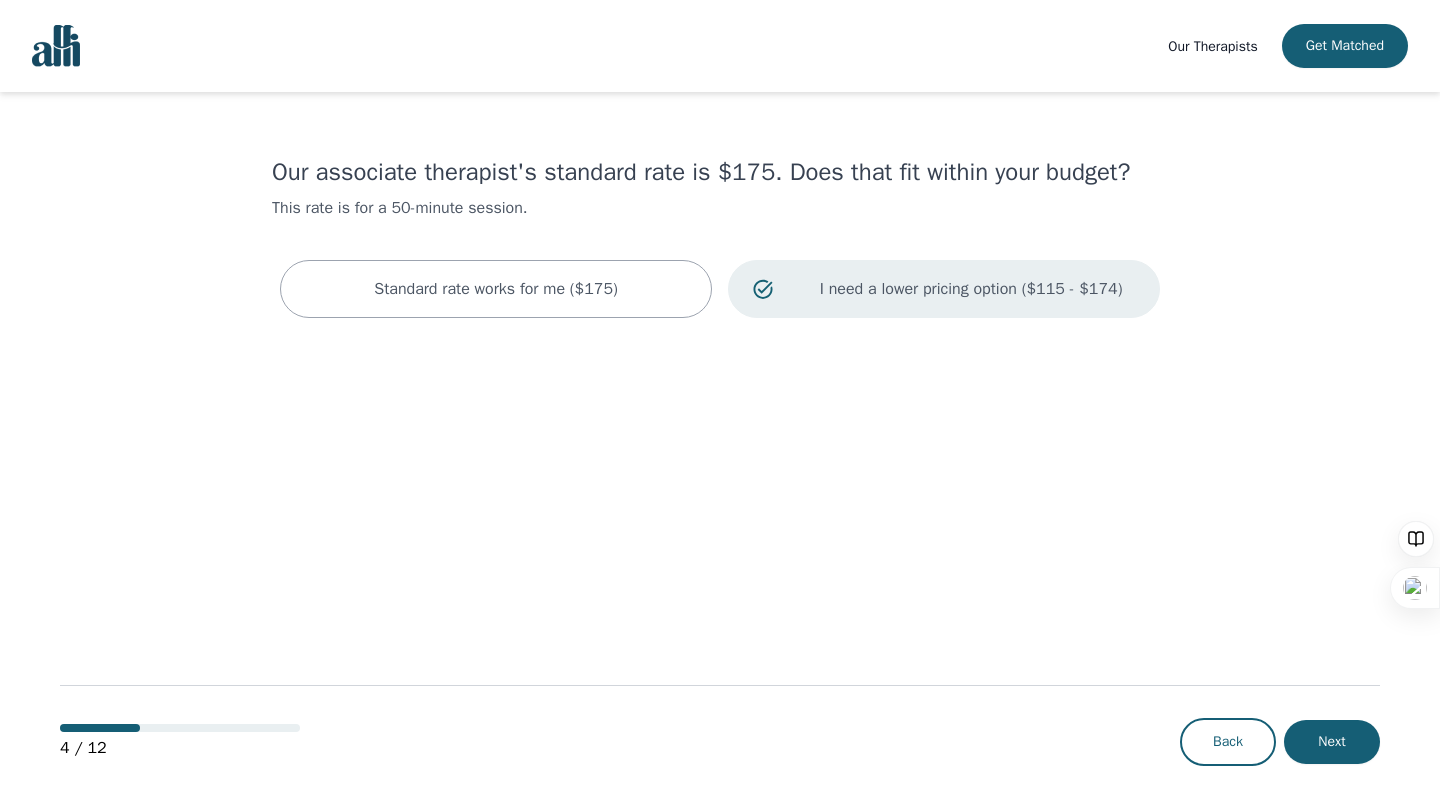 click on "I need a lower pricing option ($115 - $174)" at bounding box center [971, 289] 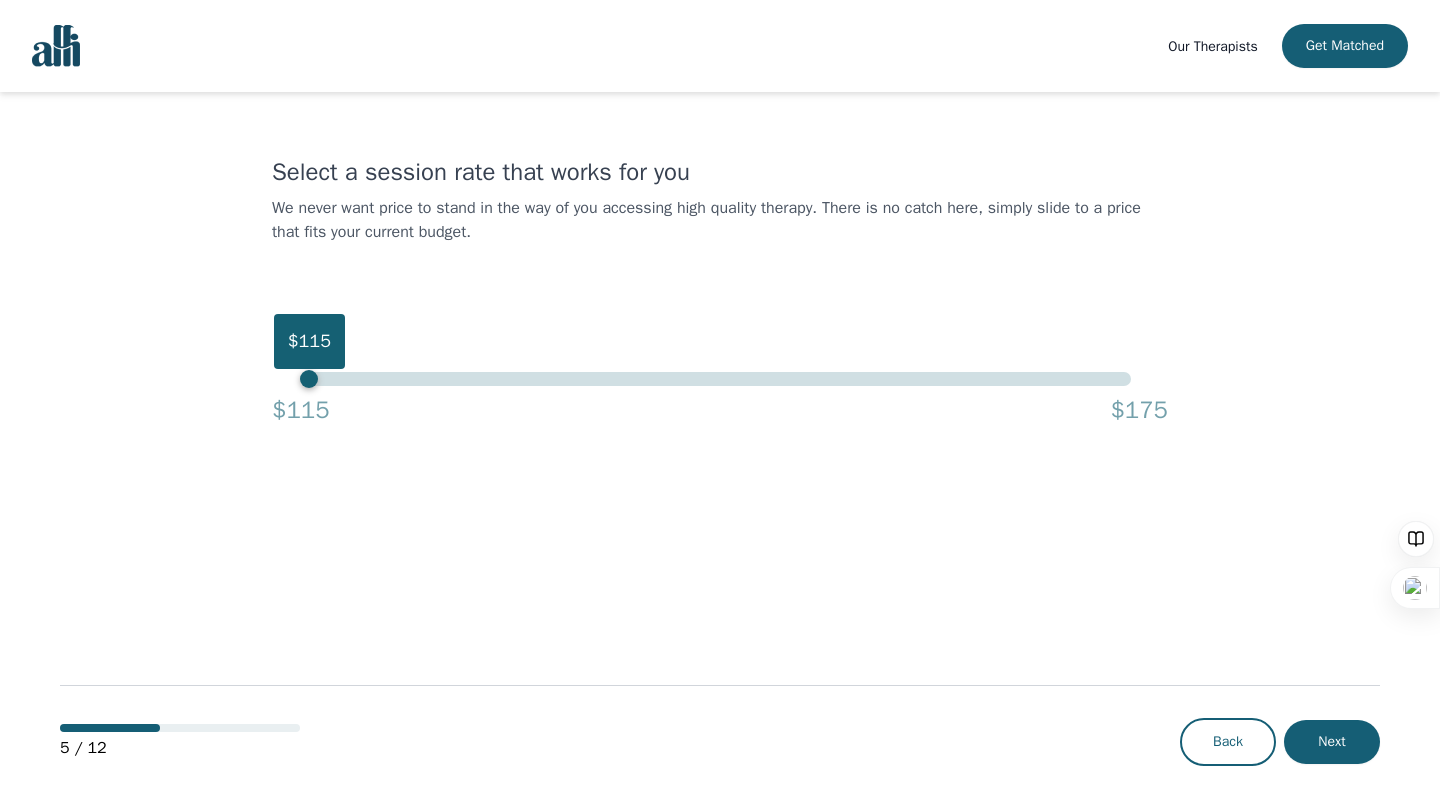 drag, startPoint x: 1133, startPoint y: 377, endPoint x: 2, endPoint y: 305, distance: 1133.2894 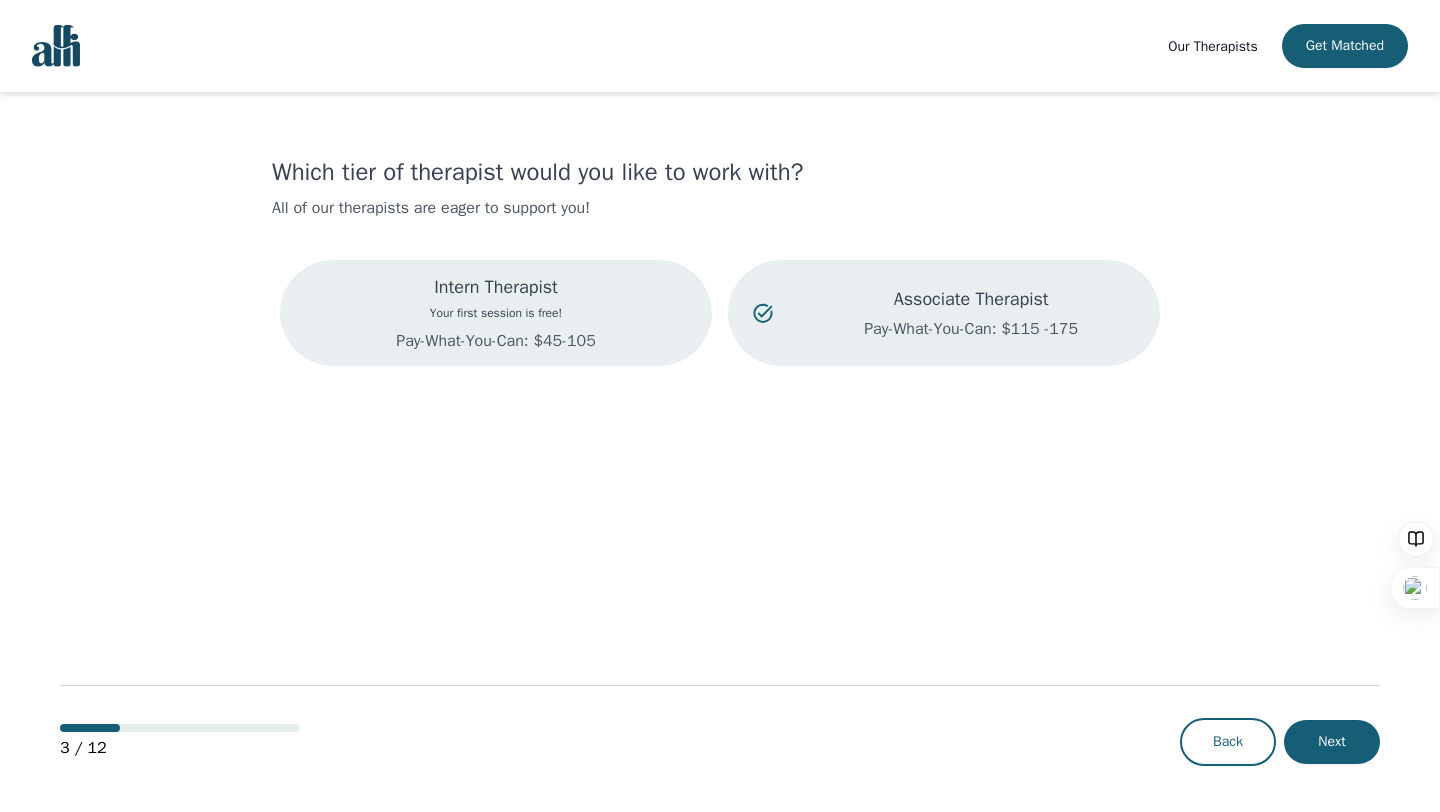 click on "Pay-What-You-Can: $45-105" at bounding box center (495, 341) 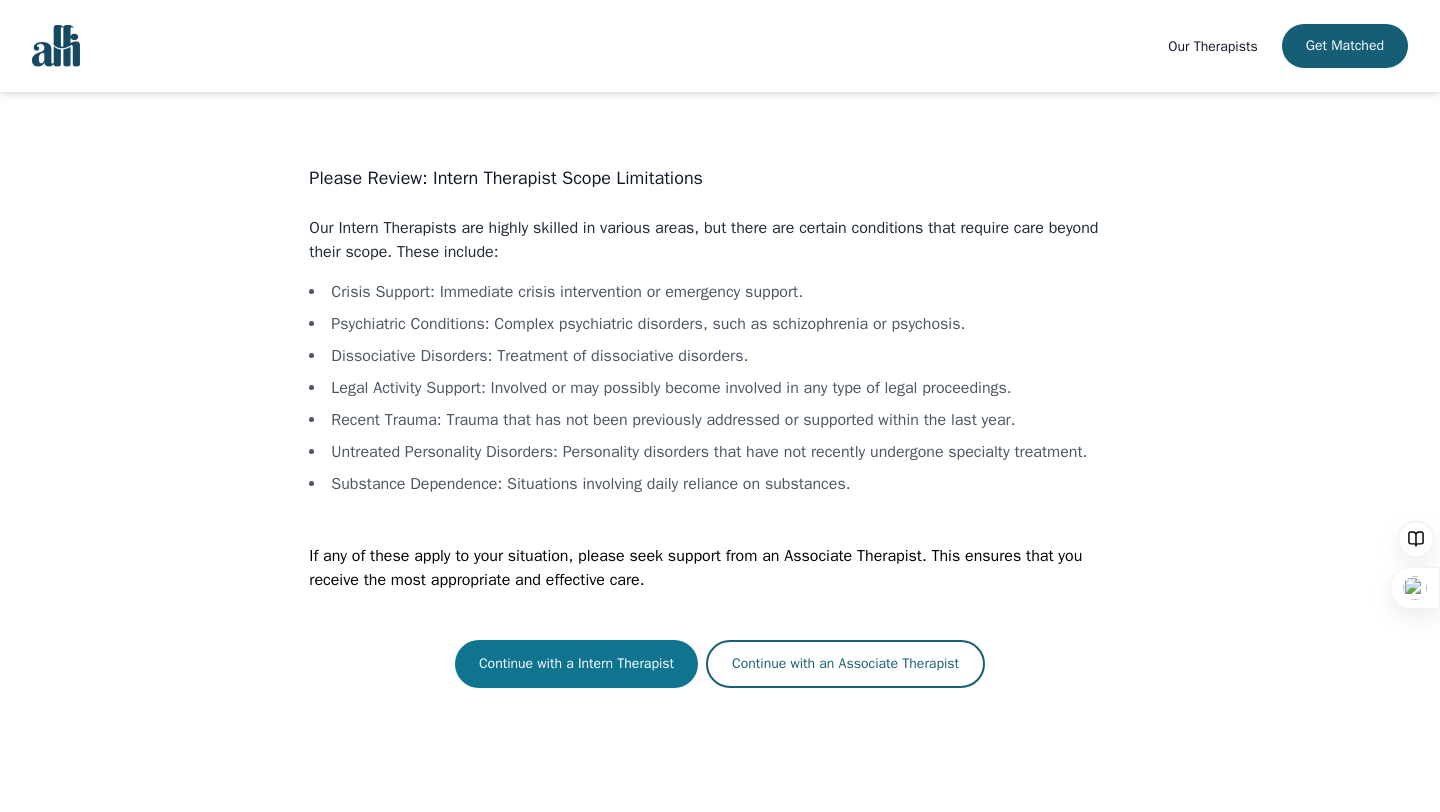 click on "Continue with a Intern Therapist" at bounding box center (576, 664) 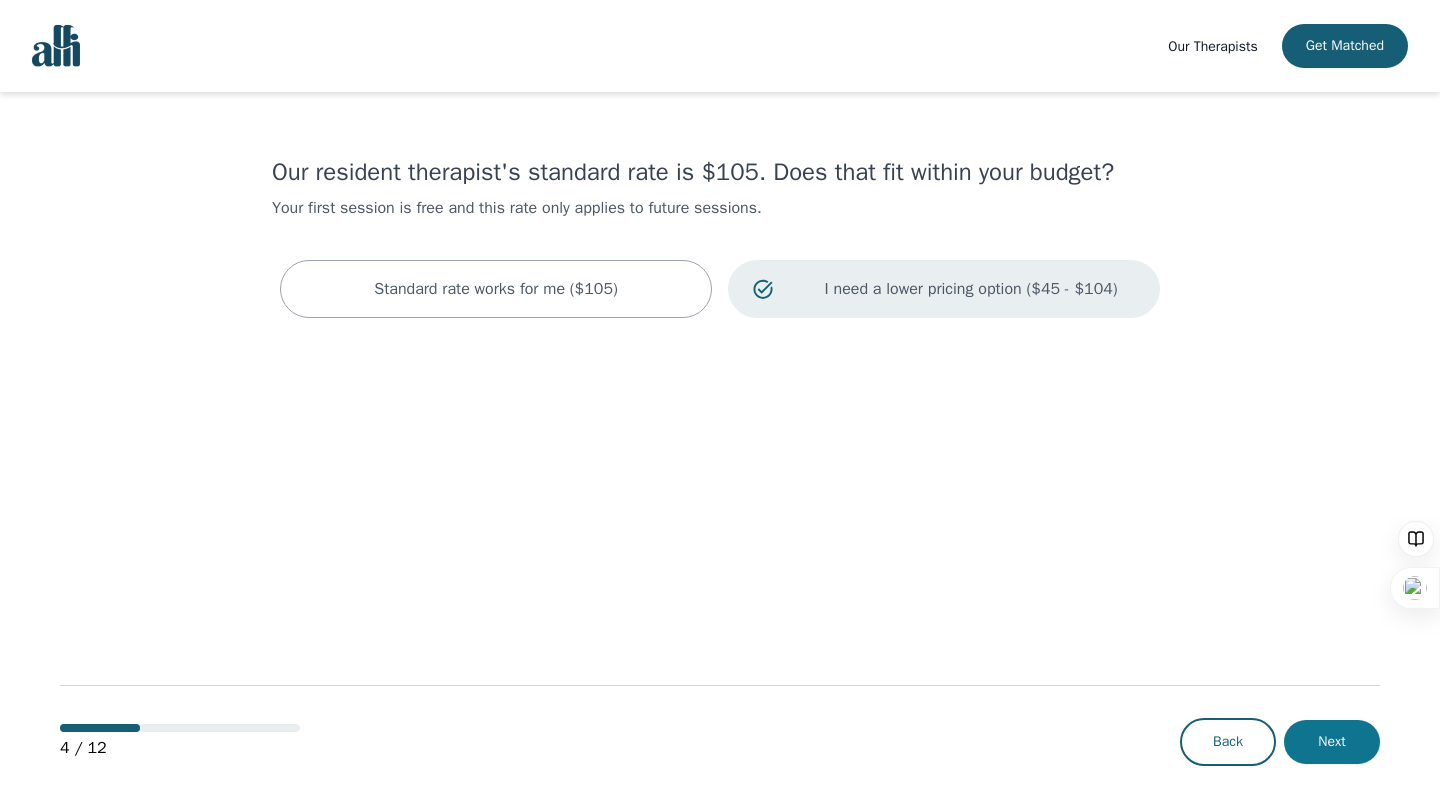 click on "Next" at bounding box center (1332, 742) 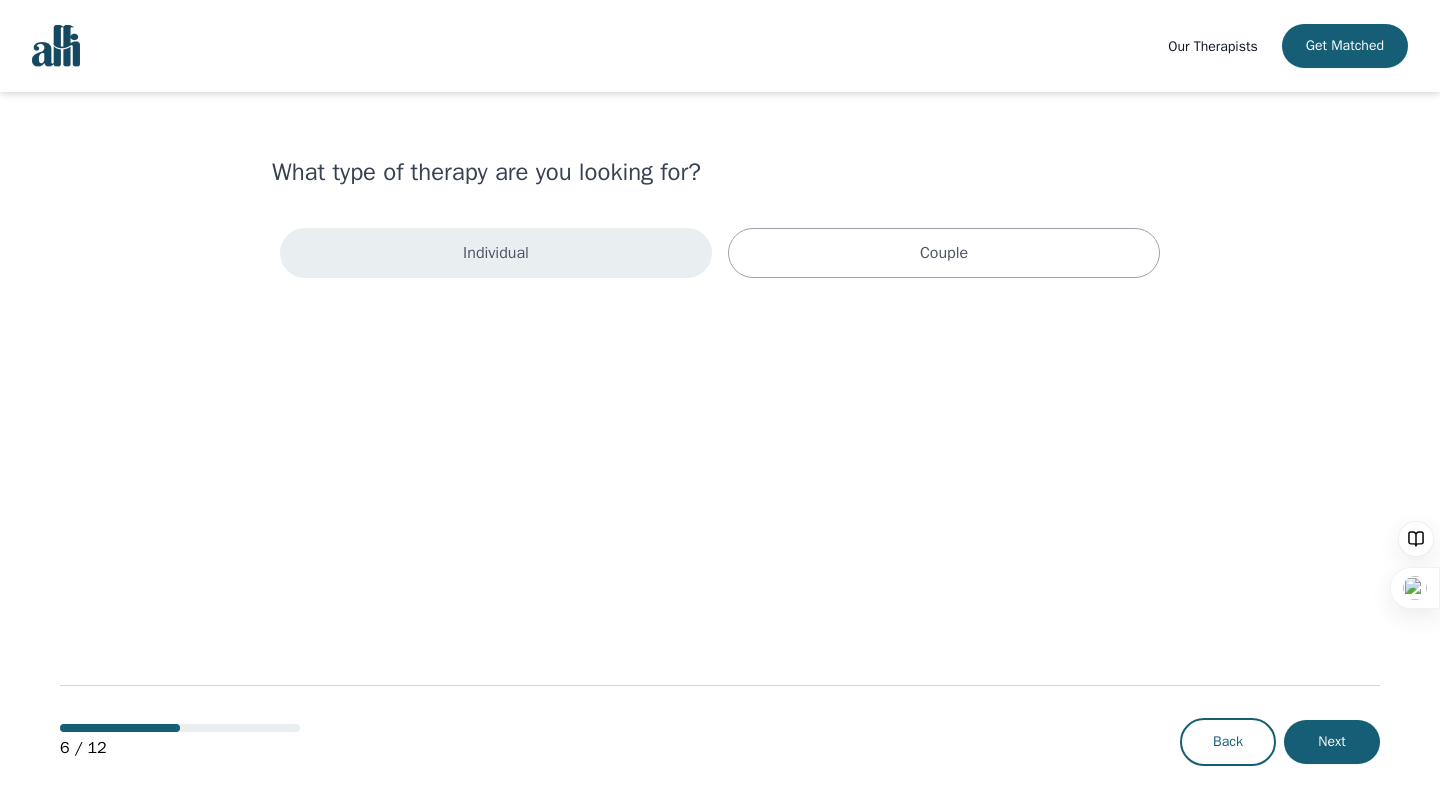 click on "Individual" at bounding box center (496, 253) 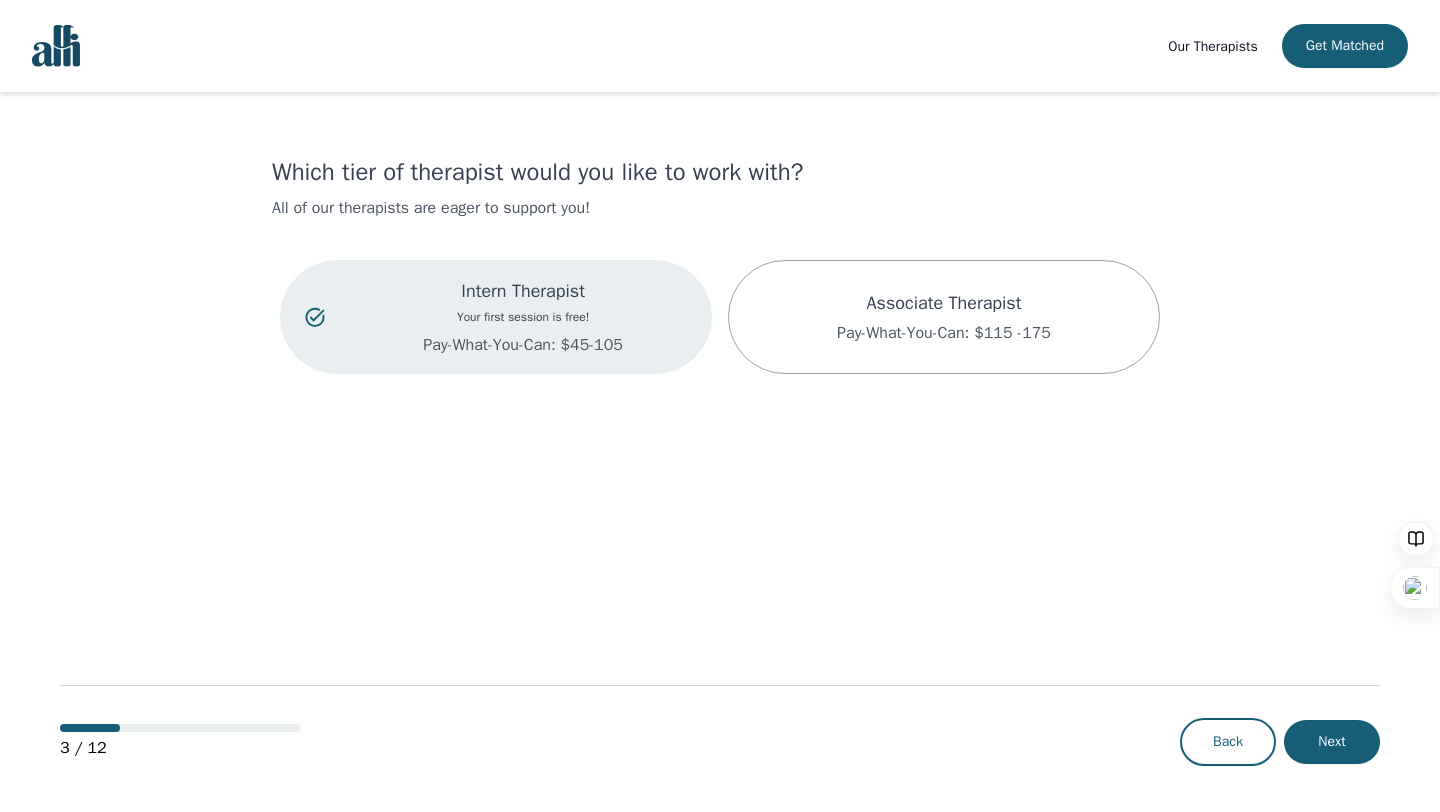 scroll, scrollTop: 2, scrollLeft: 0, axis: vertical 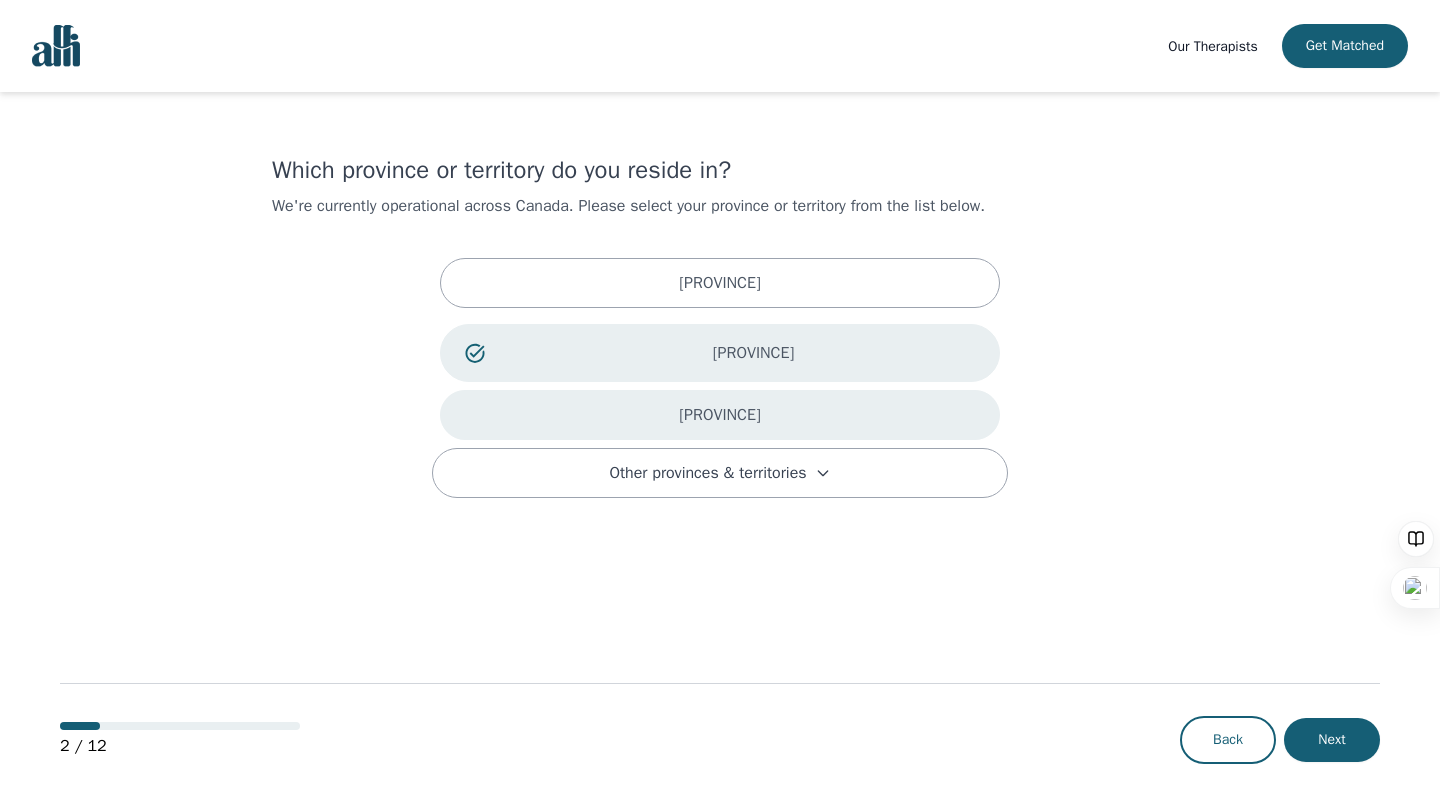 click on "Ontario" at bounding box center (720, 415) 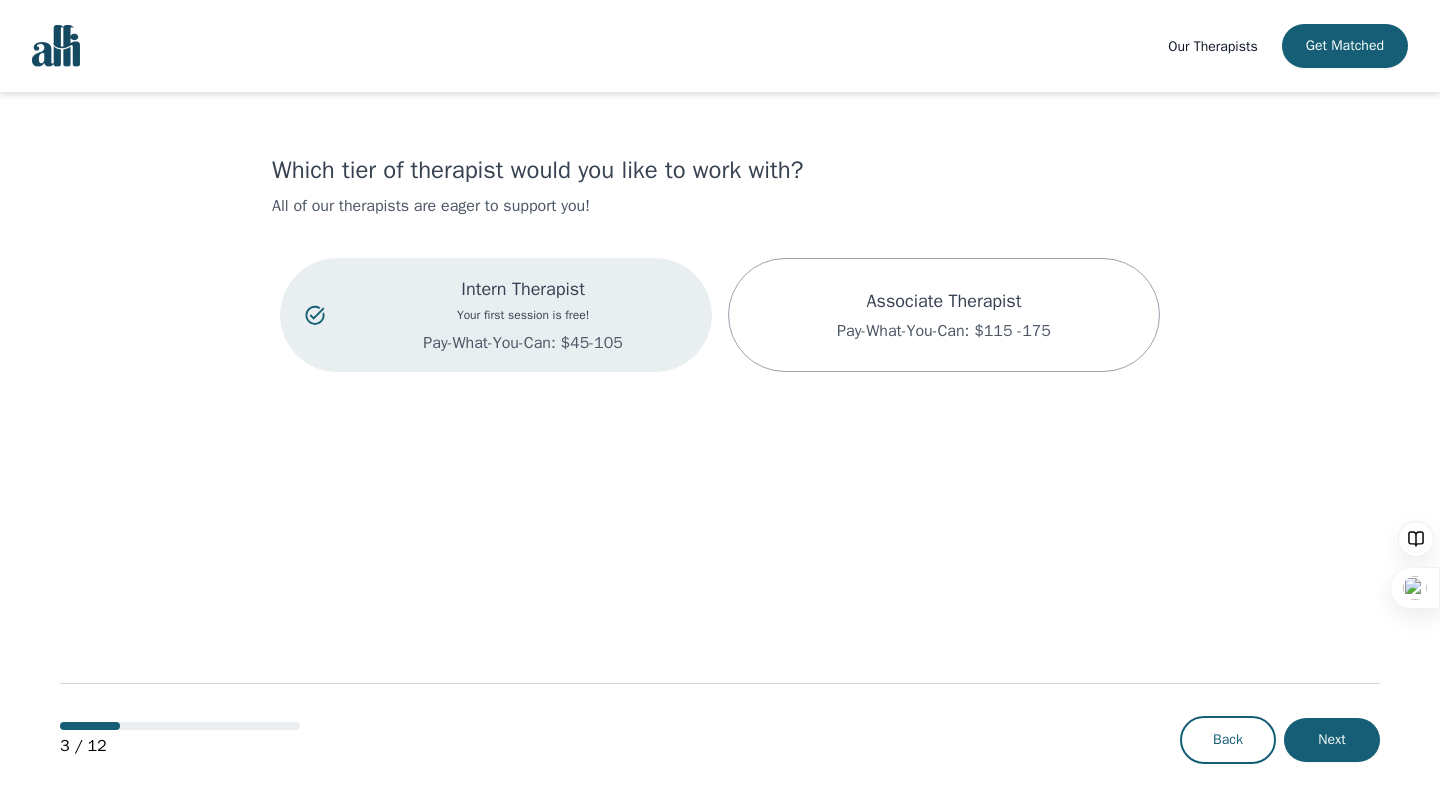 scroll, scrollTop: 0, scrollLeft: 0, axis: both 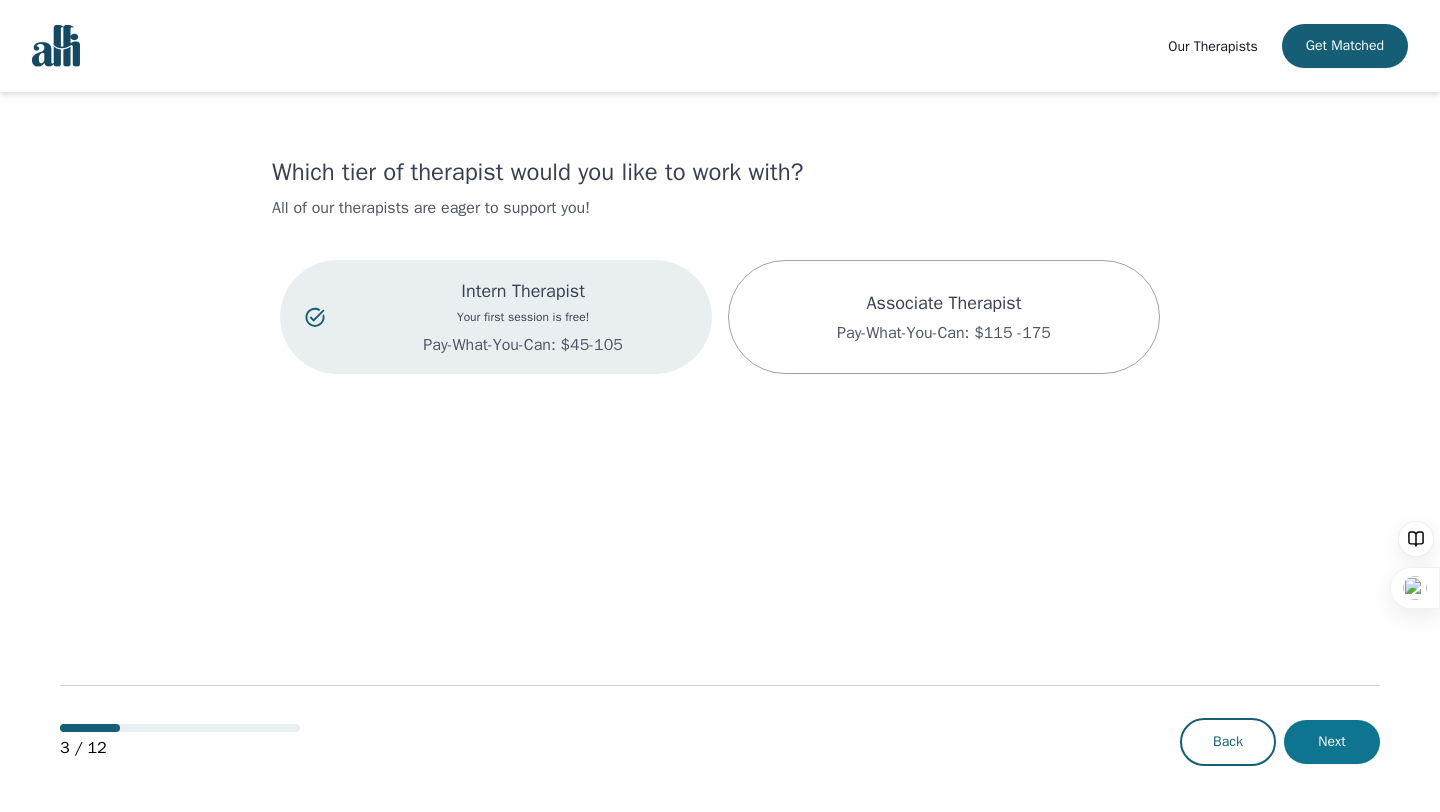 click on "Next" at bounding box center [1332, 742] 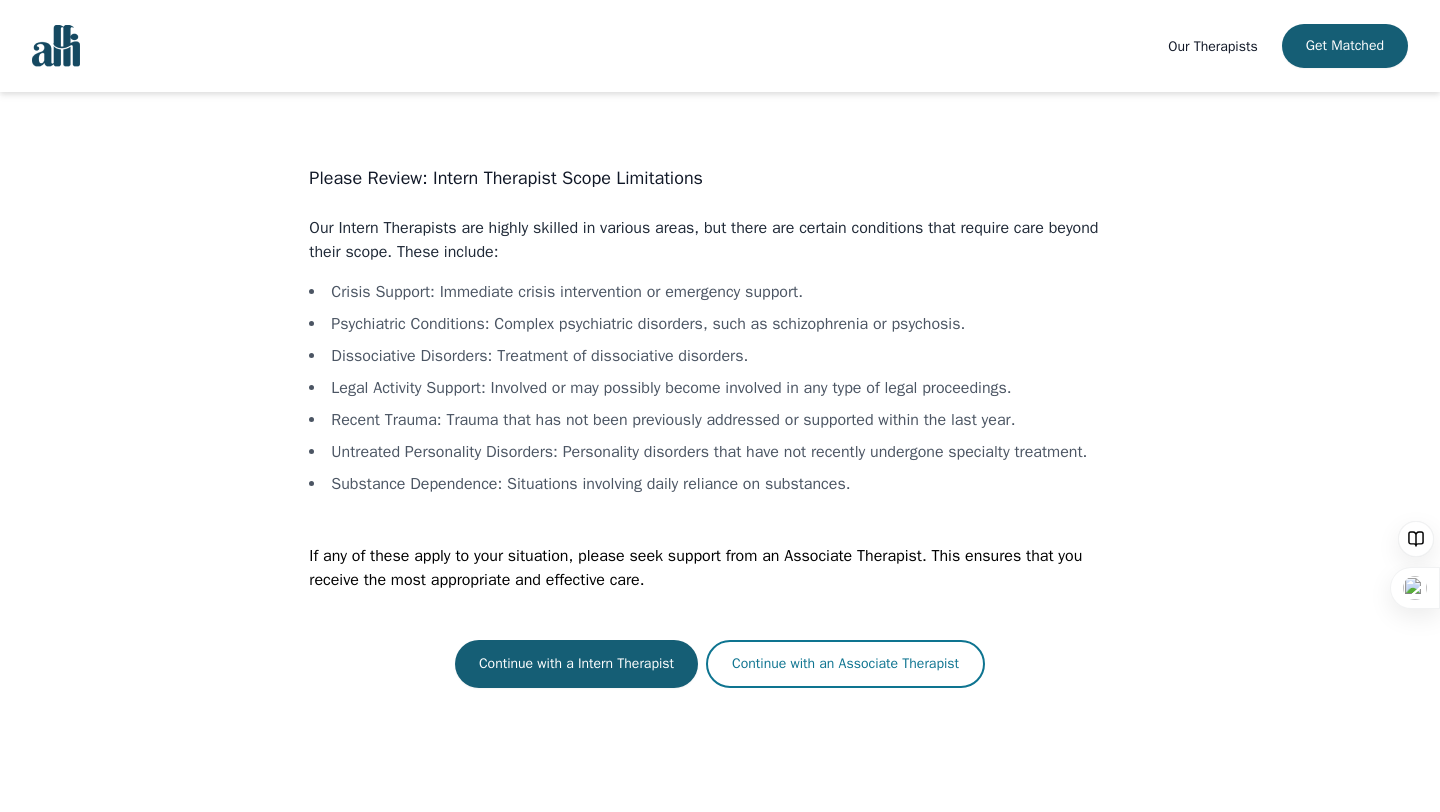 click on "Continue with an Associate Therapist" at bounding box center (845, 664) 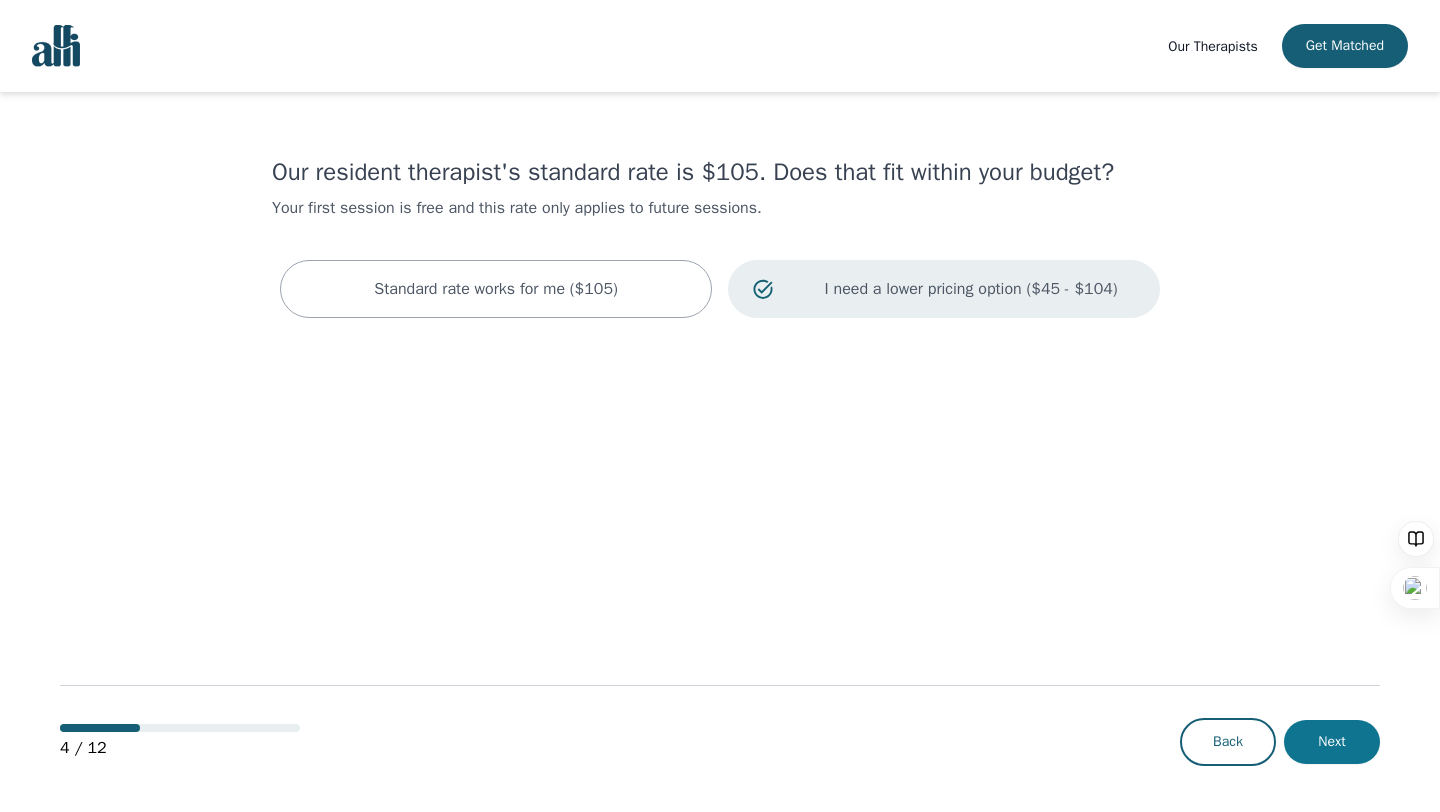 click on "Next" at bounding box center [1332, 742] 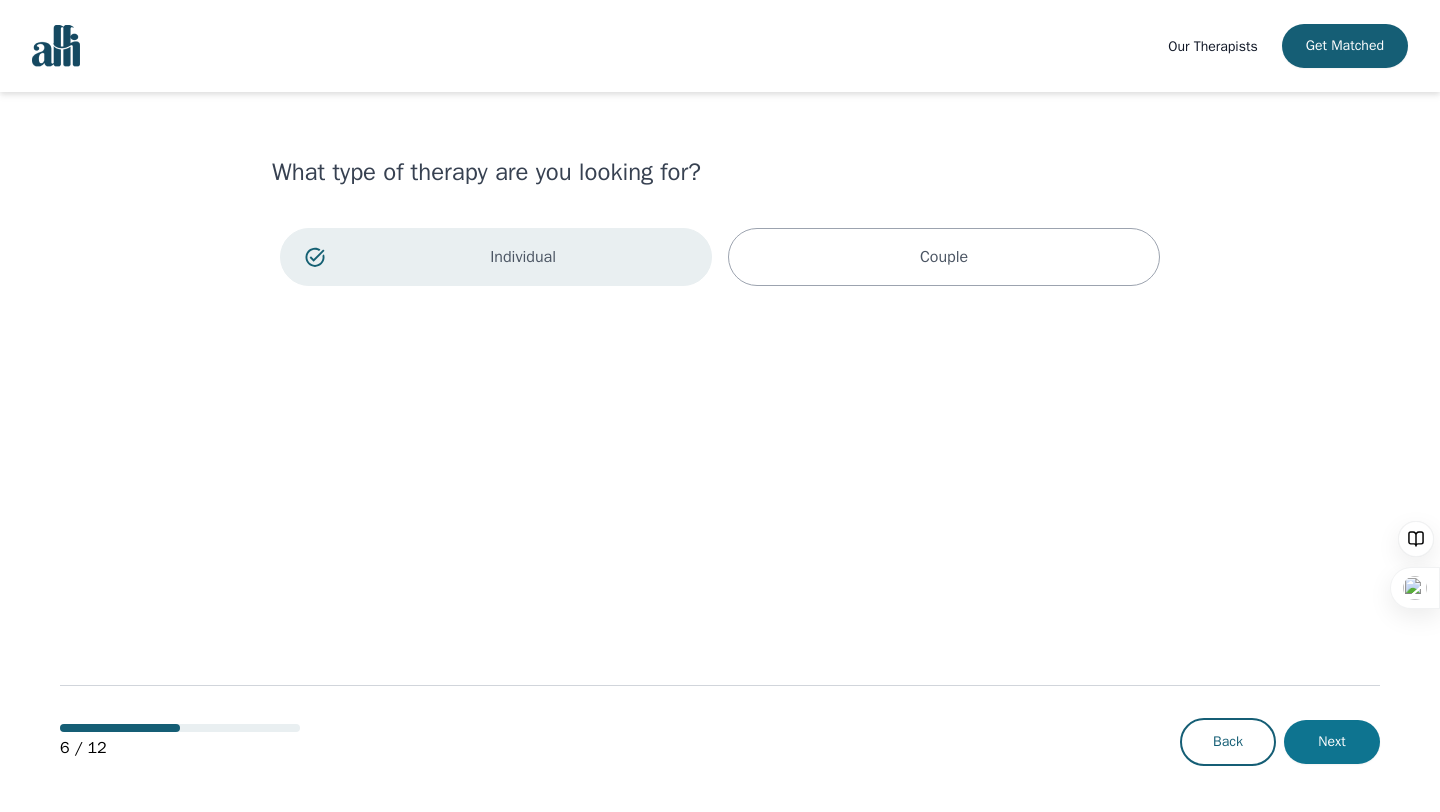 click on "Next" at bounding box center (1332, 742) 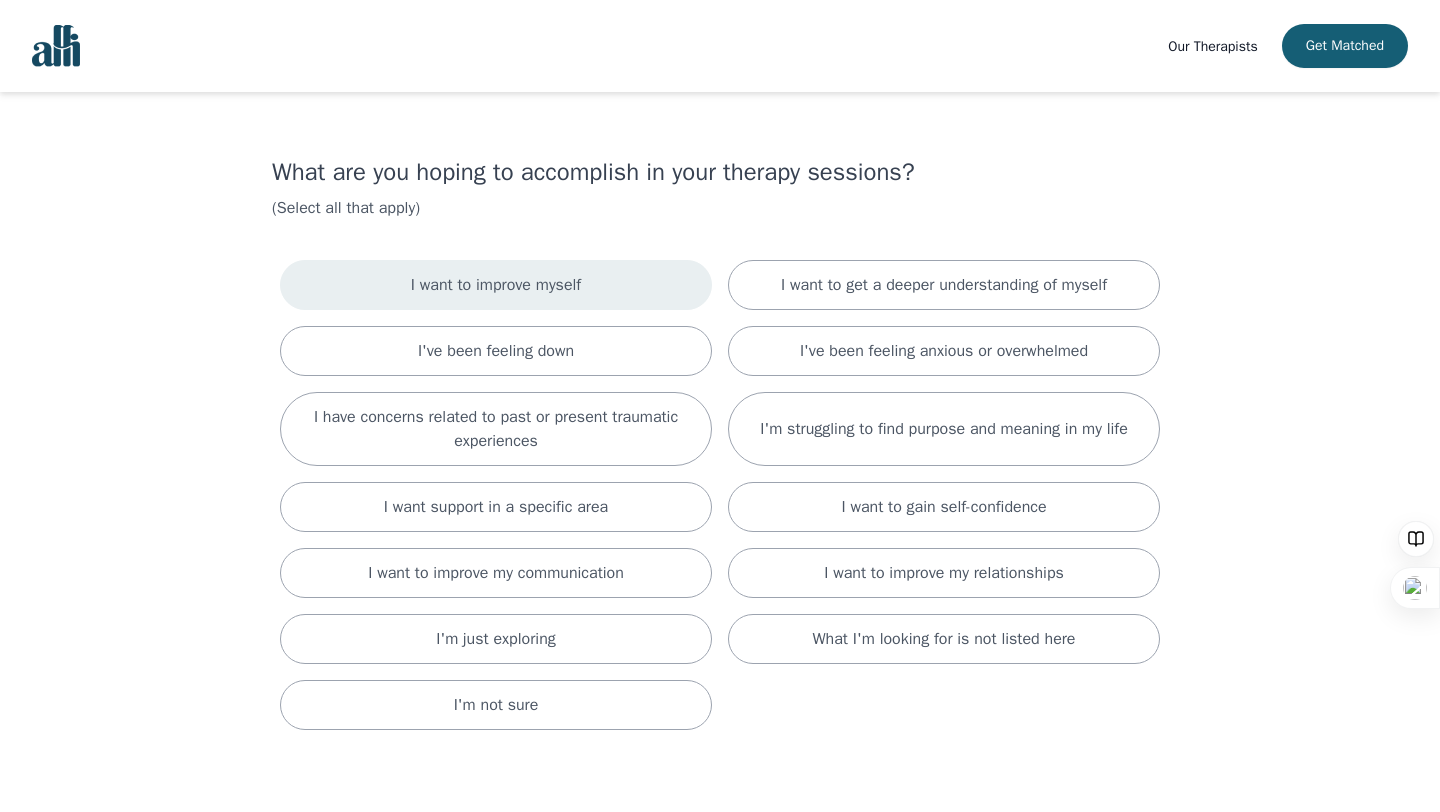 click on "I want to improve myself" at bounding box center (496, 285) 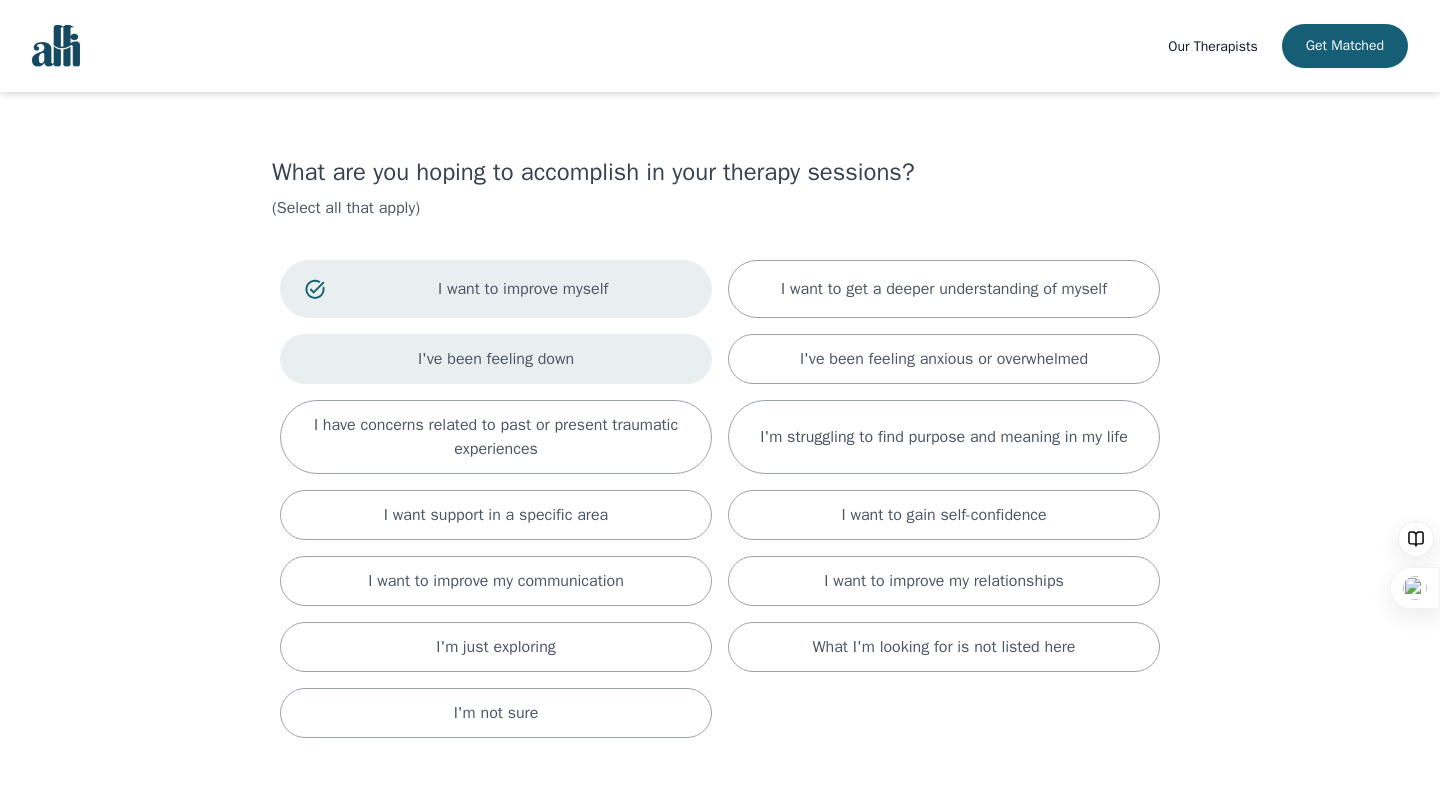 click on "I've been feeling down" at bounding box center (496, 359) 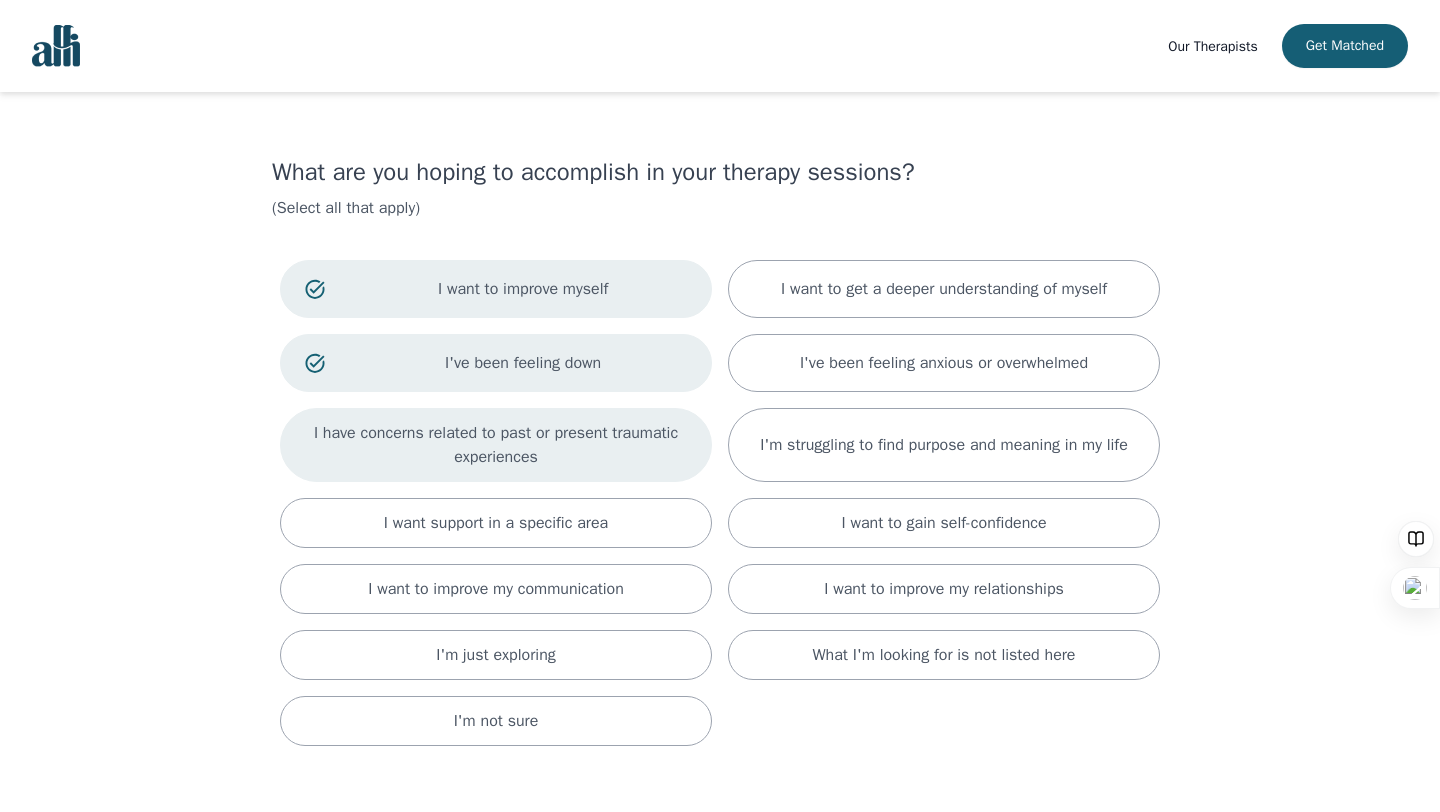 click on "I have concerns related to past or present traumatic experiences" at bounding box center [496, 445] 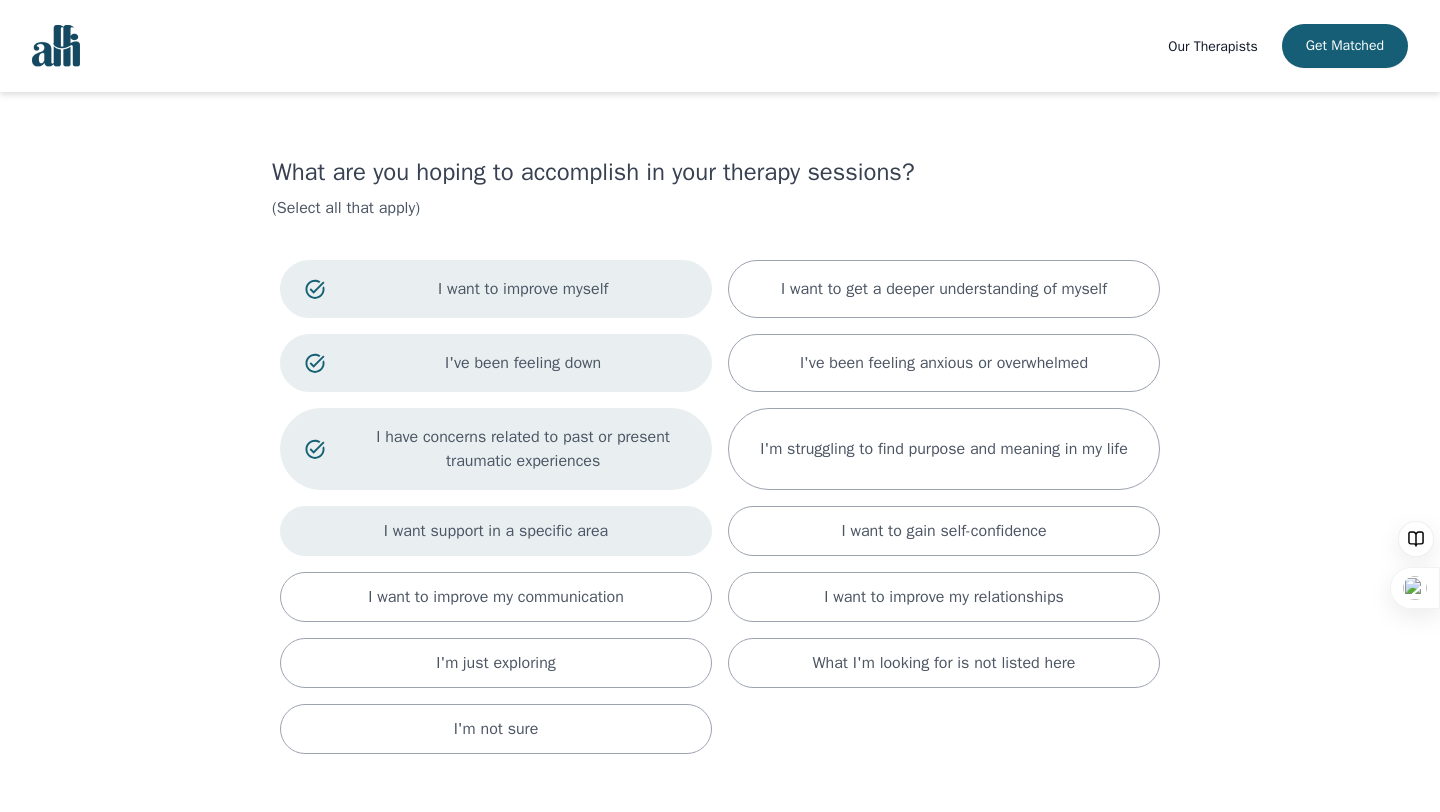 click on "I want support in a specific area" at bounding box center (496, 531) 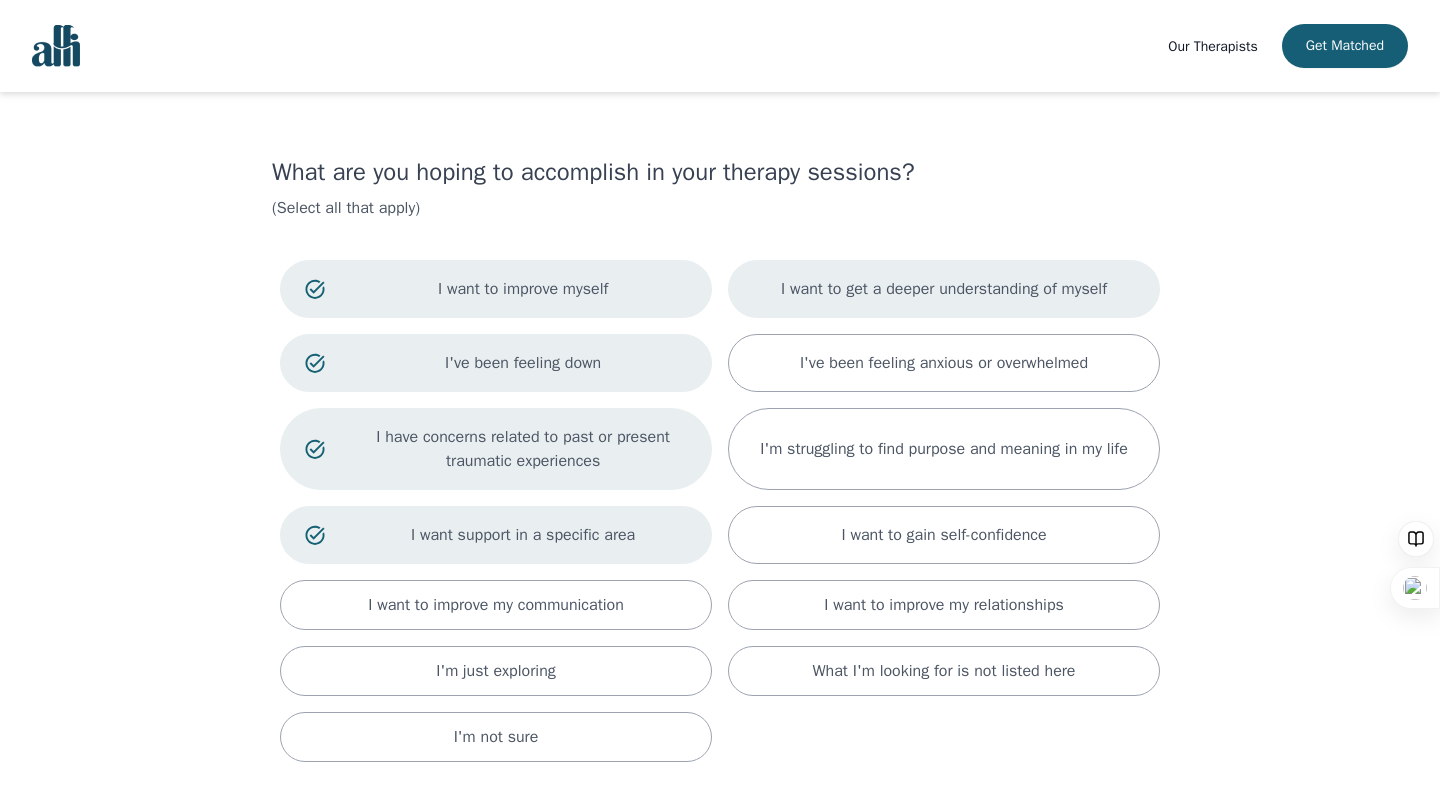 click on "I want to get a deeper understanding of myself" at bounding box center [944, 289] 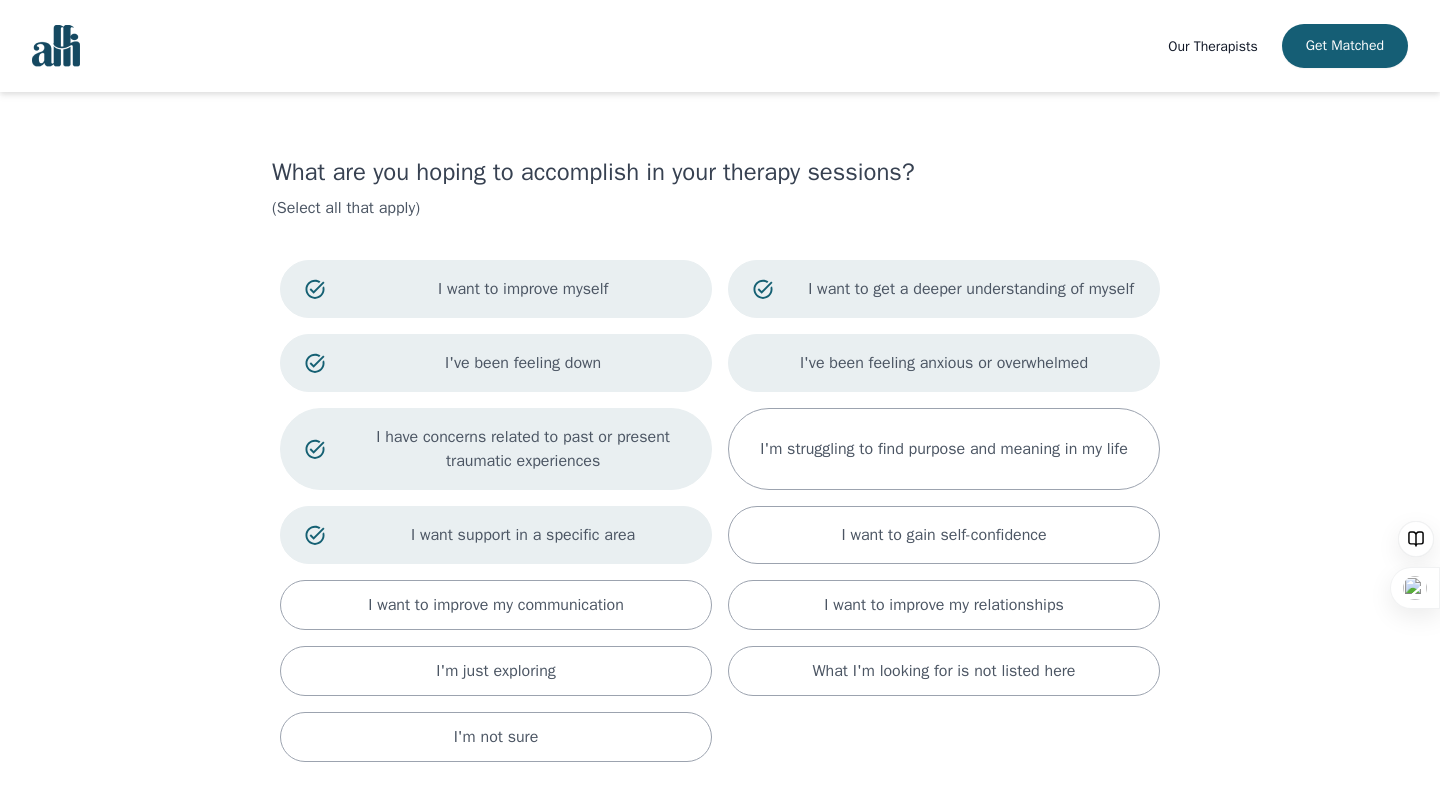 click on "I've been feeling anxious or overwhelmed" at bounding box center [944, 363] 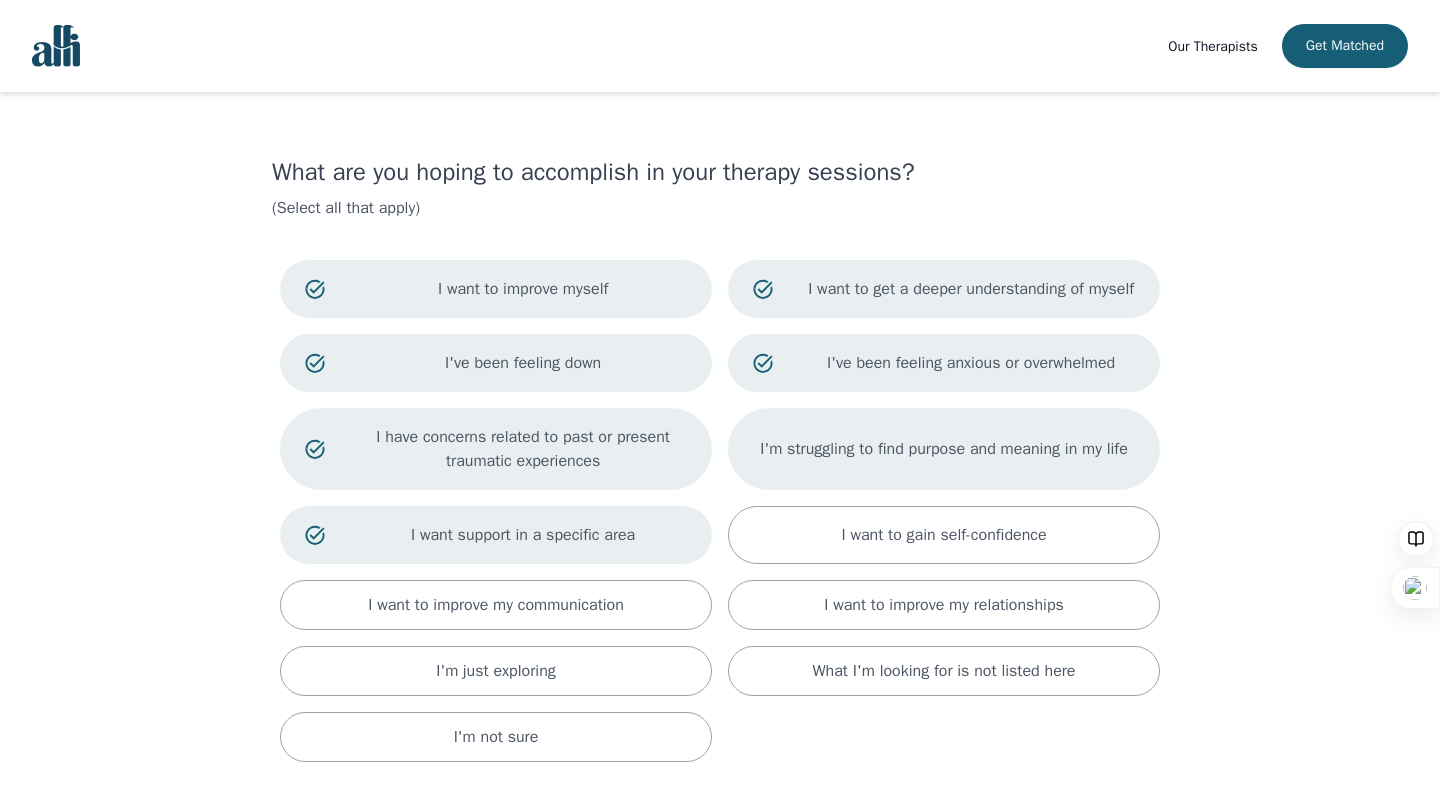 click on "I'm struggling to find purpose and meaning in my life" at bounding box center (944, 449) 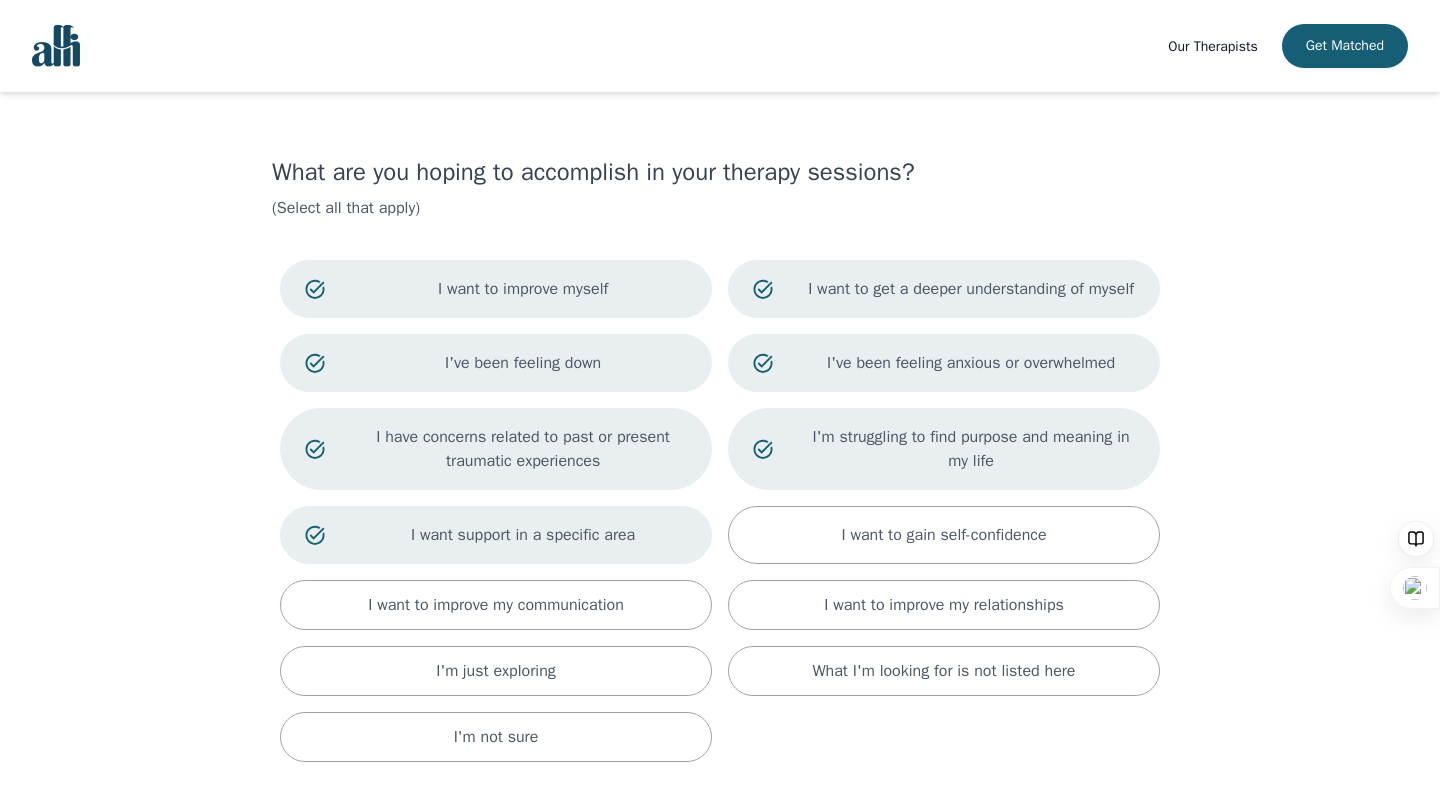 scroll, scrollTop: 191, scrollLeft: 0, axis: vertical 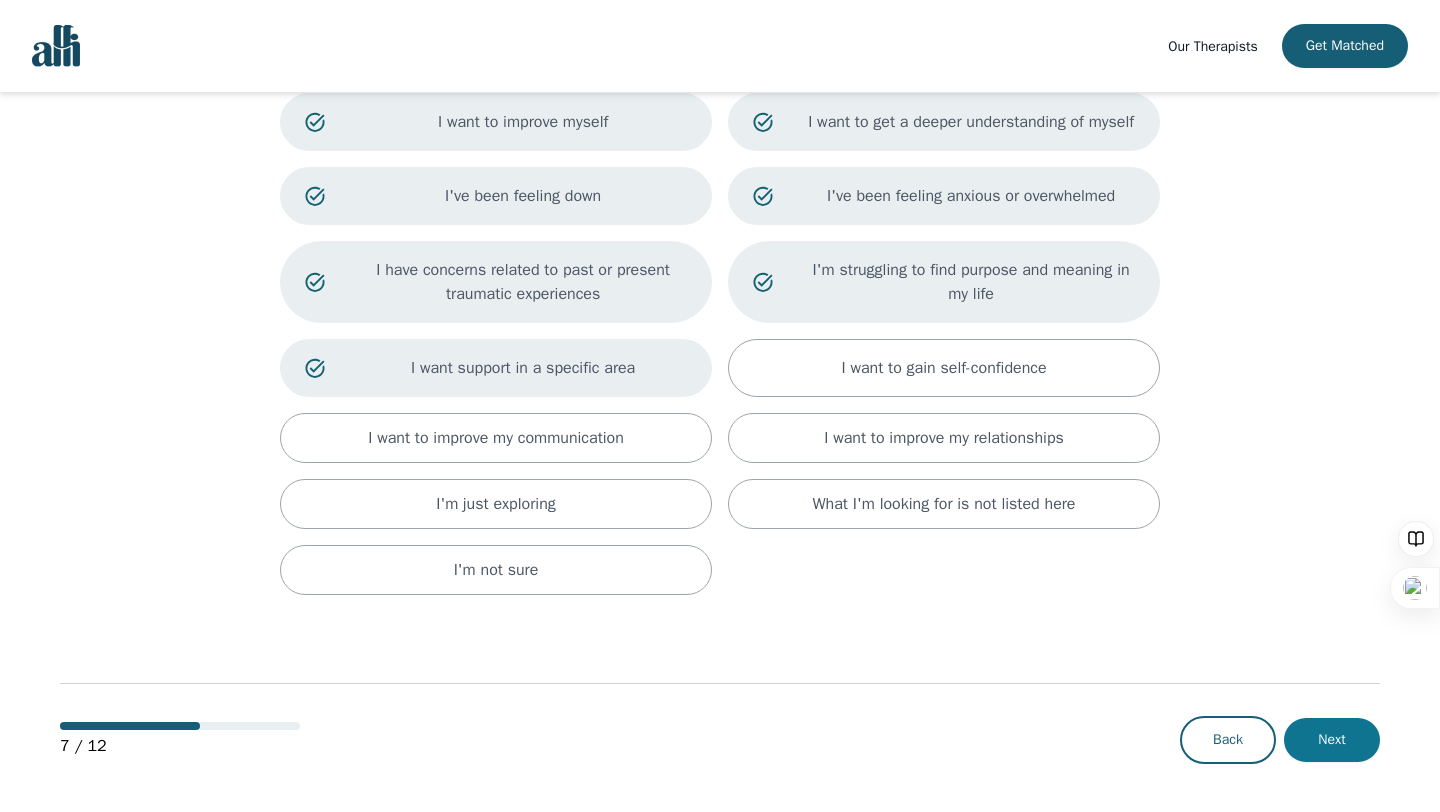 click on "Next" at bounding box center [1332, 740] 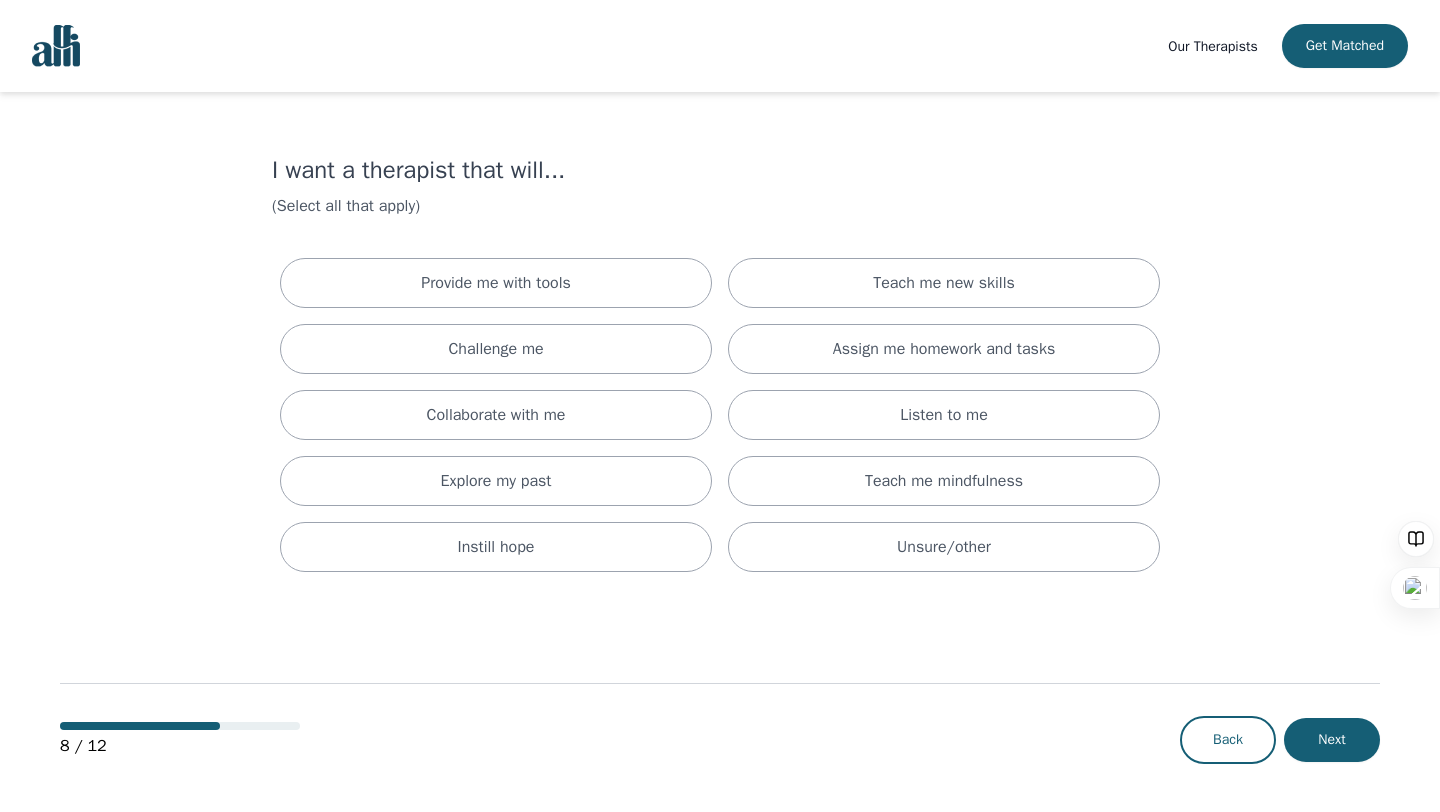 scroll, scrollTop: 0, scrollLeft: 0, axis: both 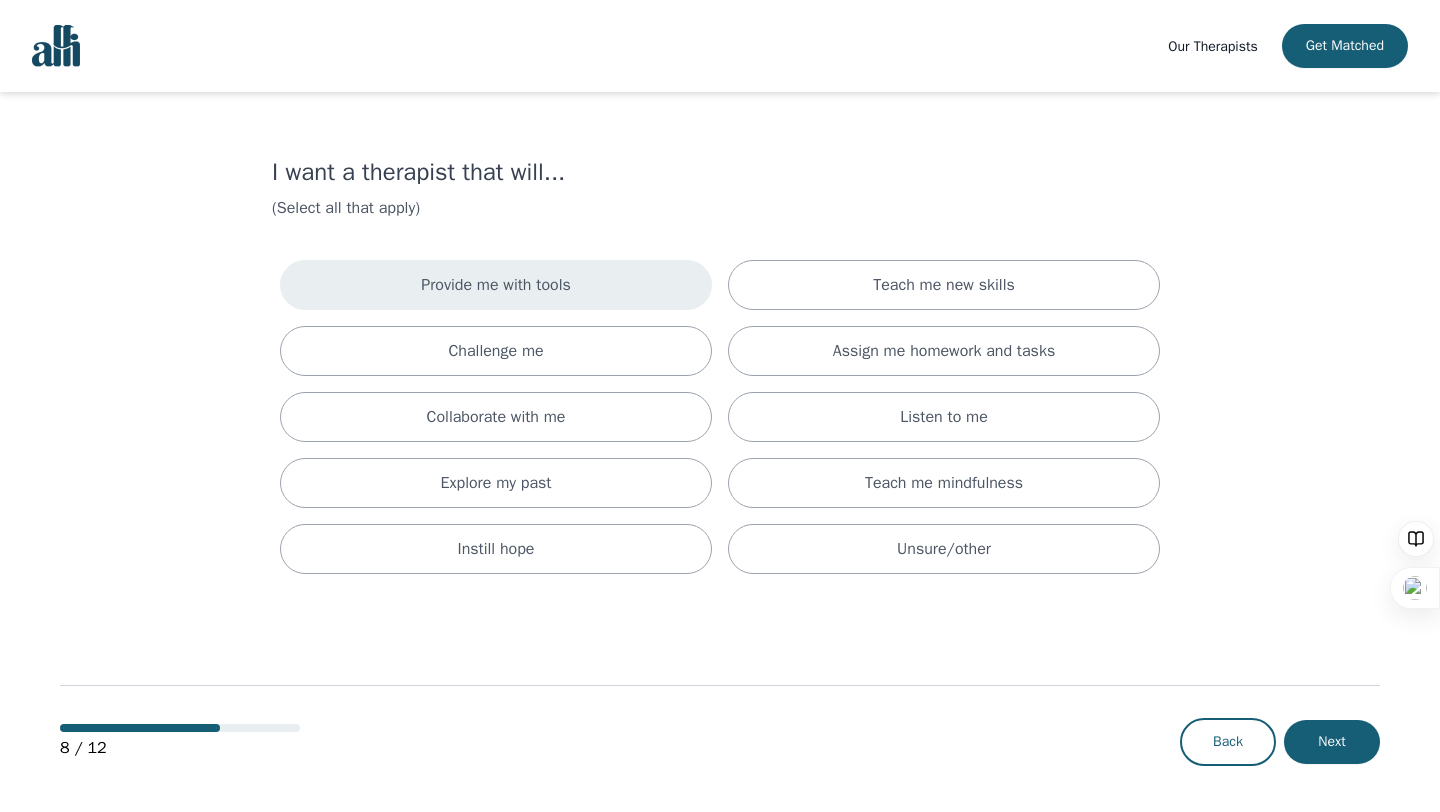 click on "Provide me with tools" at bounding box center (496, 285) 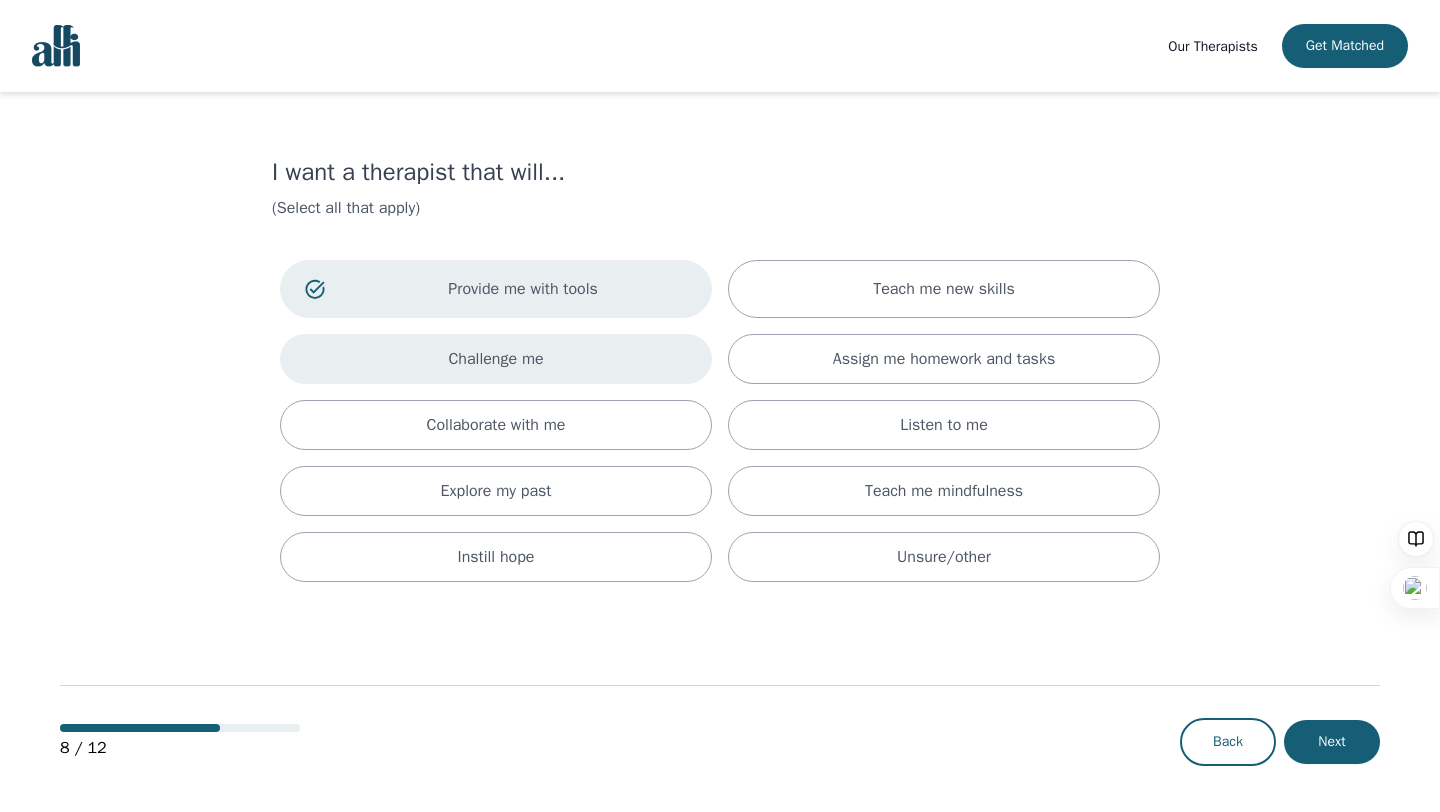 click on "Challenge me" at bounding box center (495, 359) 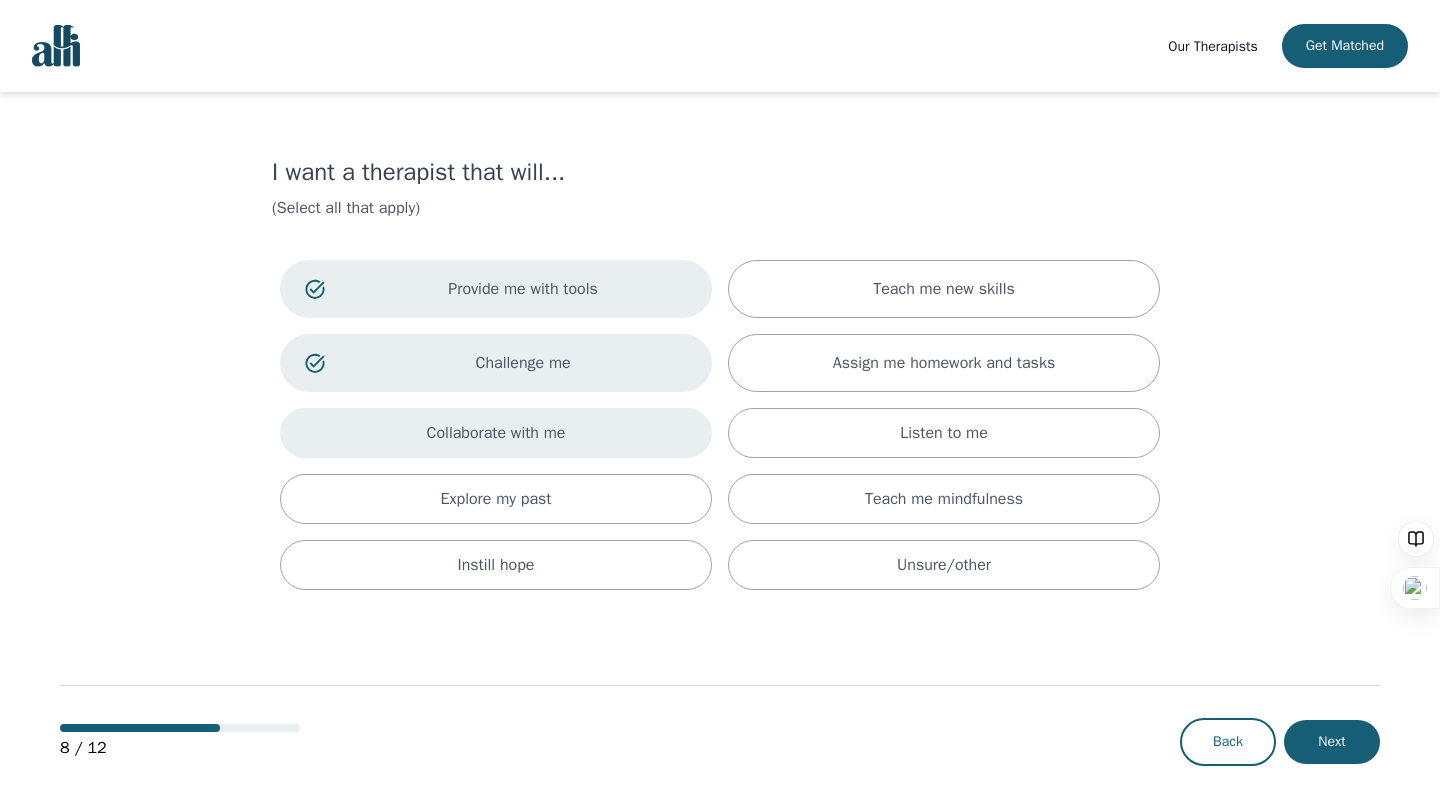 click on "Collaborate with me" at bounding box center (496, 433) 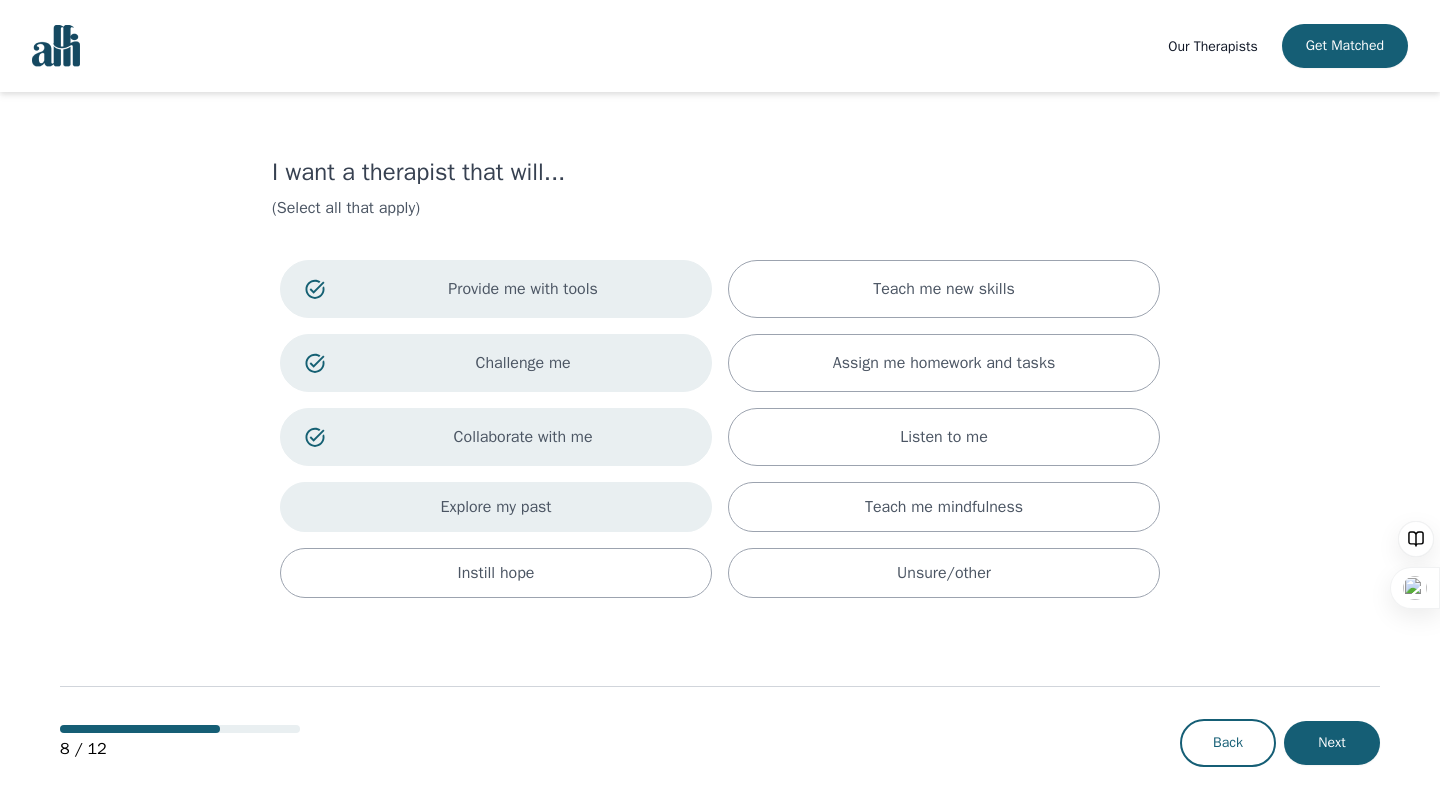 click on "Explore my past" at bounding box center [496, 507] 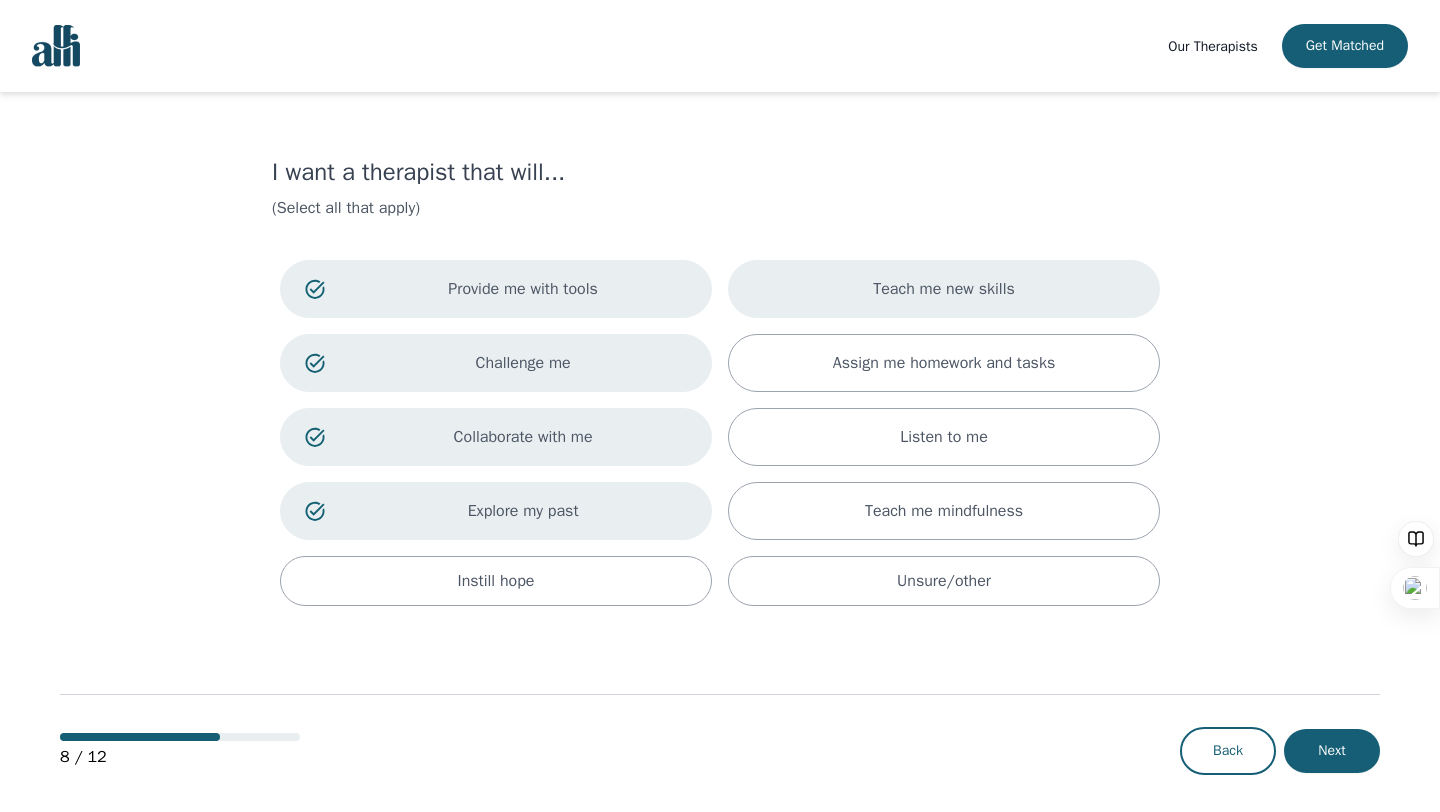 click on "Teach me new skills" at bounding box center [944, 289] 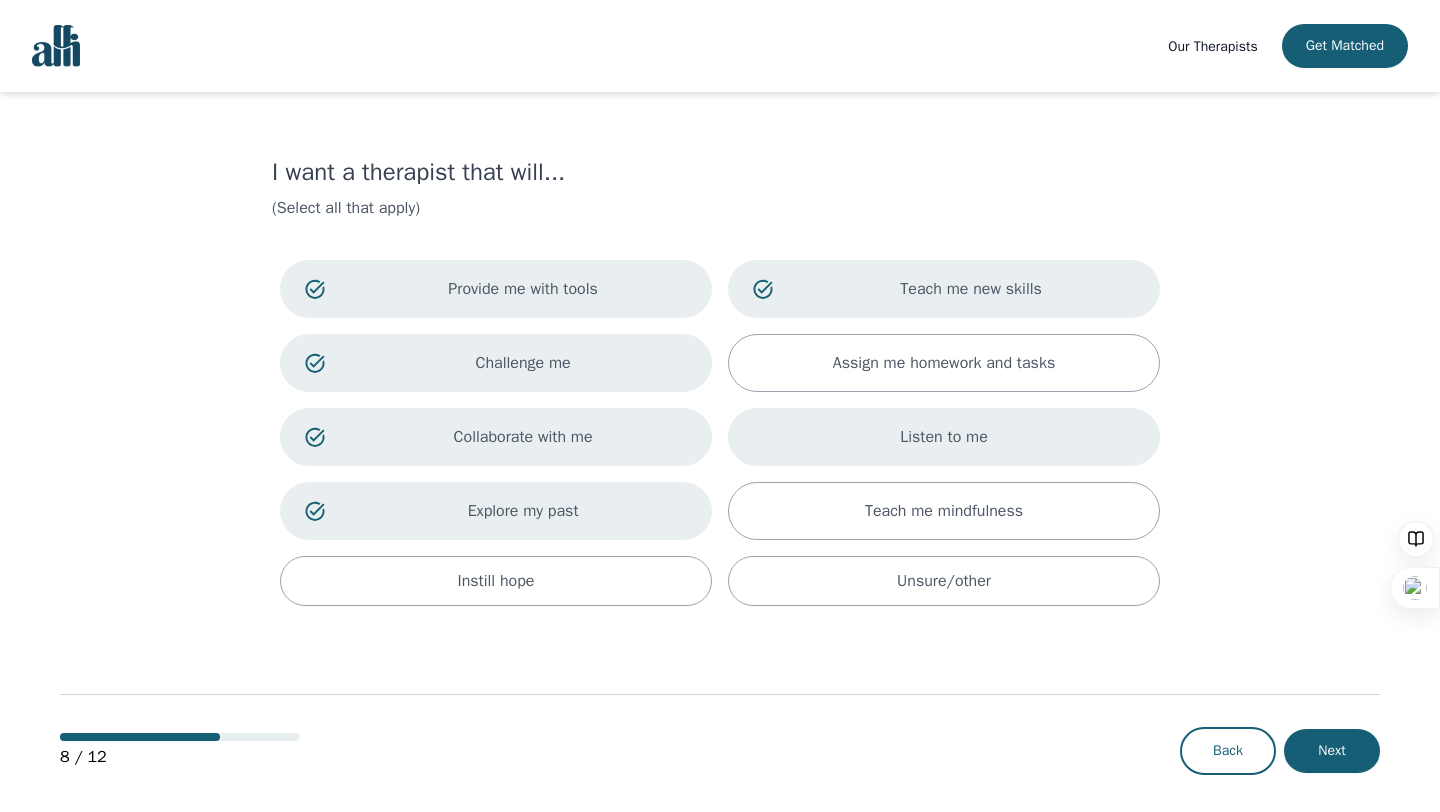click on "Listen to me" at bounding box center [944, 437] 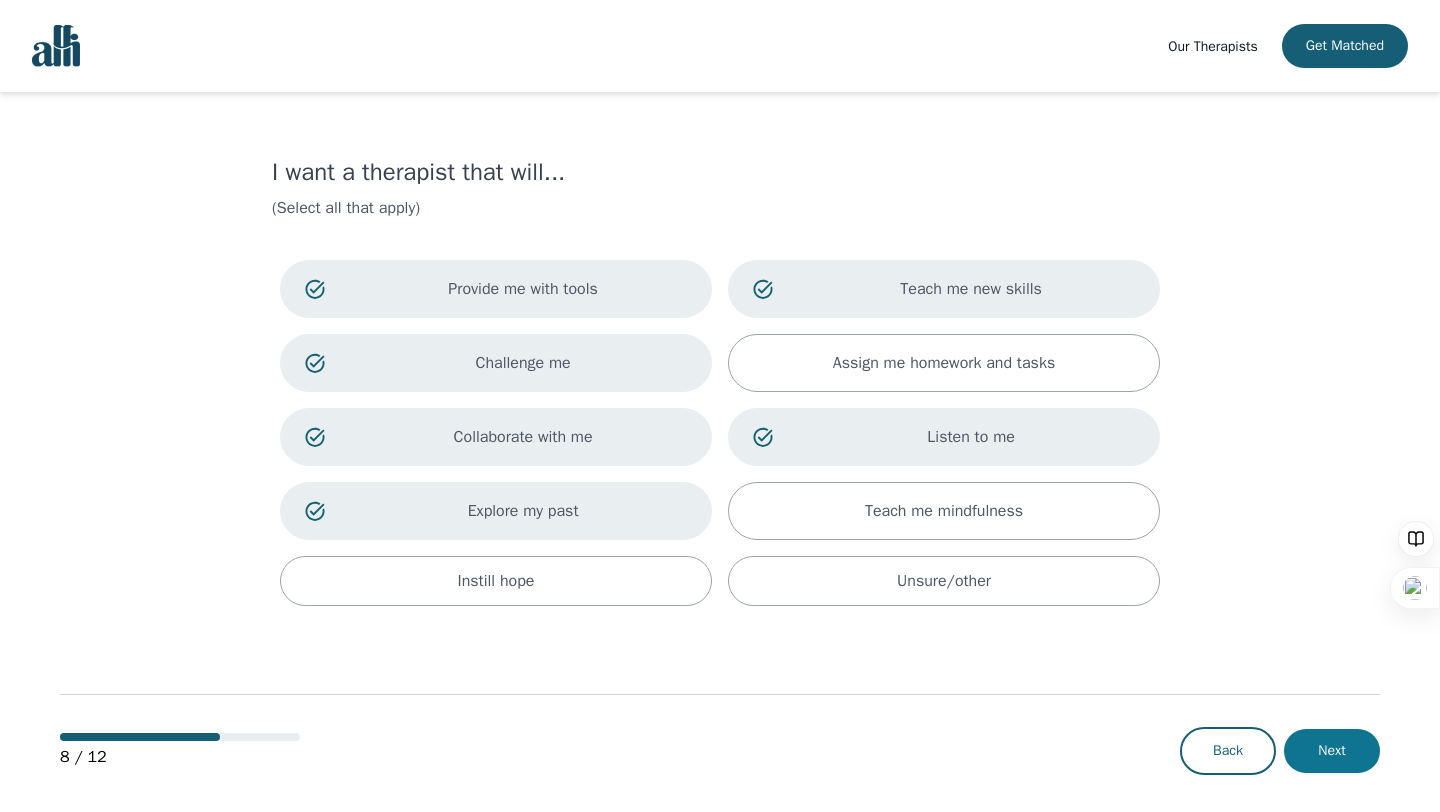 click on "Next" at bounding box center [1332, 751] 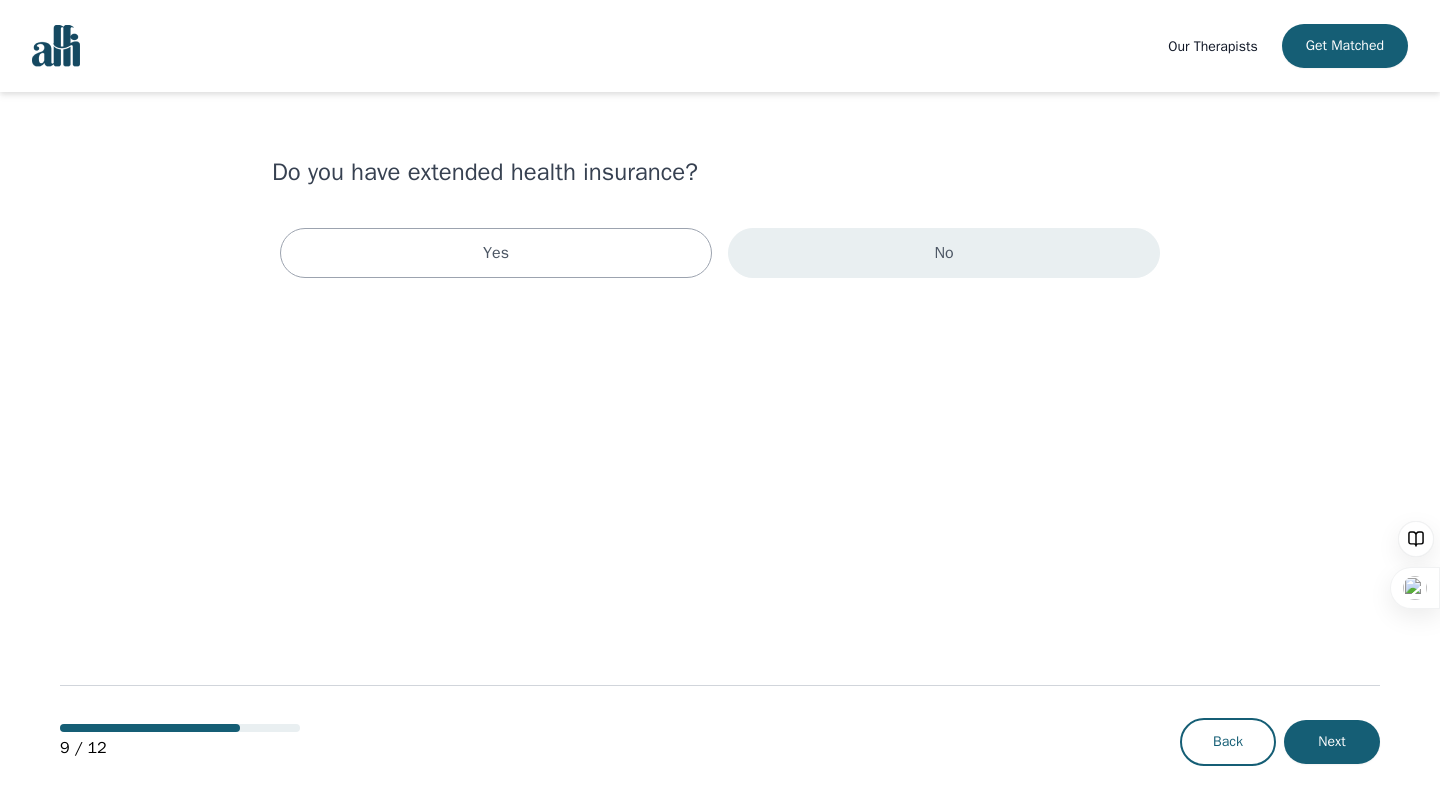 click on "No" at bounding box center (943, 253) 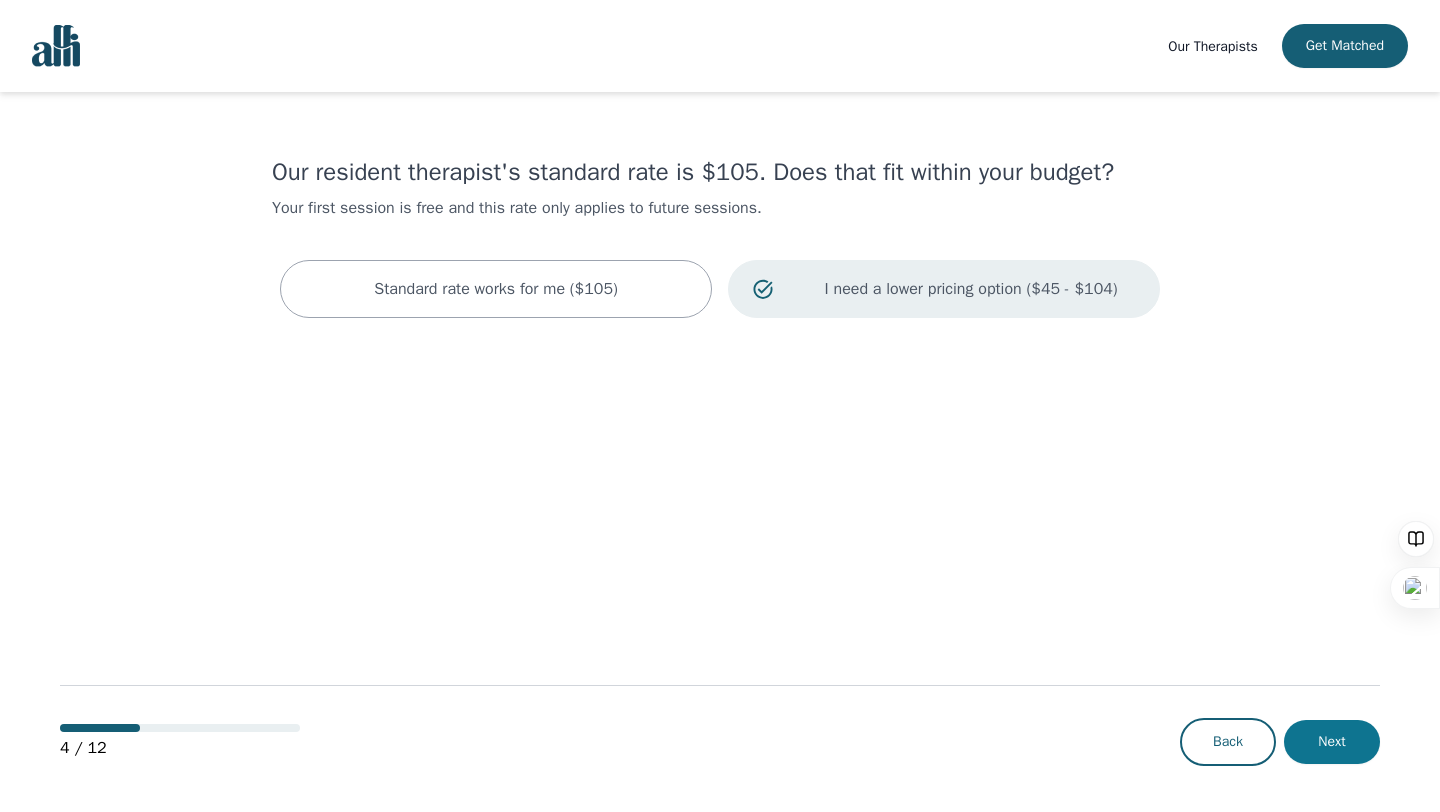 click on "Next" at bounding box center (1332, 742) 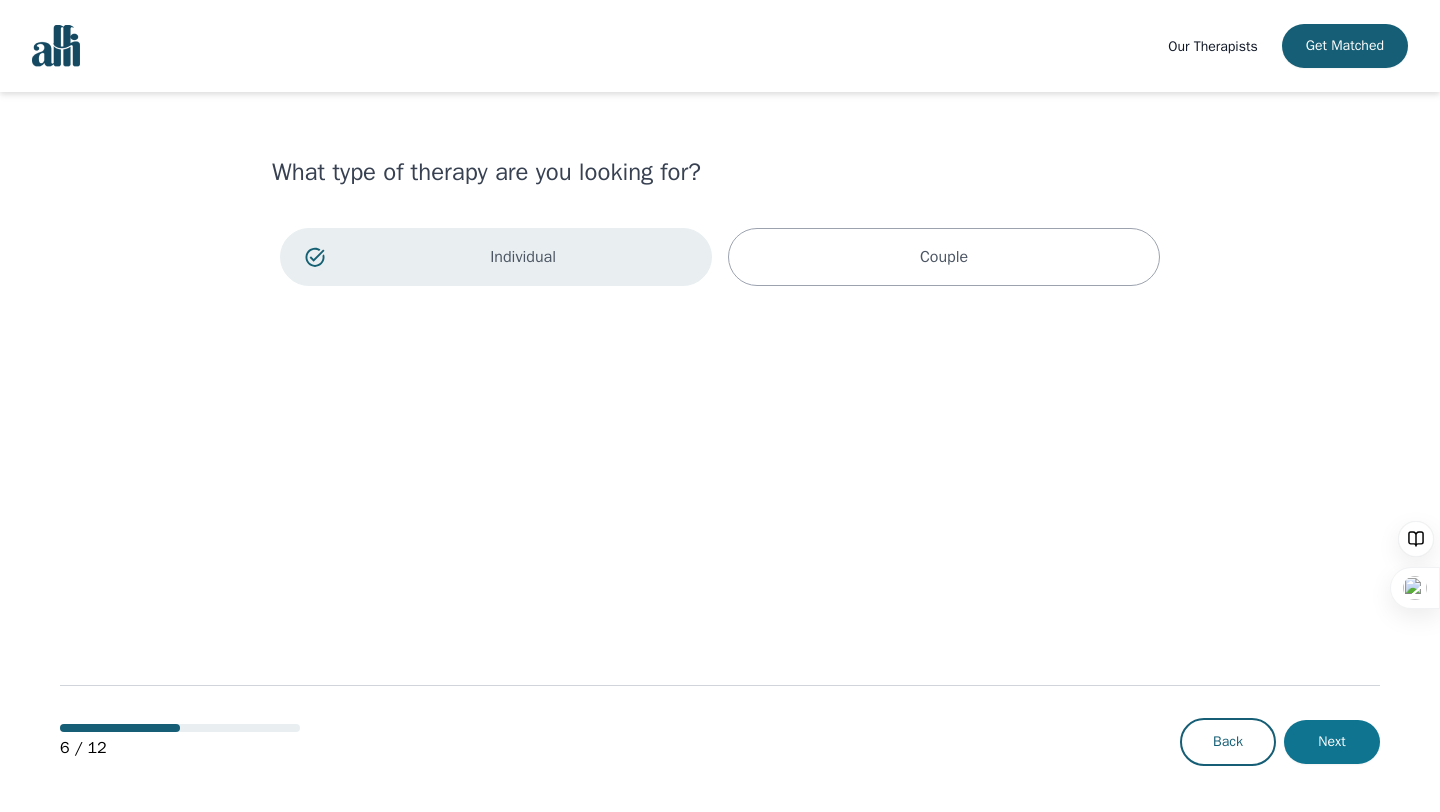 click on "Next" at bounding box center [1332, 742] 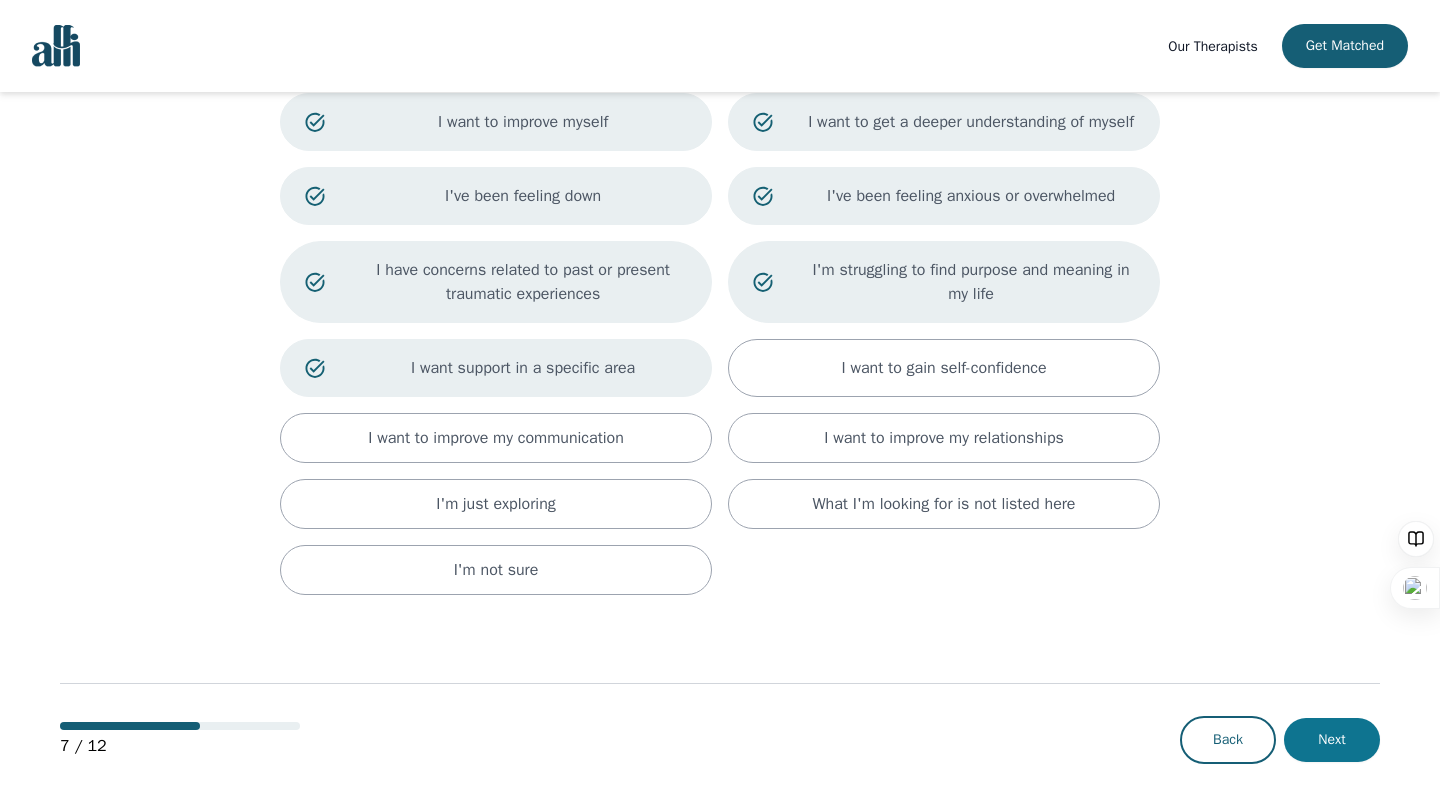 click on "Next" at bounding box center [1332, 740] 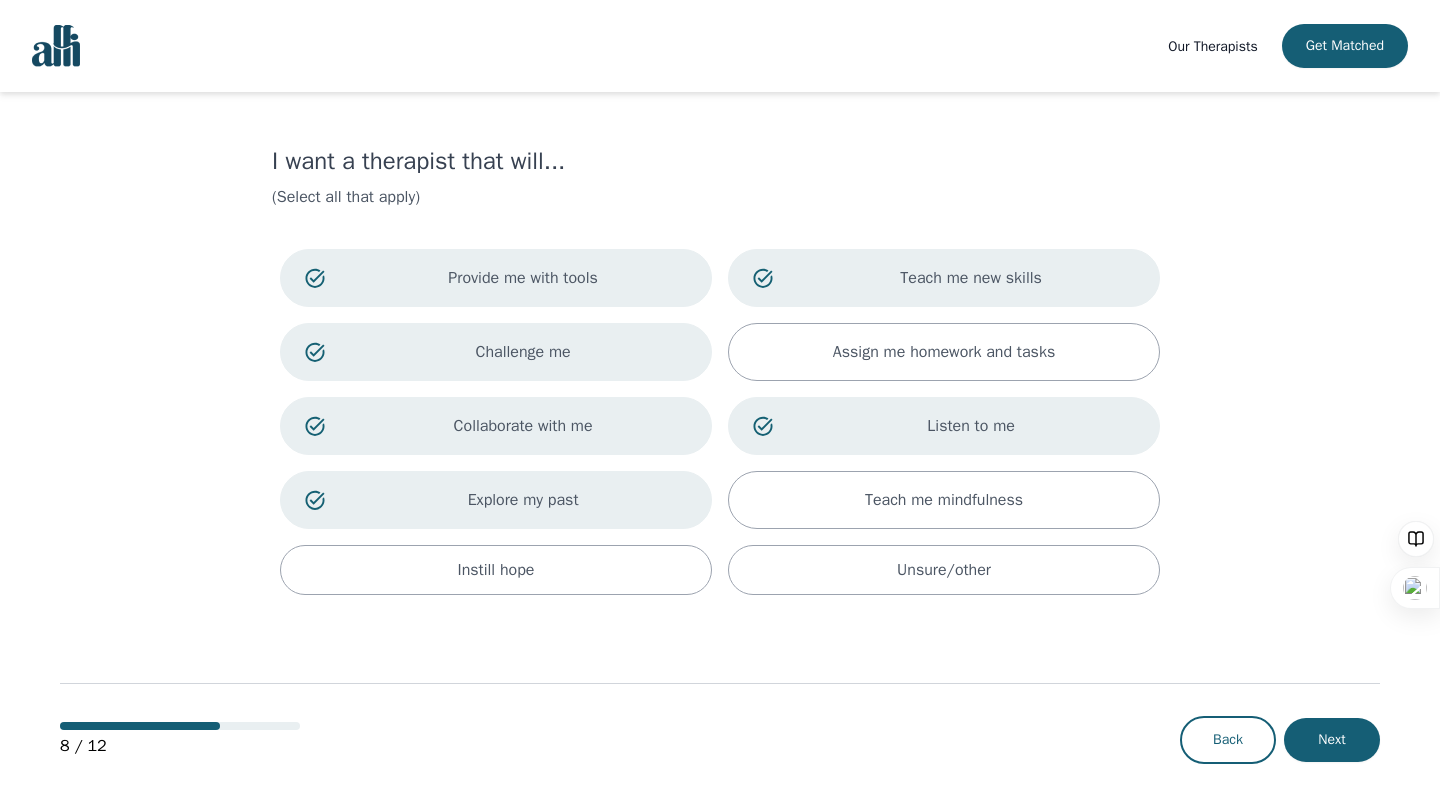 scroll, scrollTop: 0, scrollLeft: 0, axis: both 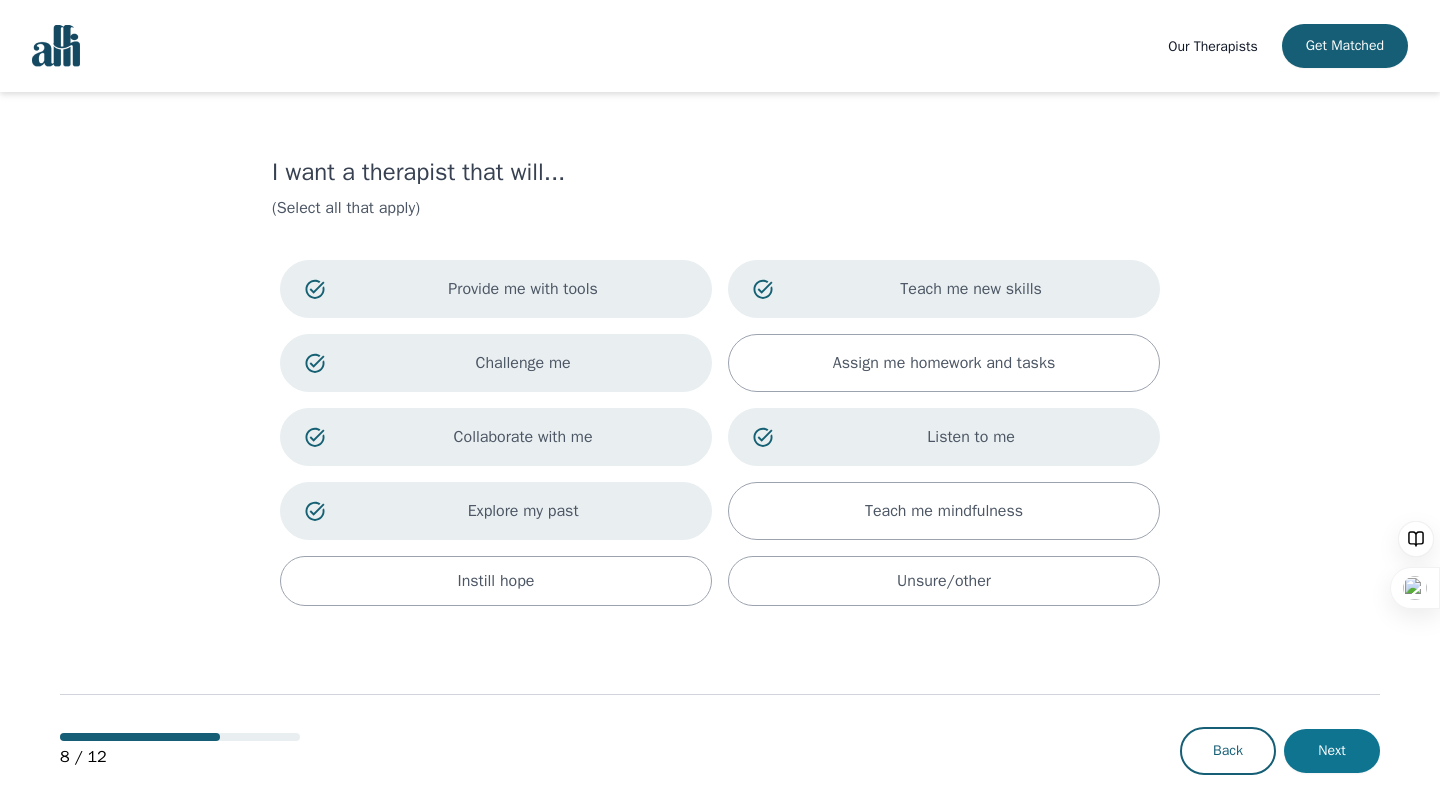 click on "Next" at bounding box center [1332, 751] 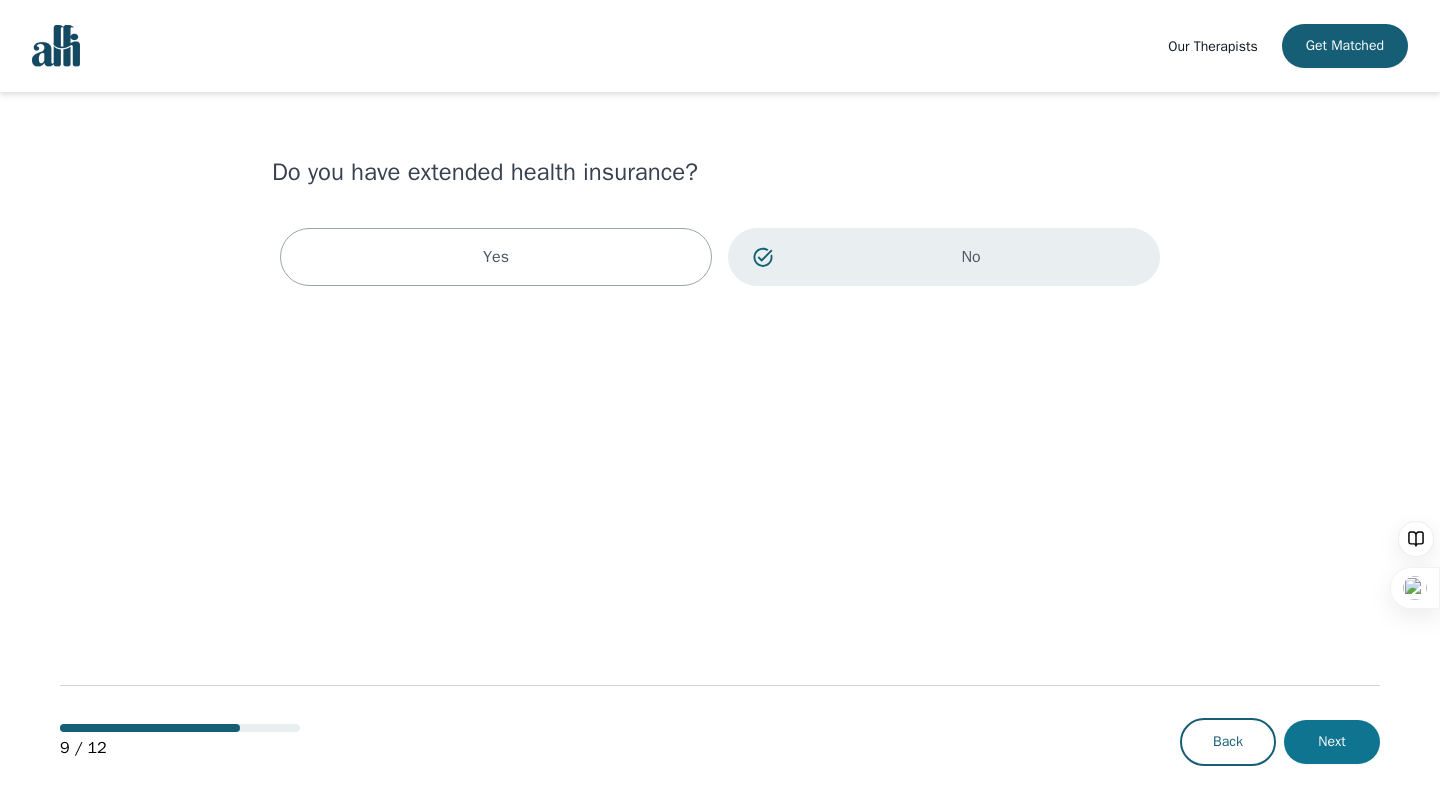 click on "Next" at bounding box center [1332, 742] 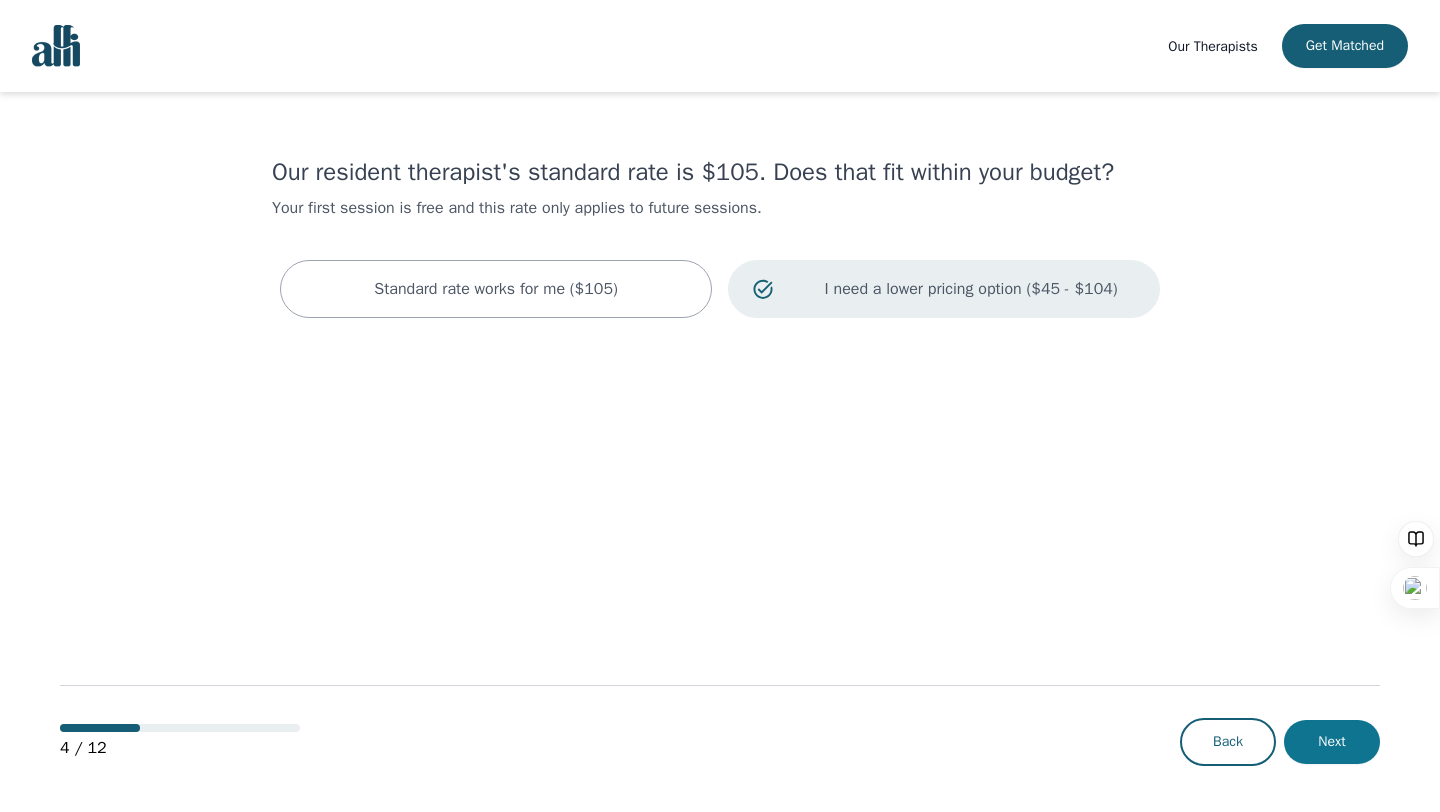 click on "Next" at bounding box center [1332, 742] 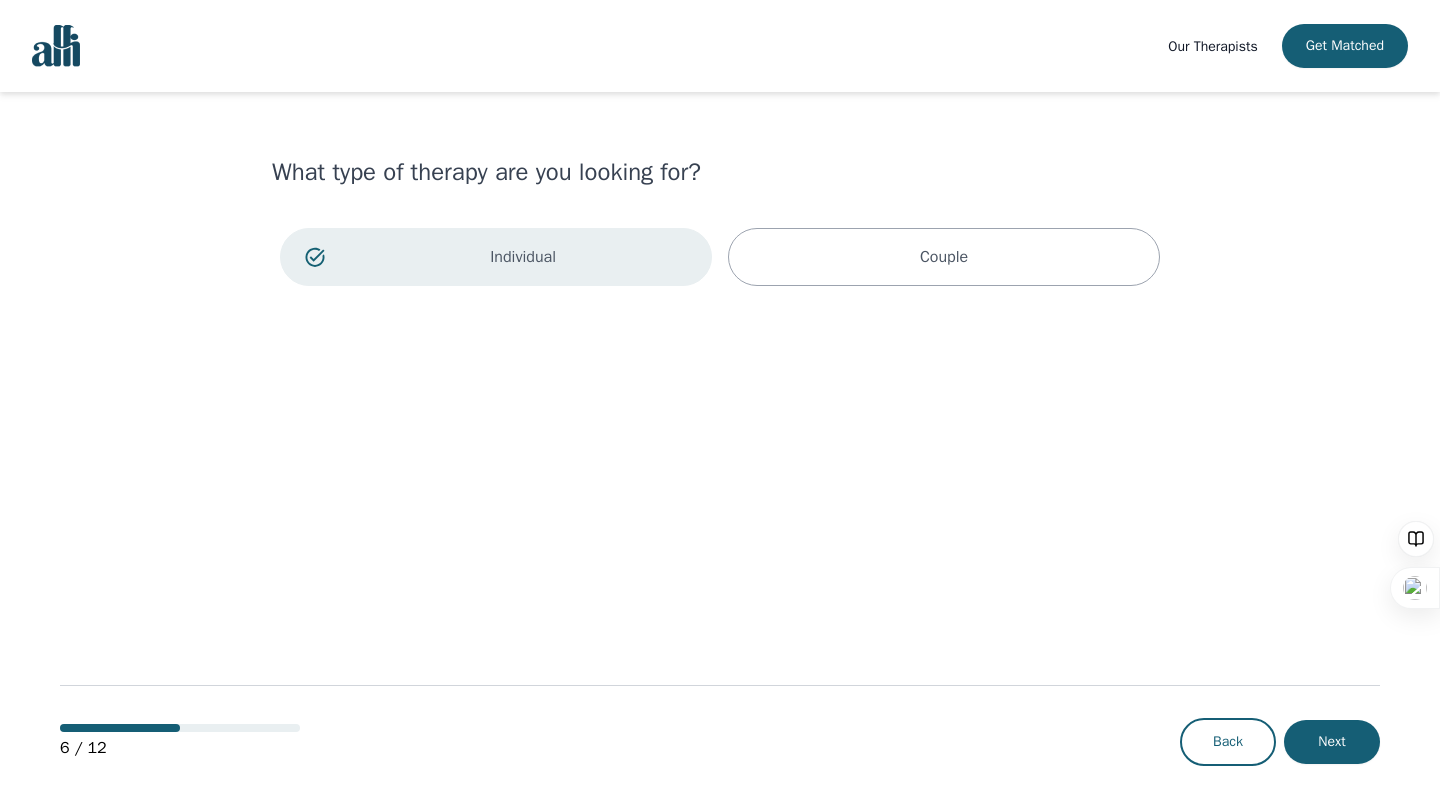 click on "Next" at bounding box center (1332, 742) 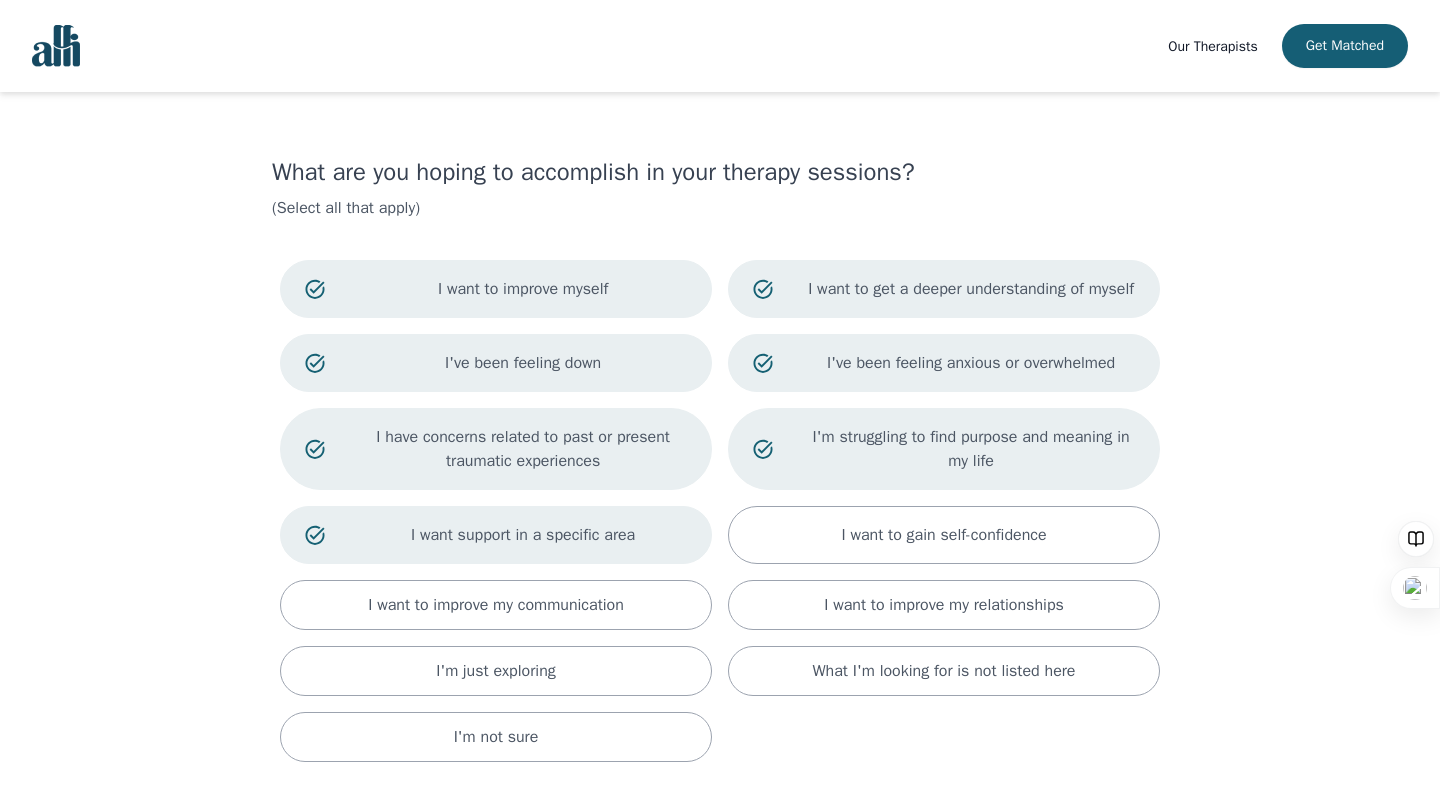 click on "What are you hoping to accomplish in your therapy sessions? (Select all that apply) I want to improve myself I want to get a deeper understanding of myself I've been feeling down I've been feeling anxious or overwhelmed I have concerns related to past or present traumatic experiences I'm struggling to find purpose and meaning in my life I want support in a specific area I want to gain self-confidence I want to improve my communication I want to improve my relationships I'm just exploring What I'm looking for is not listed here I'm not sure 7 / 12 Back Next" at bounding box center [720, 535] 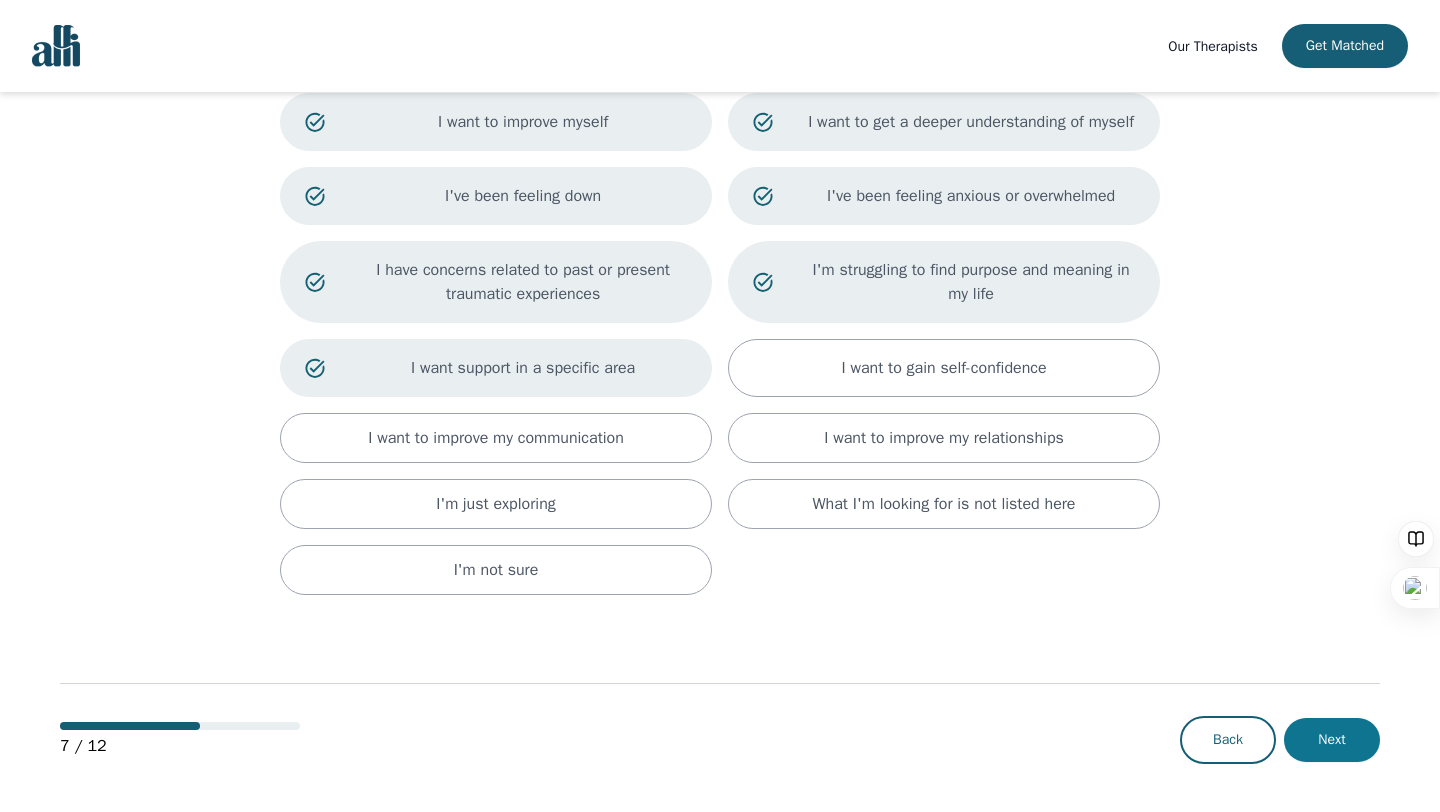 click on "Next" at bounding box center (1332, 740) 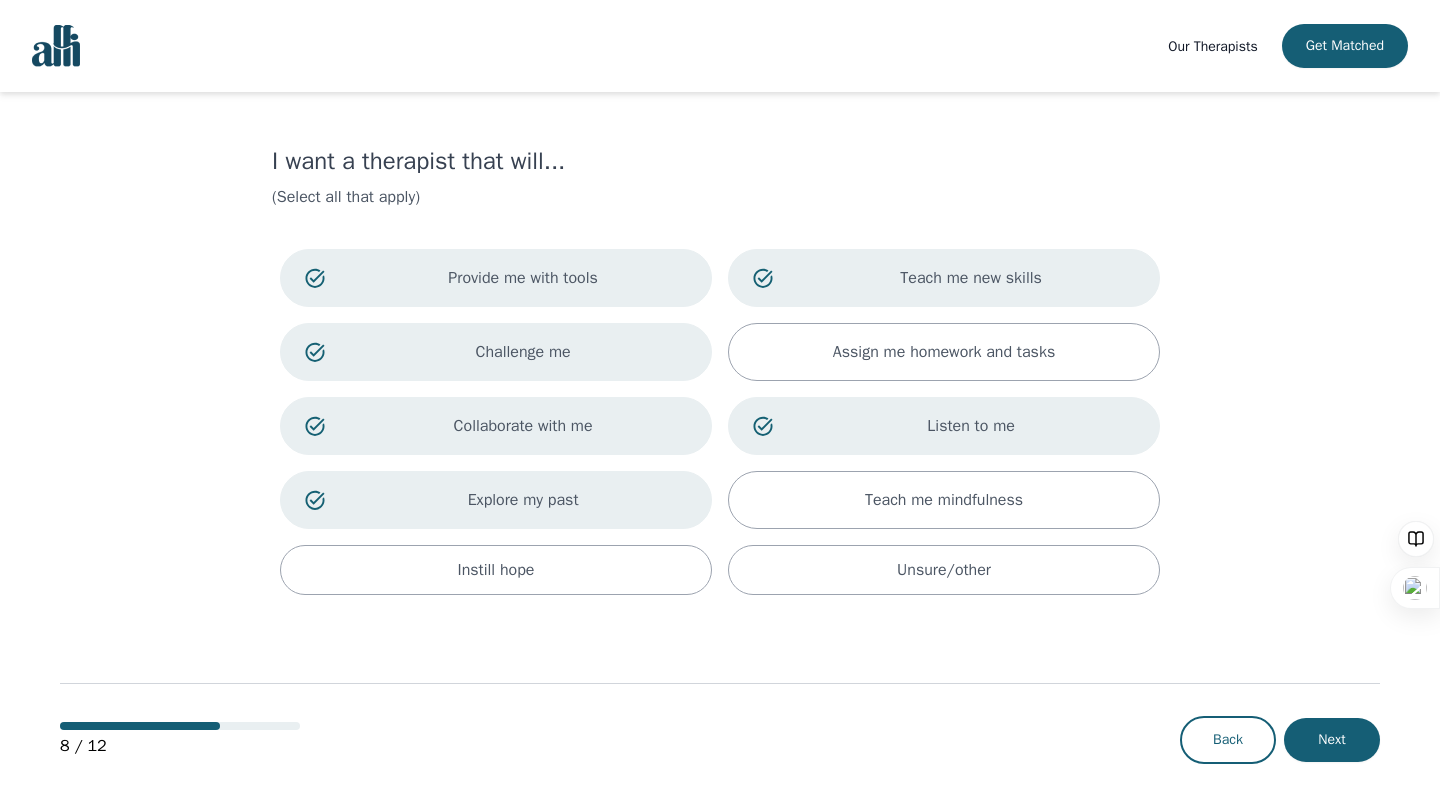 scroll, scrollTop: 0, scrollLeft: 0, axis: both 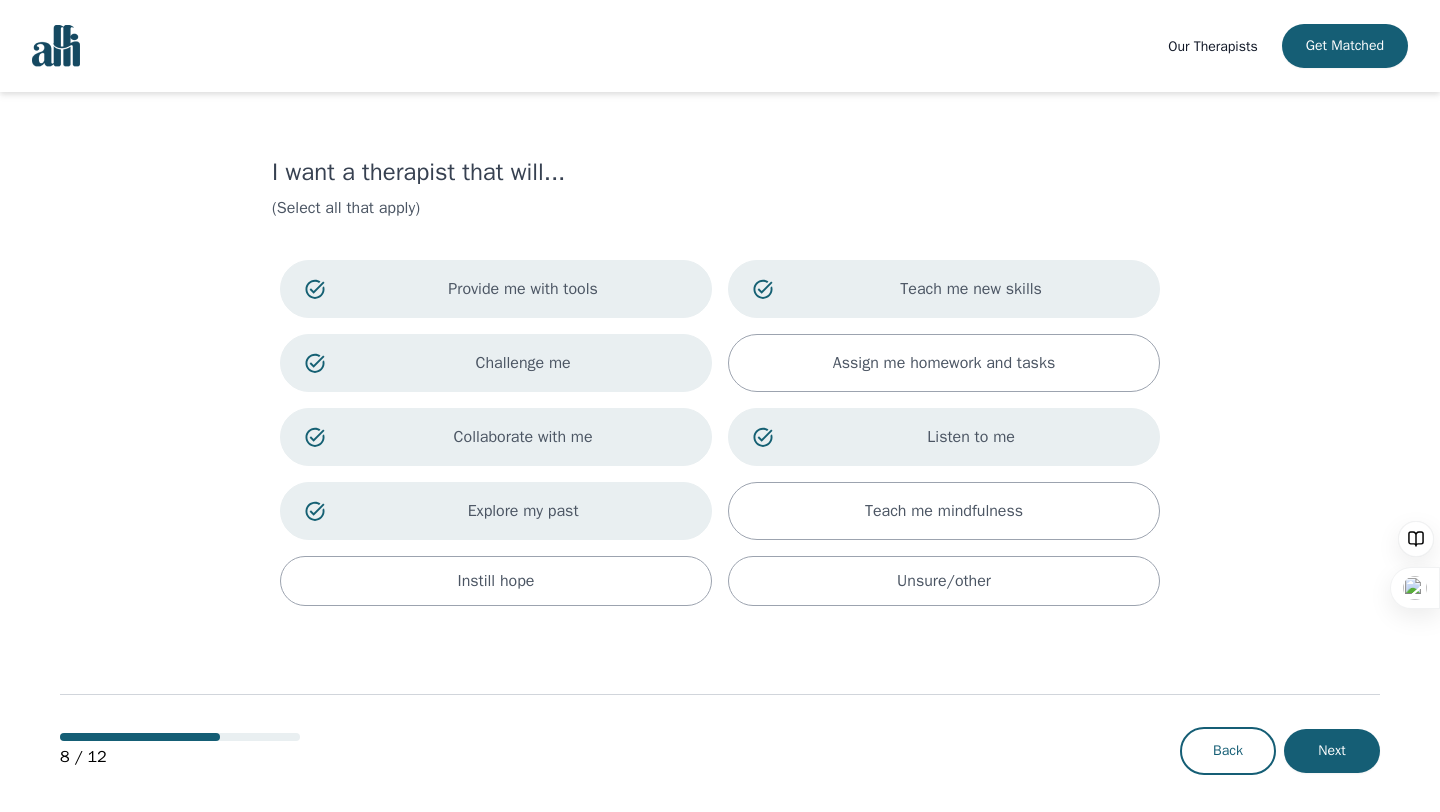 click on "Next" at bounding box center (1332, 751) 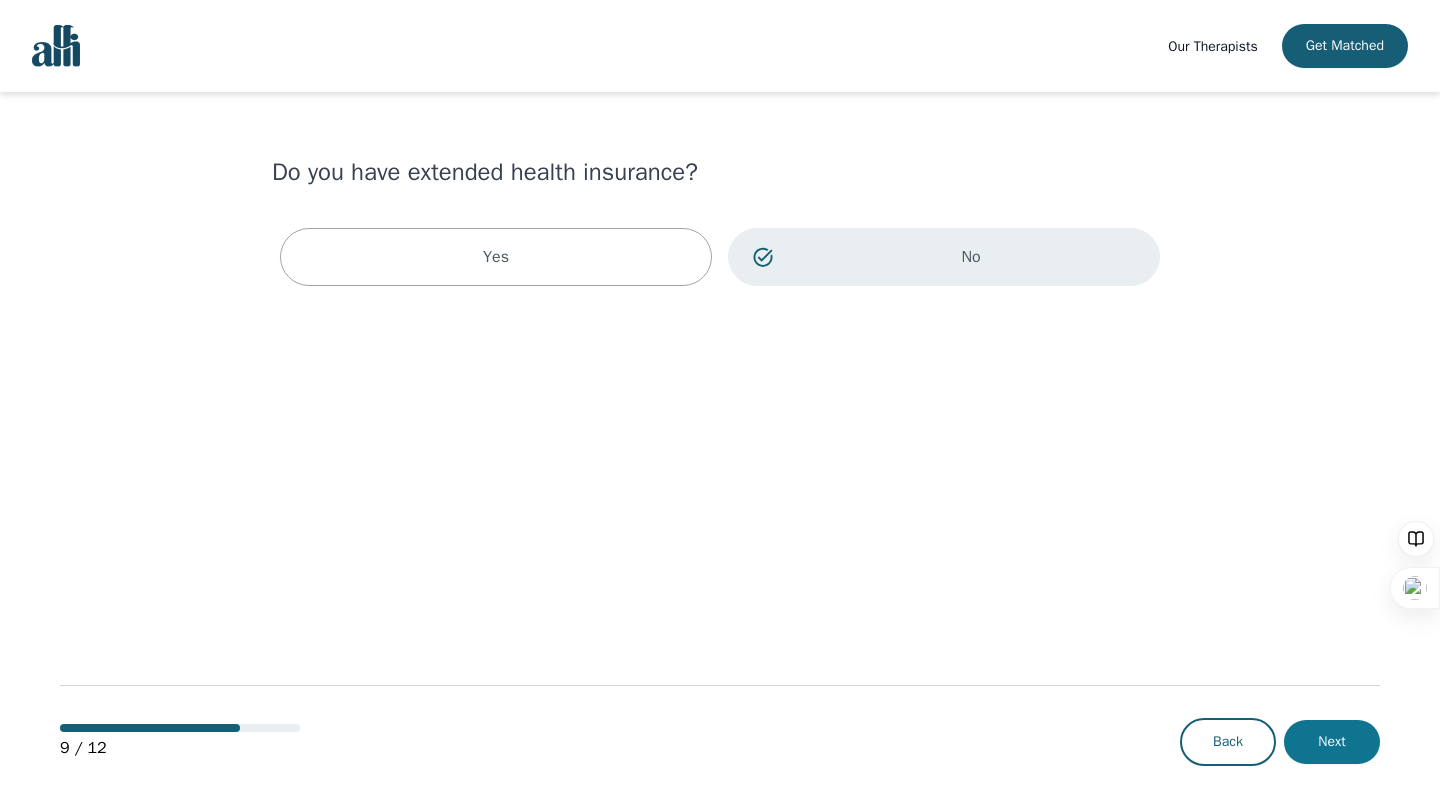 click on "Next" at bounding box center [1332, 742] 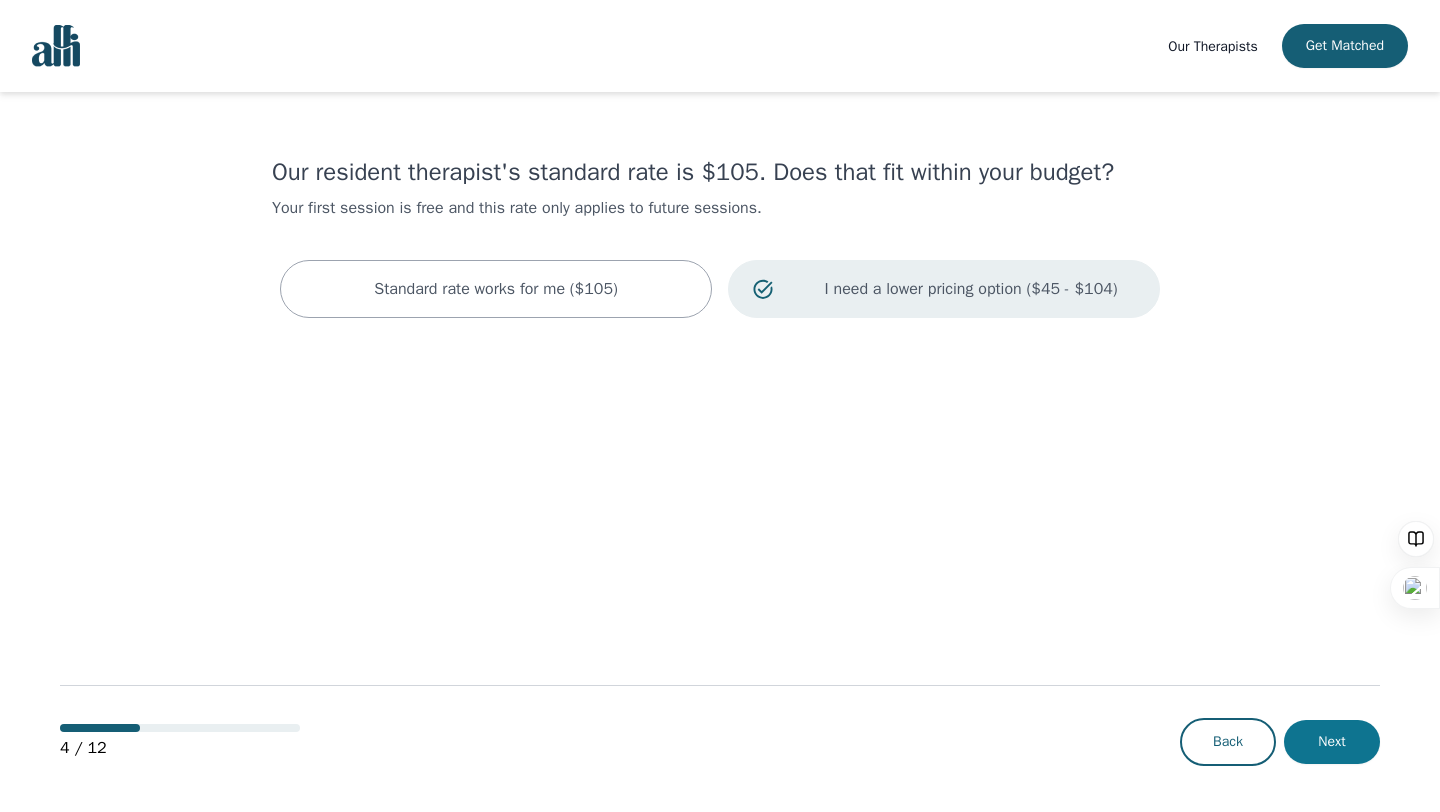 click on "Next" at bounding box center (1332, 742) 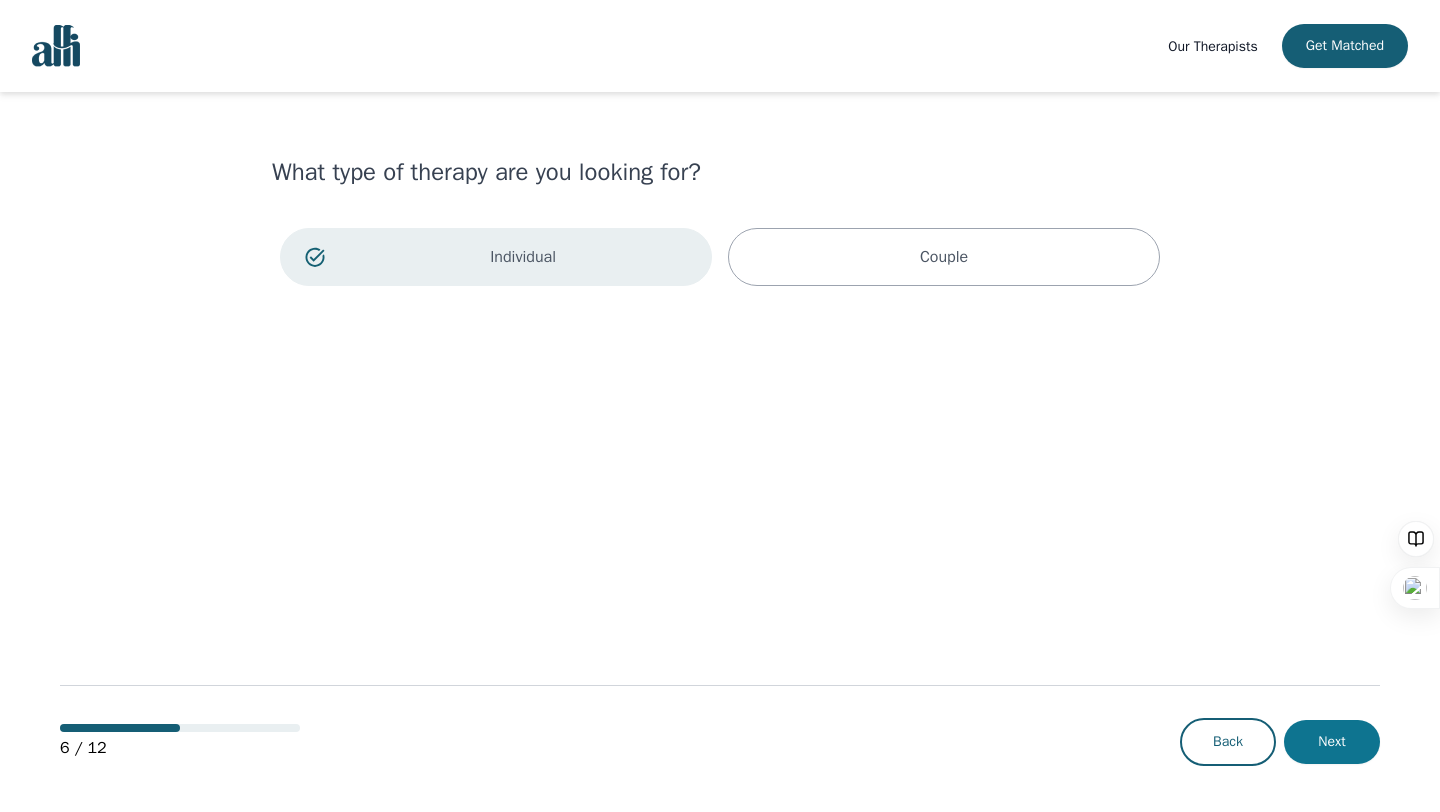 click on "Next" at bounding box center [1332, 742] 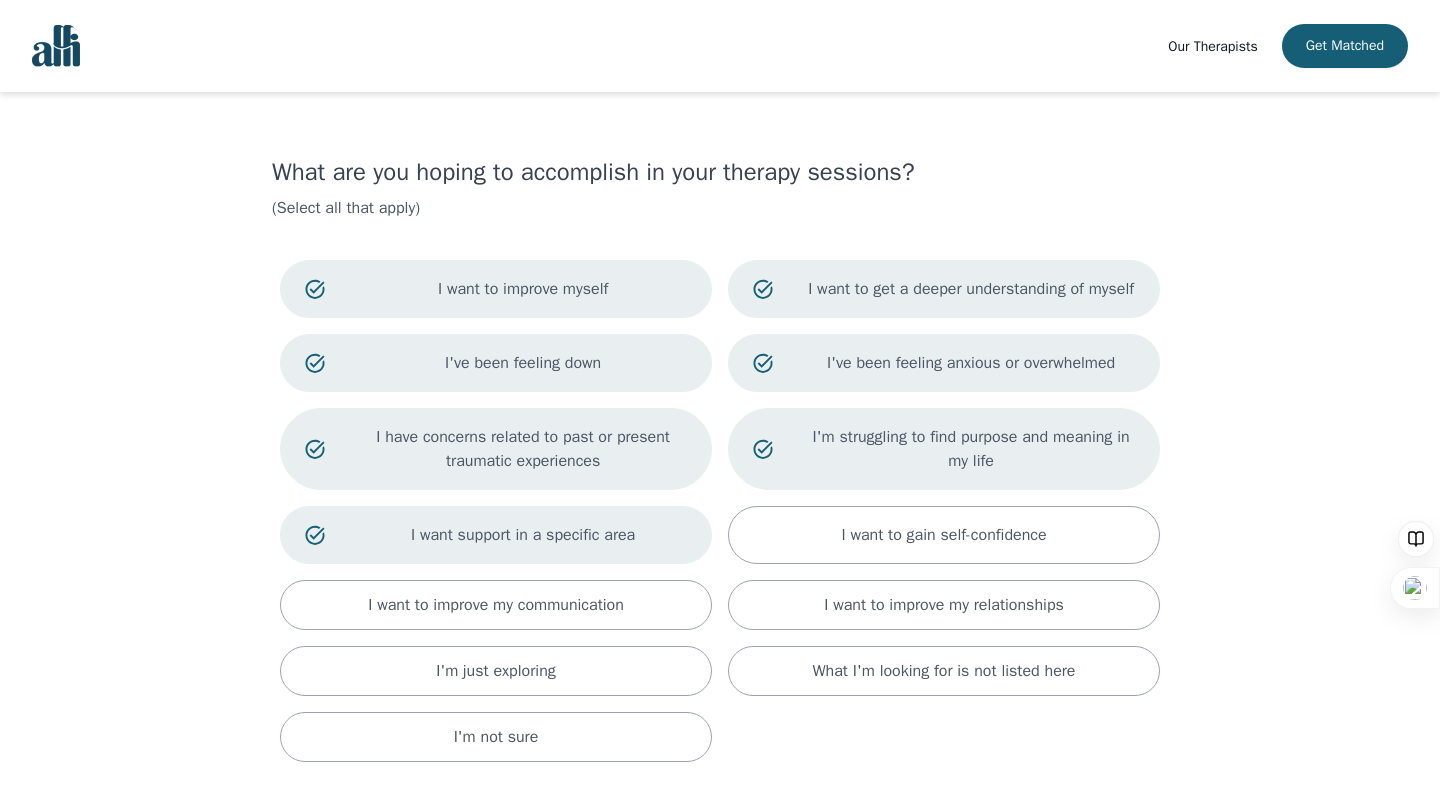 click at bounding box center (56, 46) 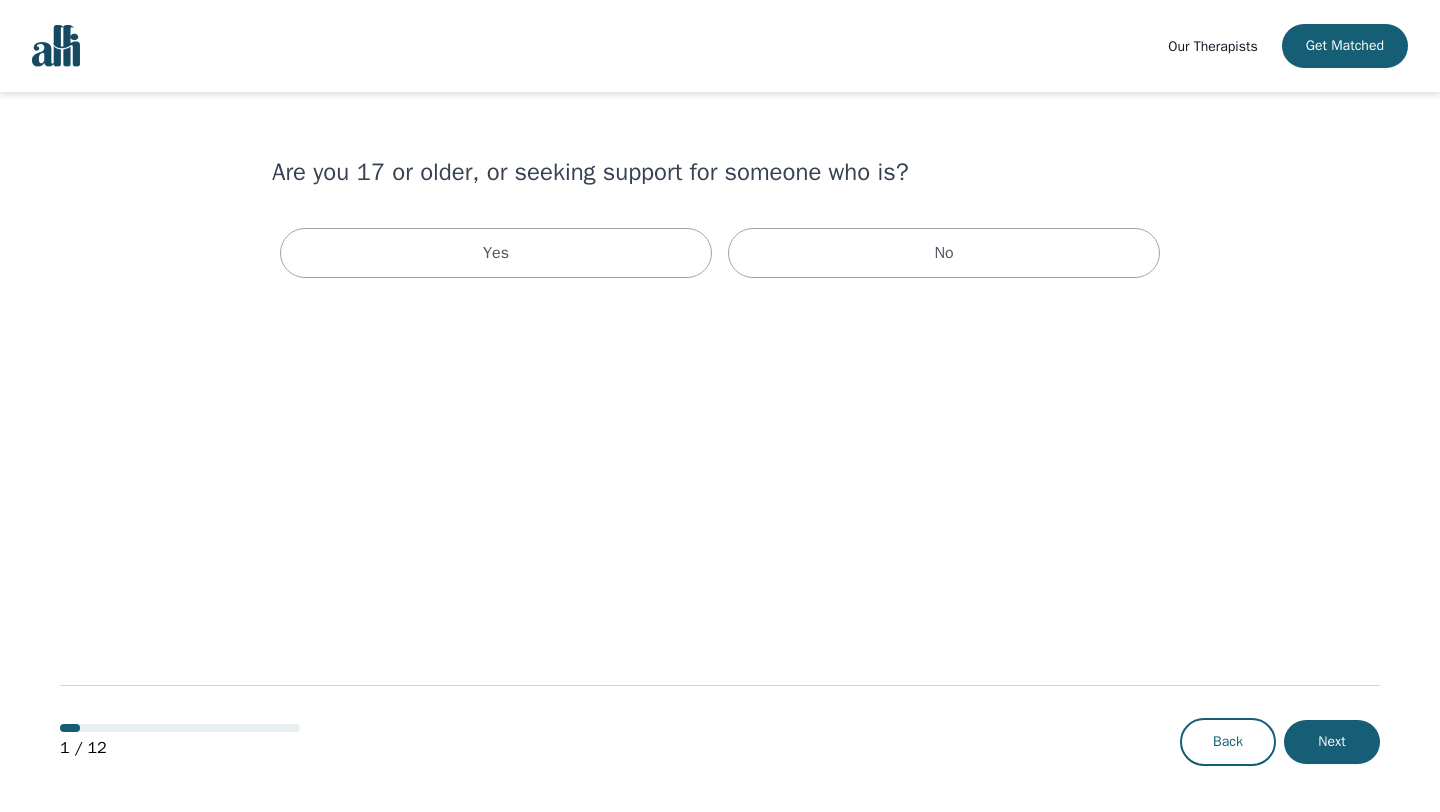 scroll, scrollTop: 0, scrollLeft: 0, axis: both 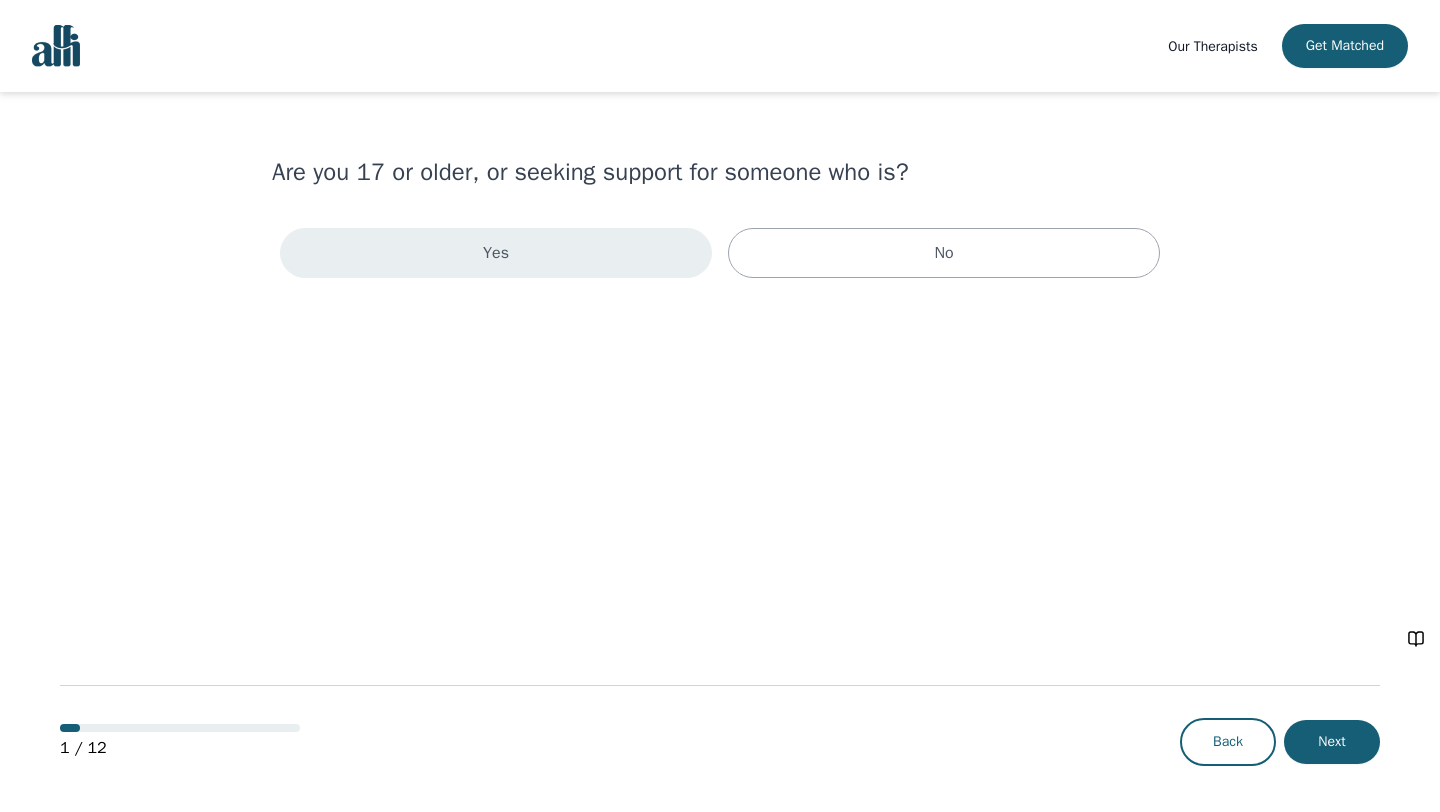 click on "Yes" at bounding box center [496, 253] 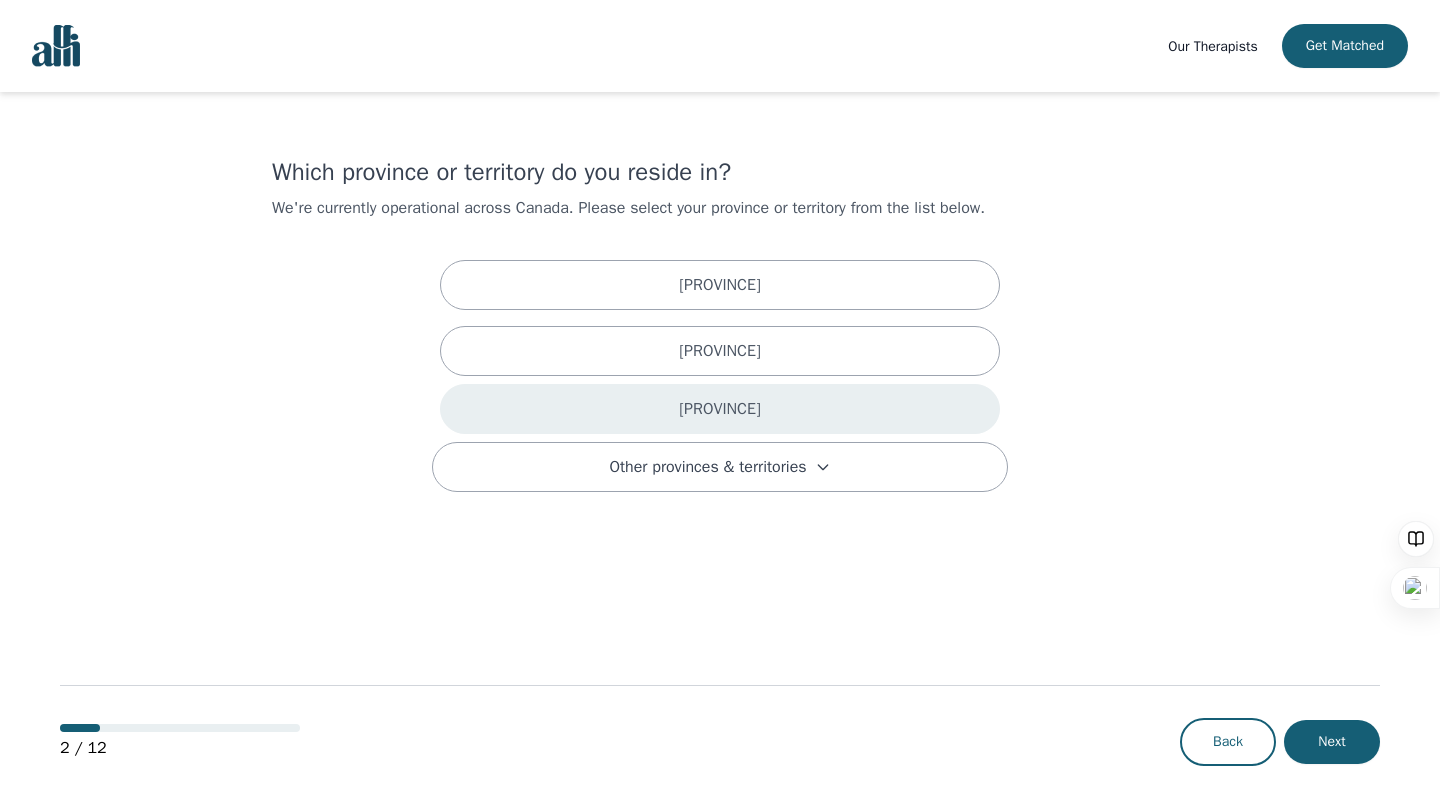click on "[STATE]" at bounding box center [720, 409] 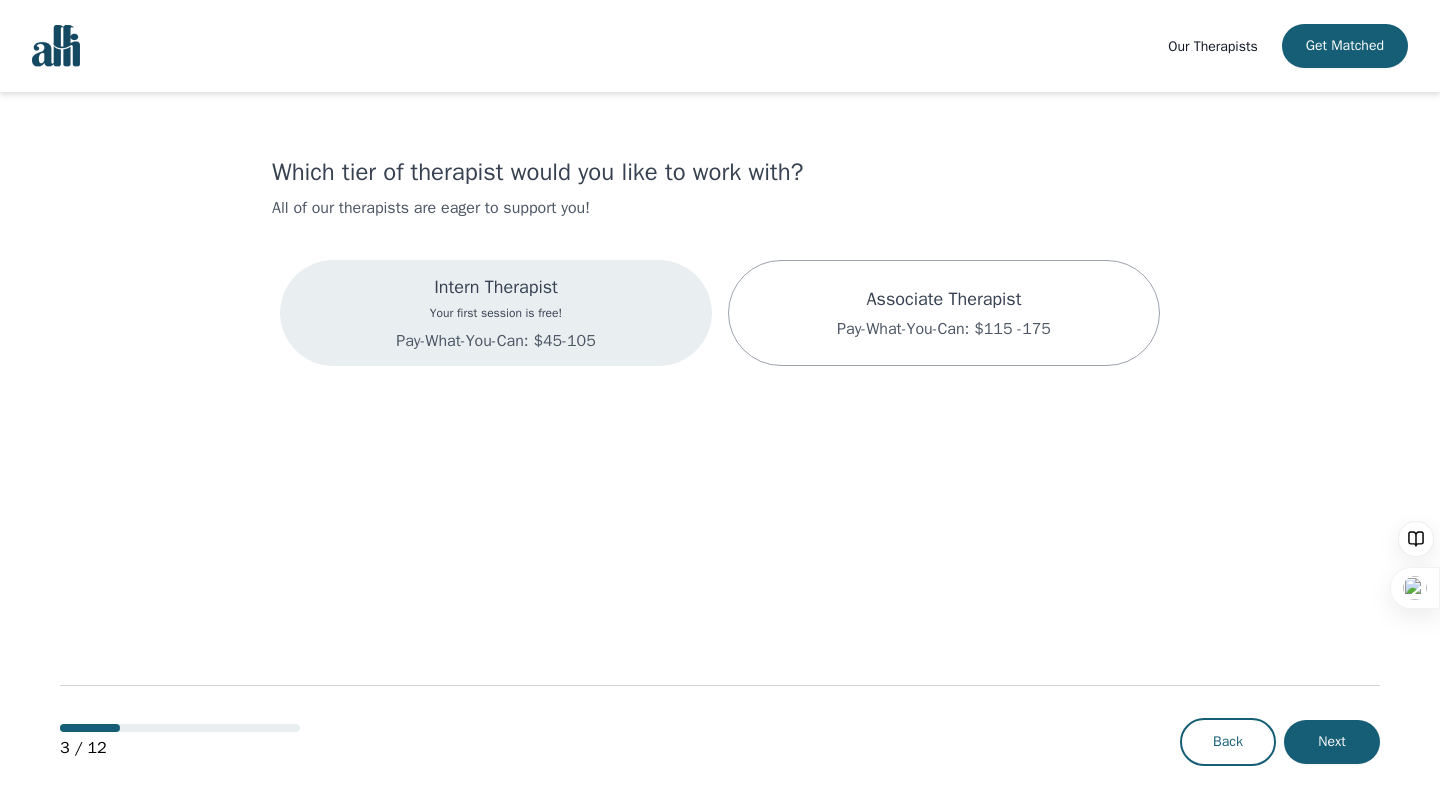 click on "Intern Therapist Your first session is free! Pay-What-You-Can: $45-105" at bounding box center [496, 313] 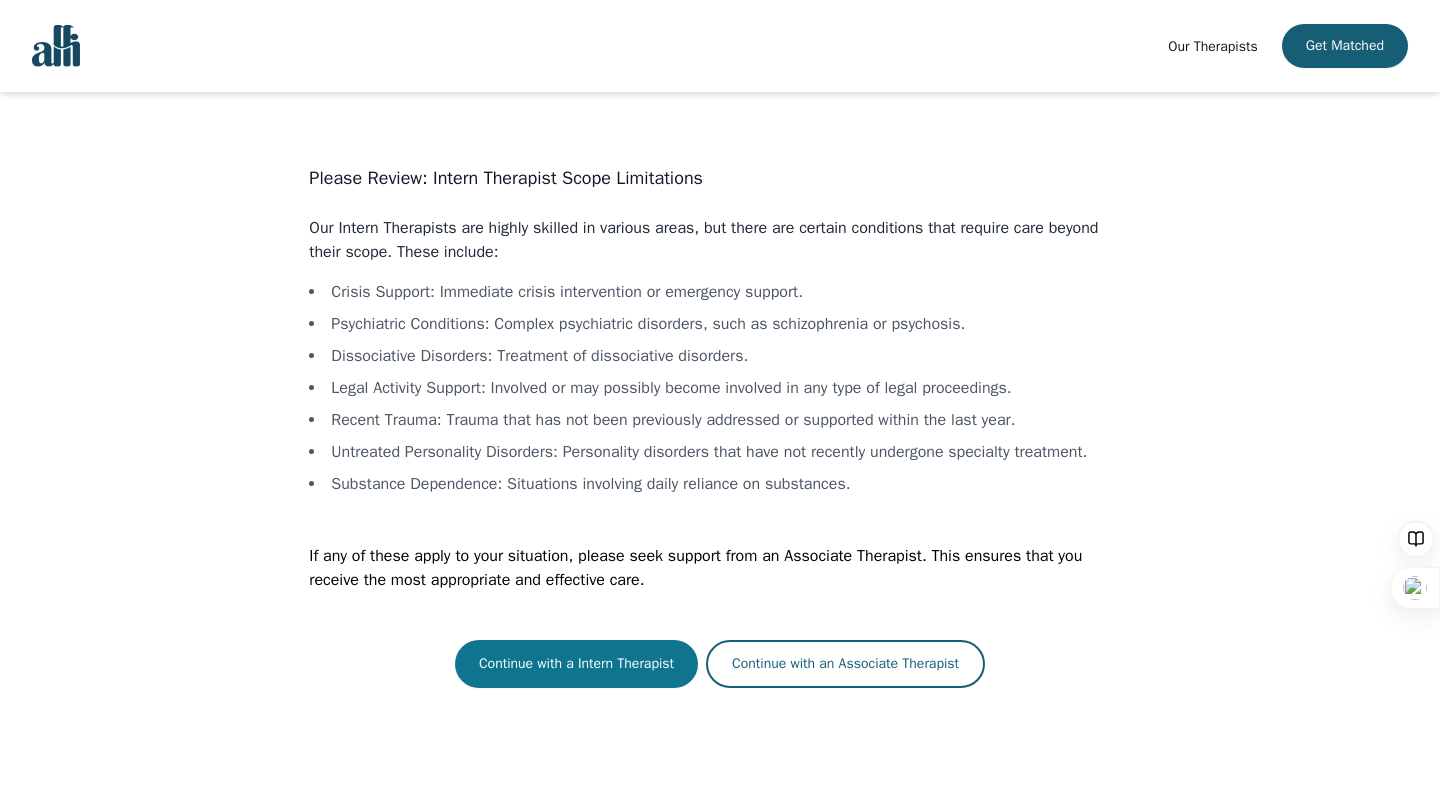 click on "Continue with a Intern Therapist" at bounding box center (576, 664) 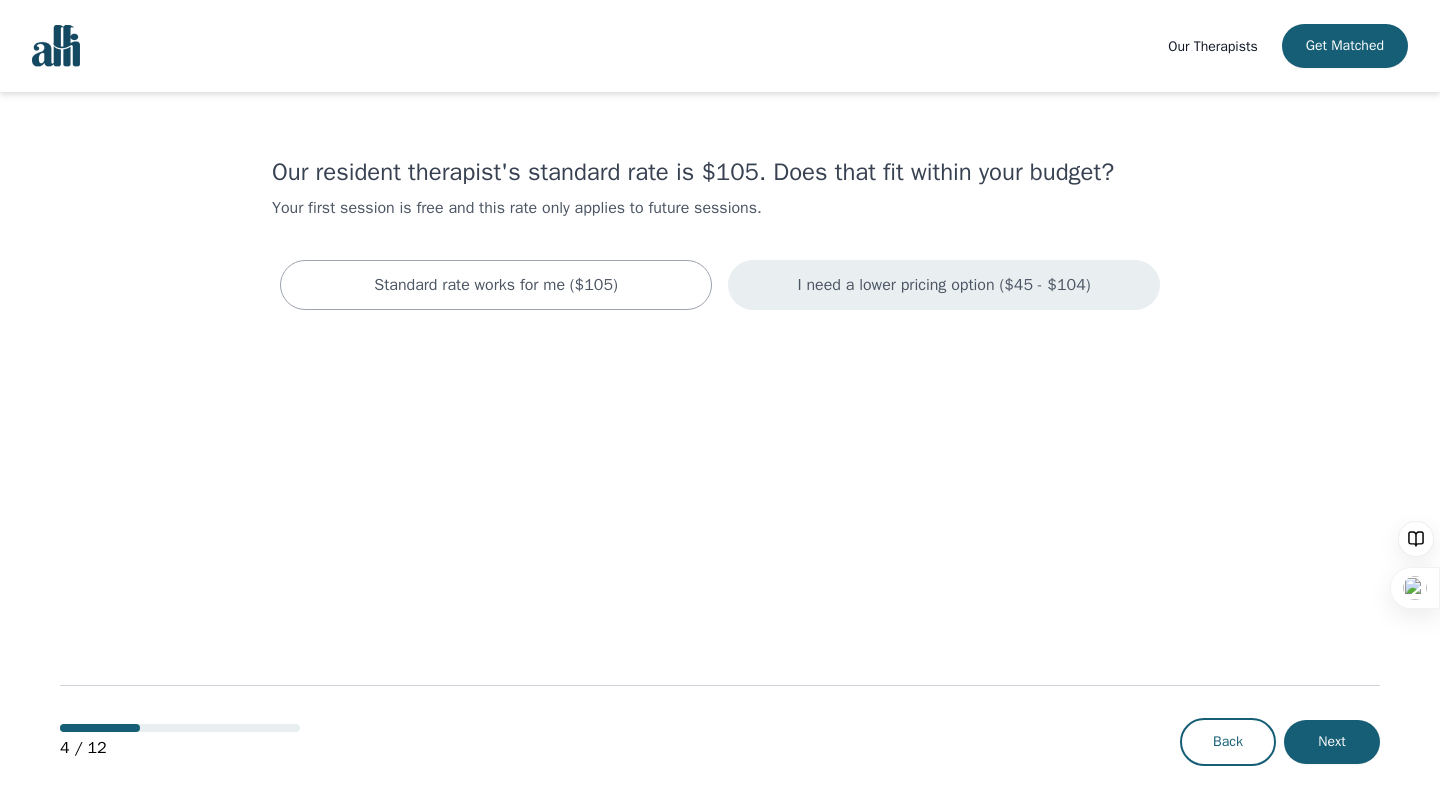 click on "I need a lower pricing option ($45 - $104)" at bounding box center [943, 285] 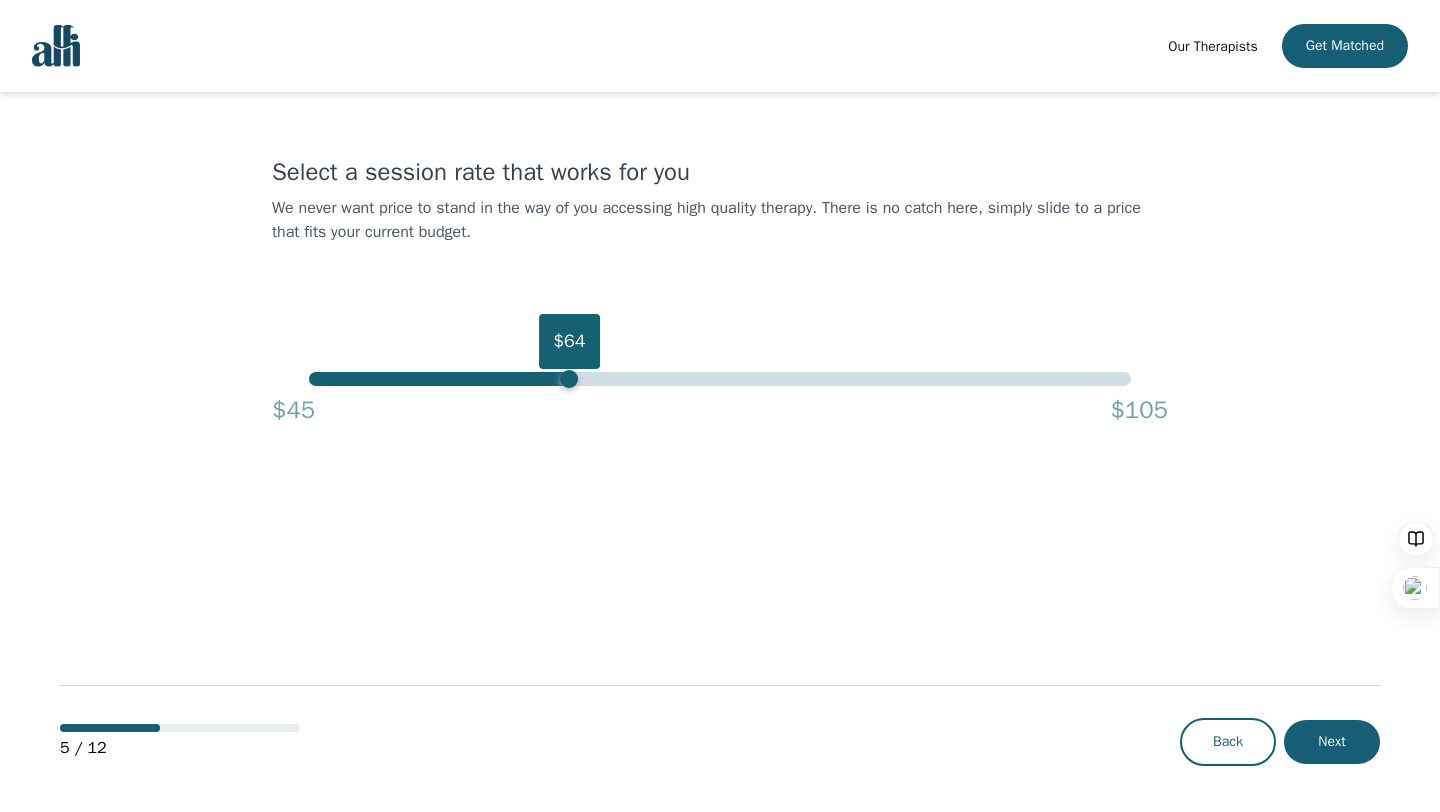 drag, startPoint x: 1133, startPoint y: 382, endPoint x: 565, endPoint y: 313, distance: 572.17566 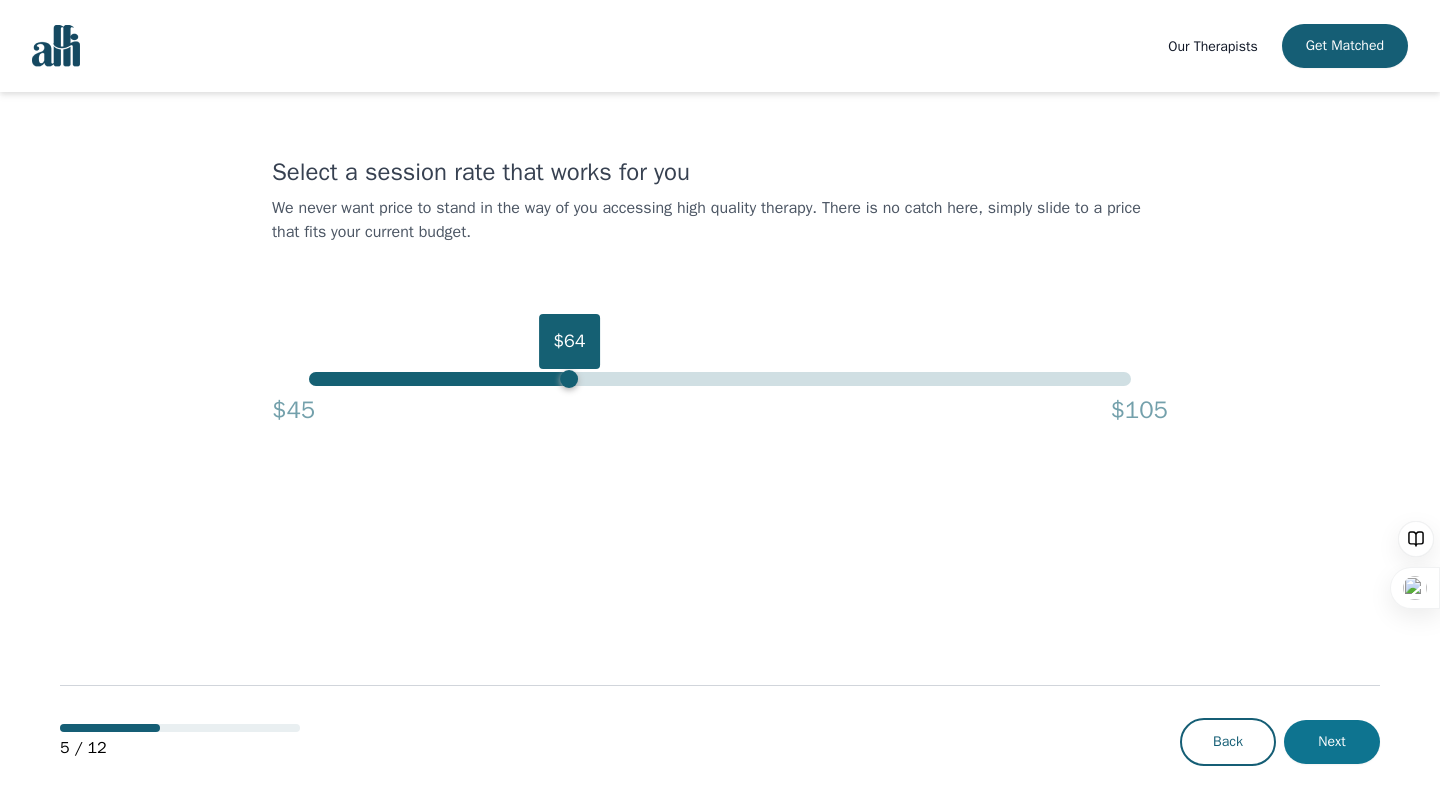 click on "Next" at bounding box center (1332, 742) 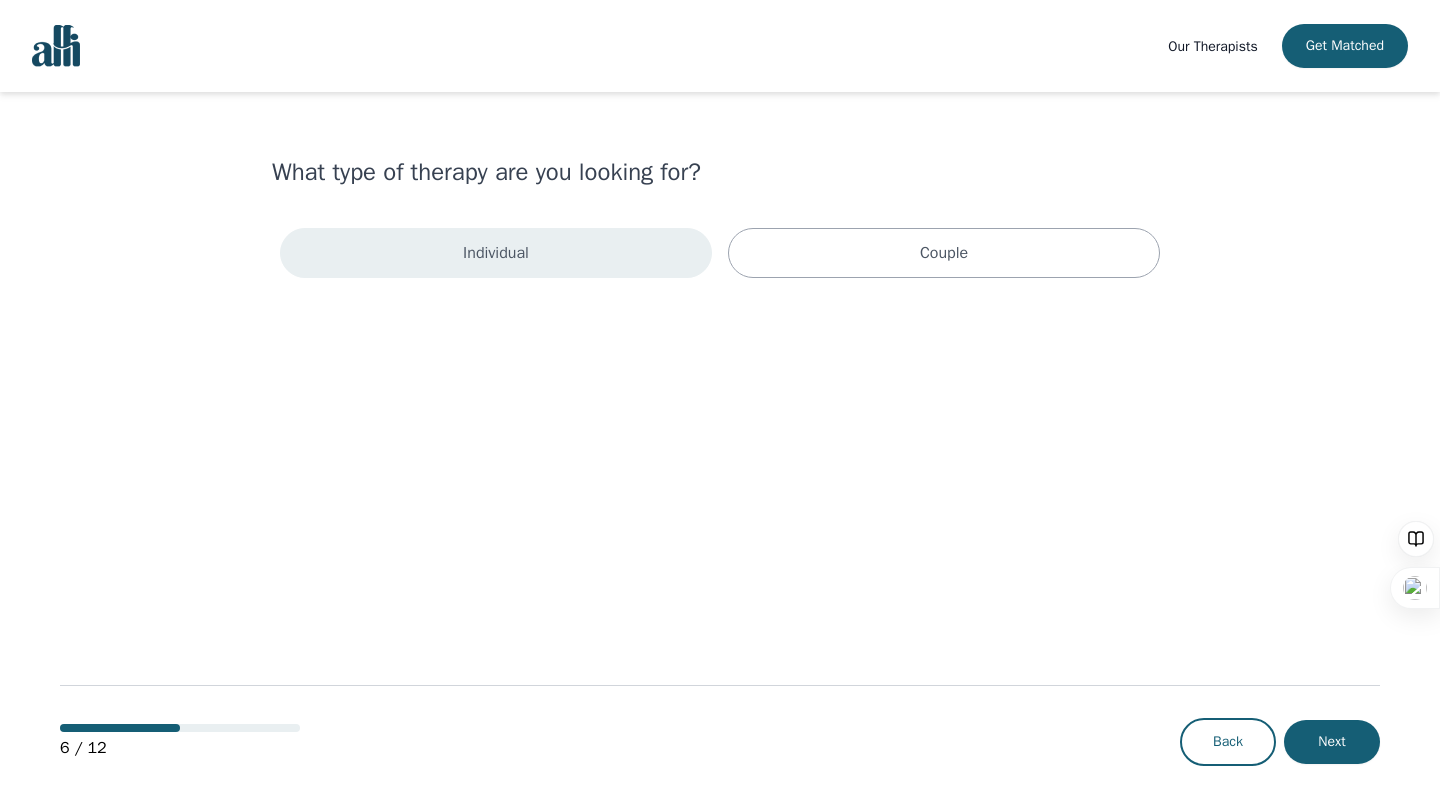 click on "Individual" at bounding box center (496, 253) 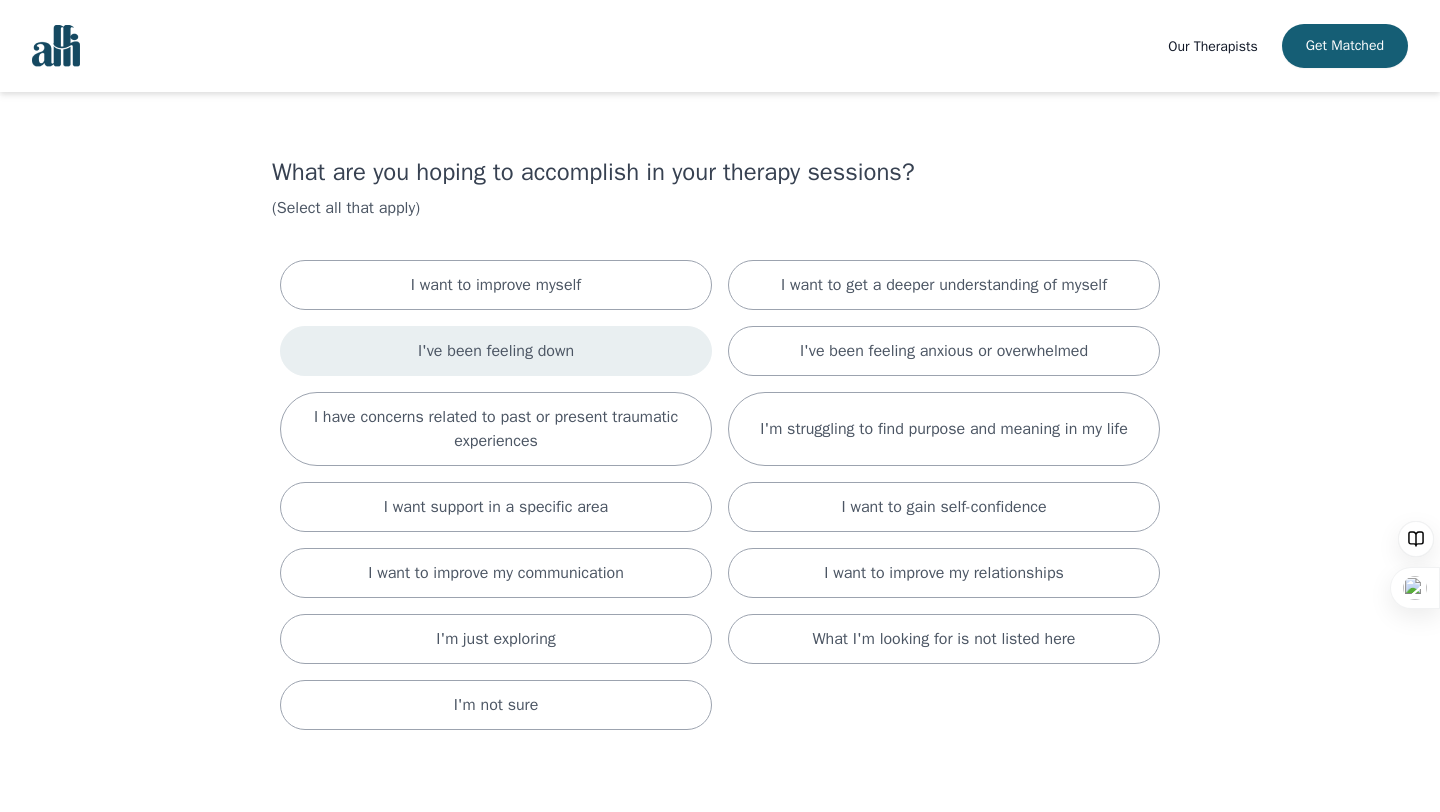 click on "I've been feeling down" at bounding box center (496, 351) 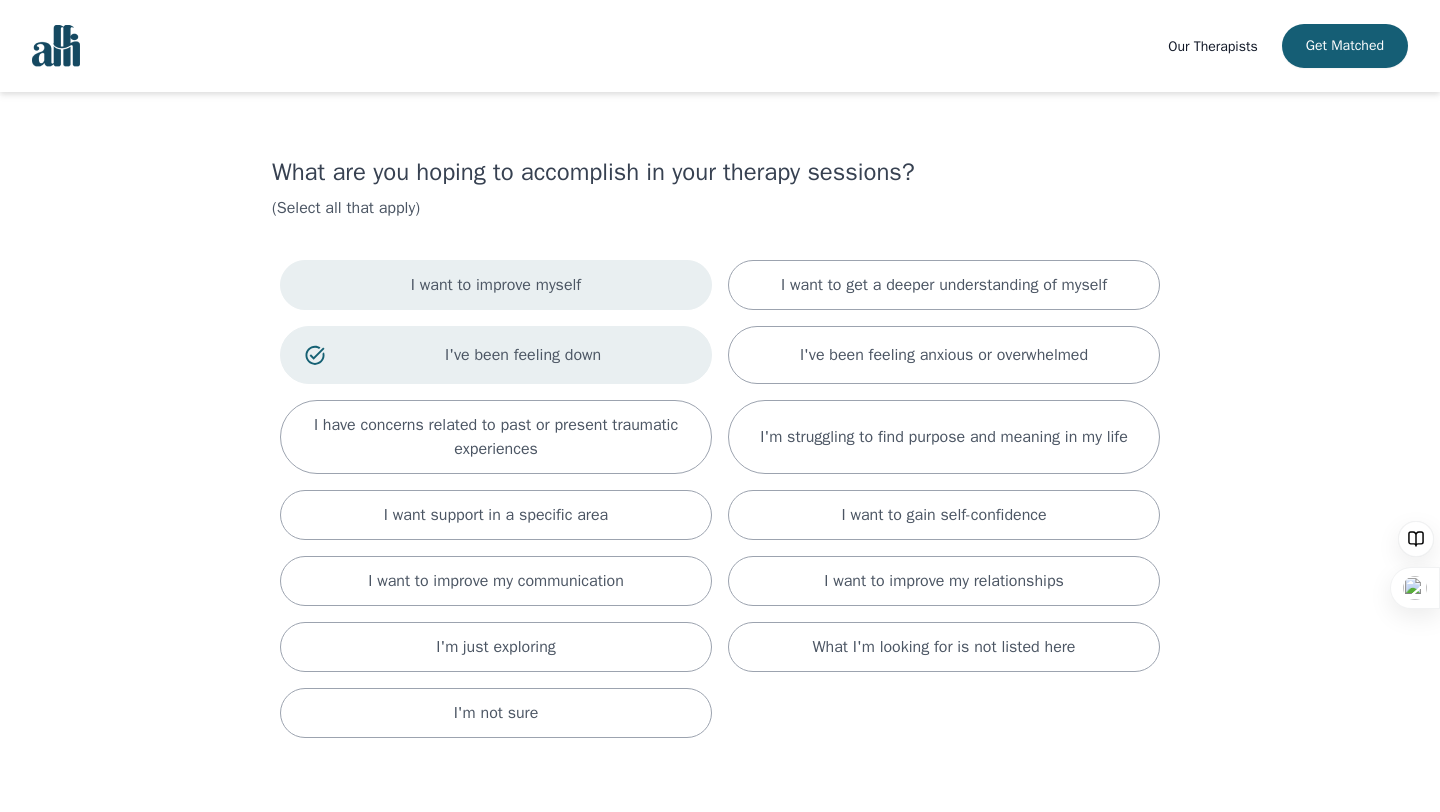 click on "I want to improve myself" at bounding box center (496, 285) 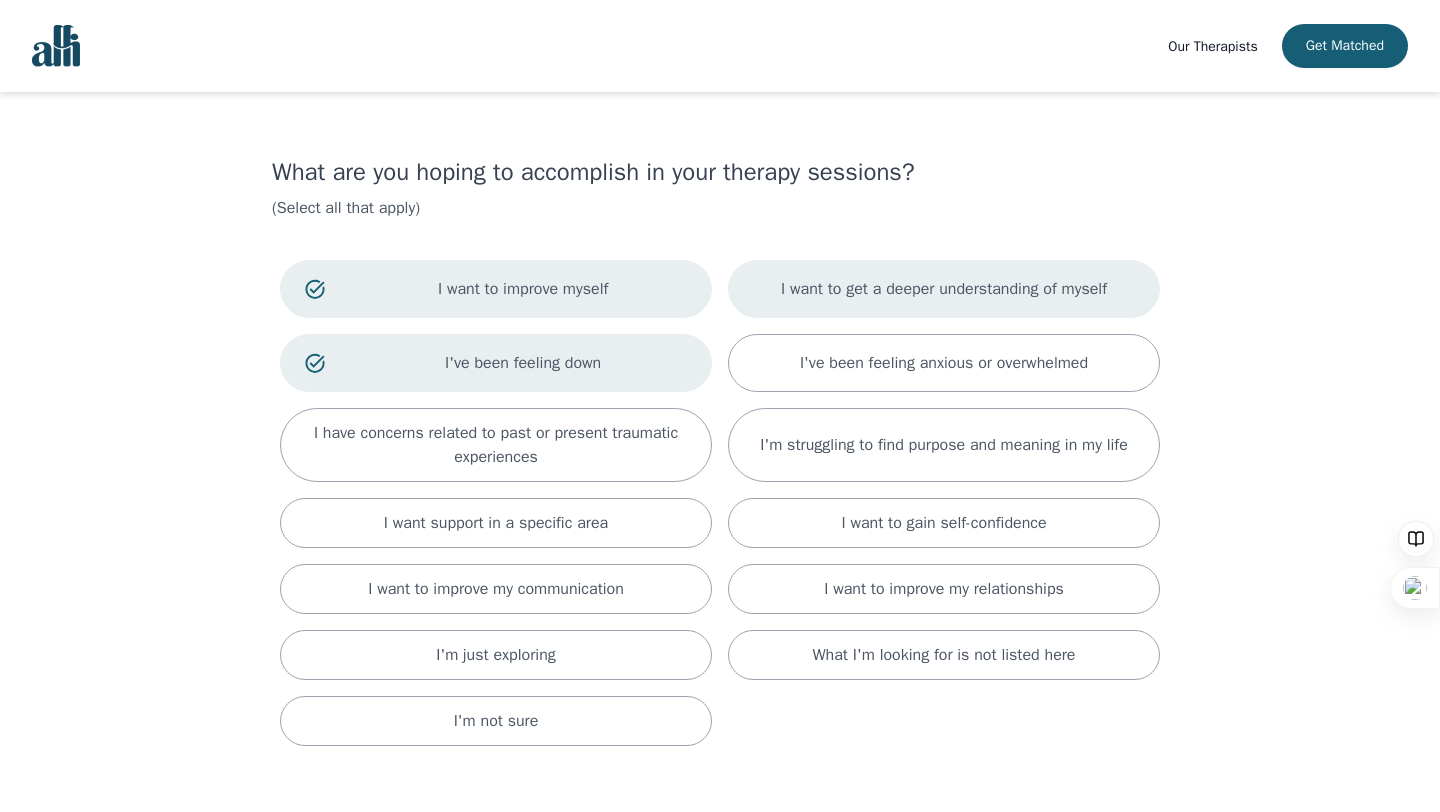 click on "I want to get a deeper understanding of myself" at bounding box center [944, 289] 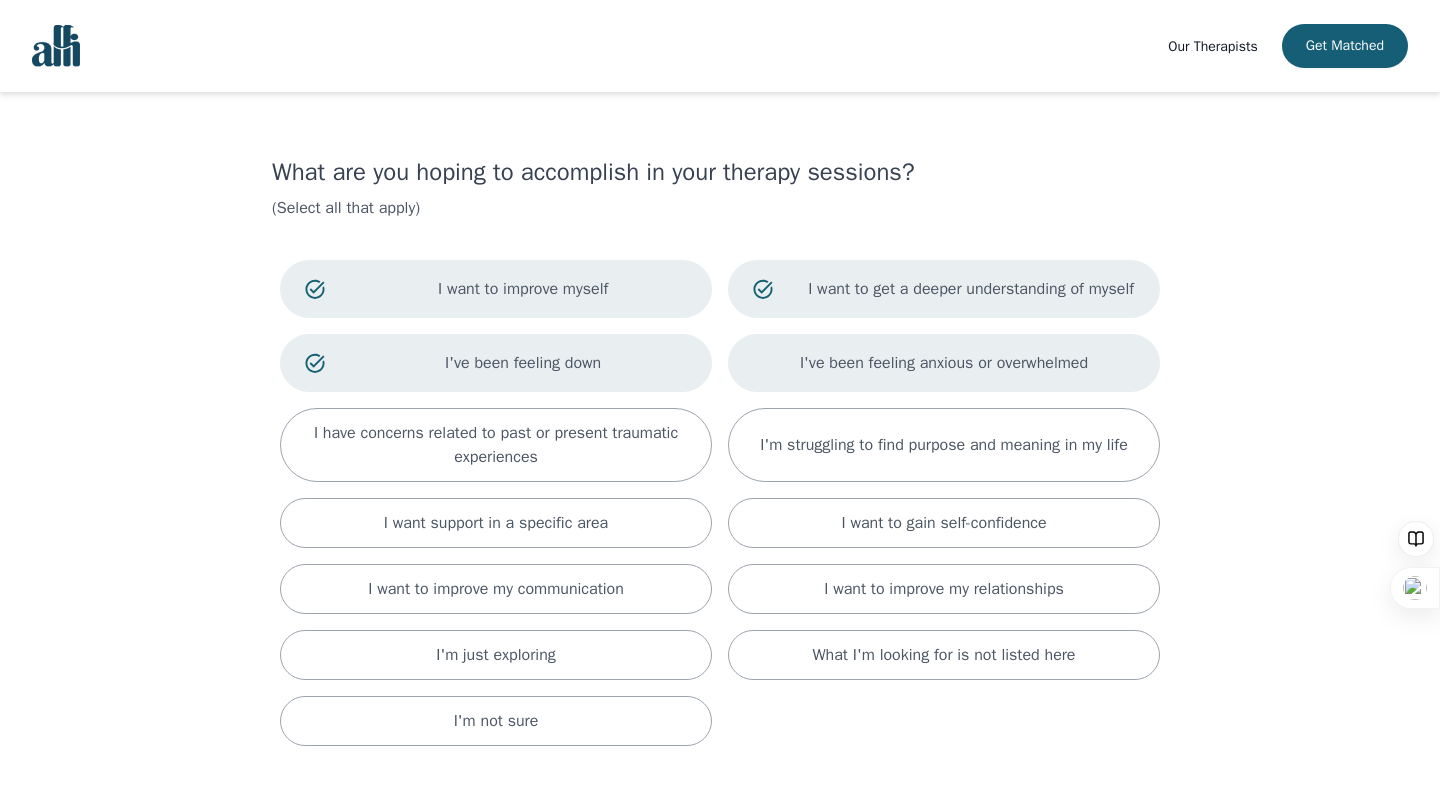 click on "I've been feeling anxious or overwhelmed" at bounding box center [944, 363] 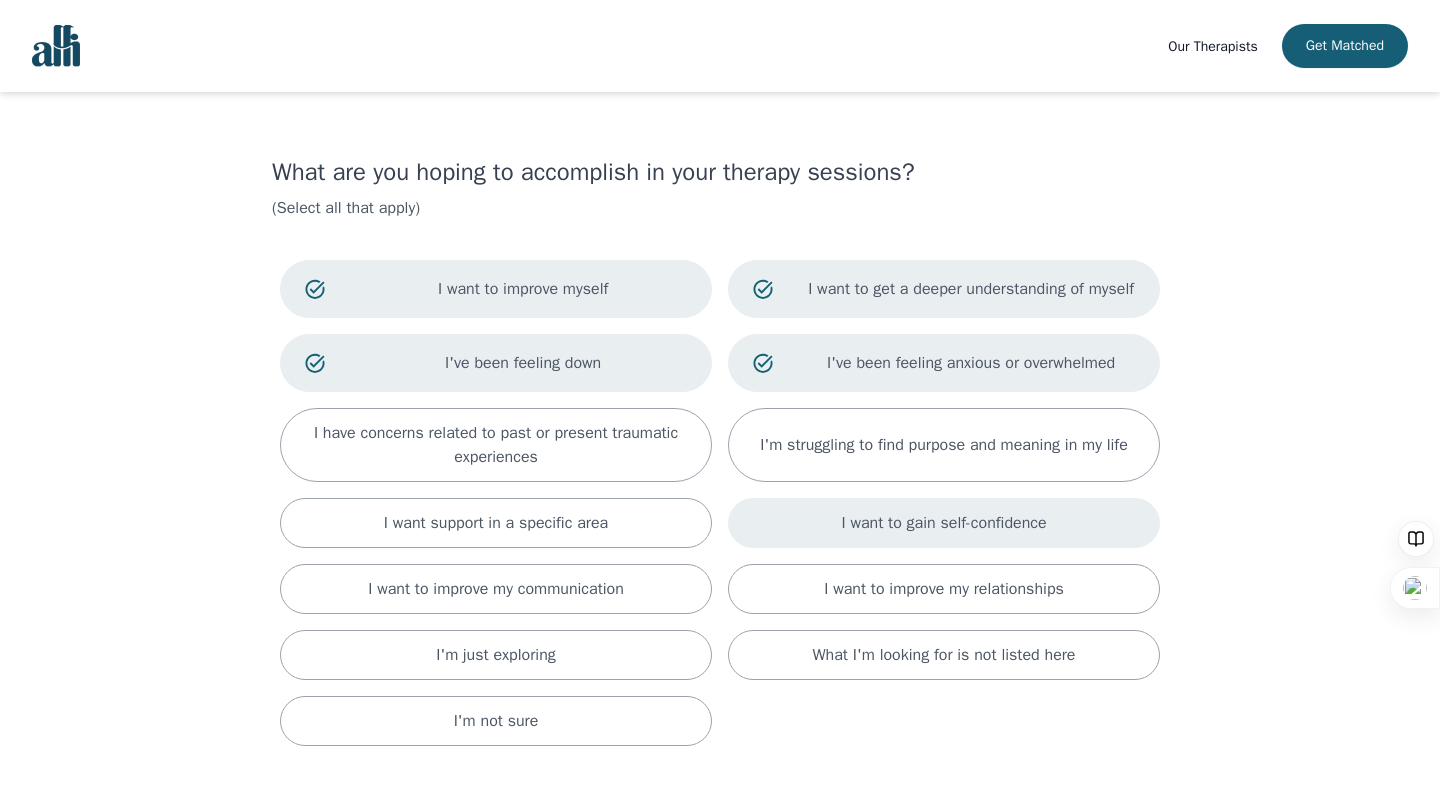 click on "I want to gain self-confidence" at bounding box center [943, 523] 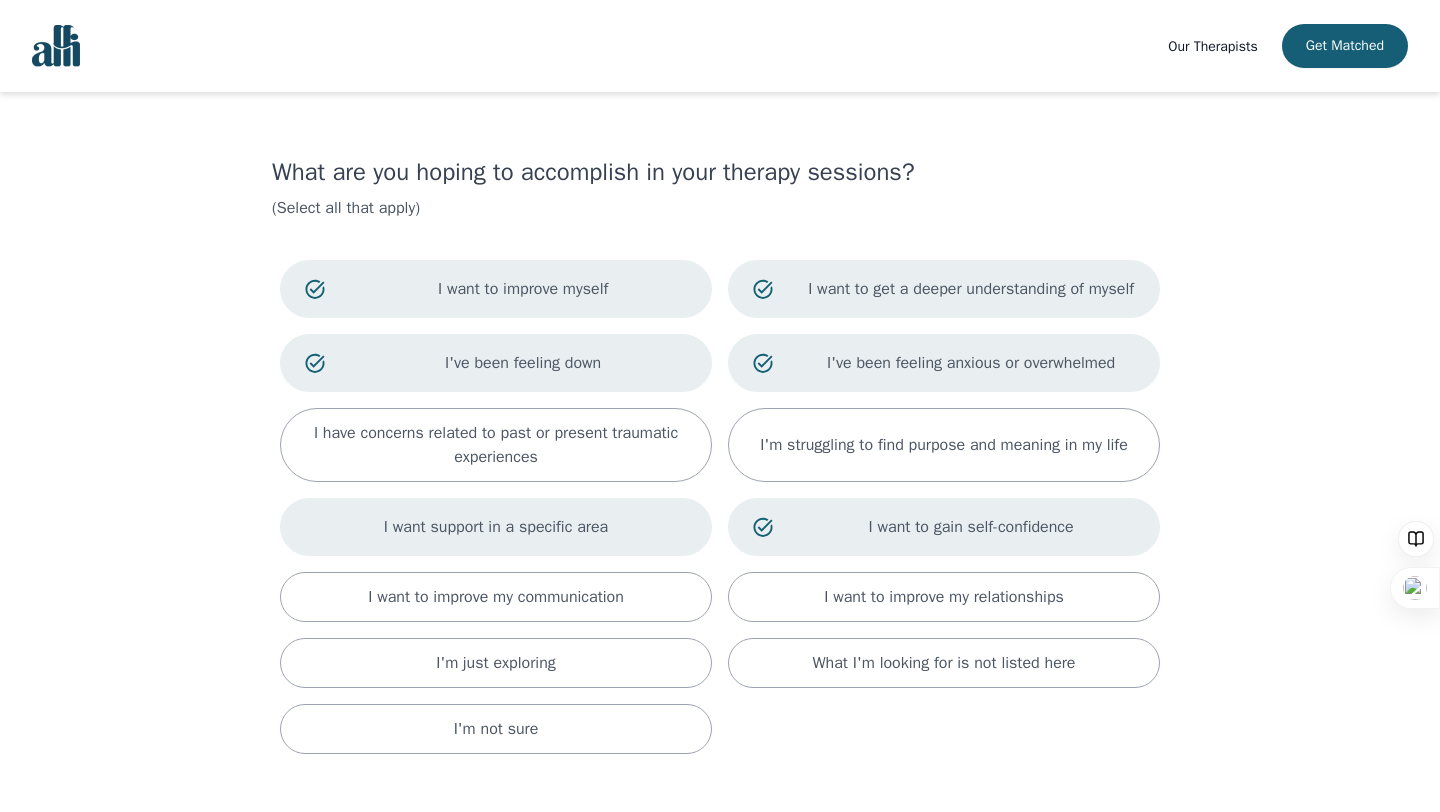 click on "I want support in a specific area" at bounding box center (496, 527) 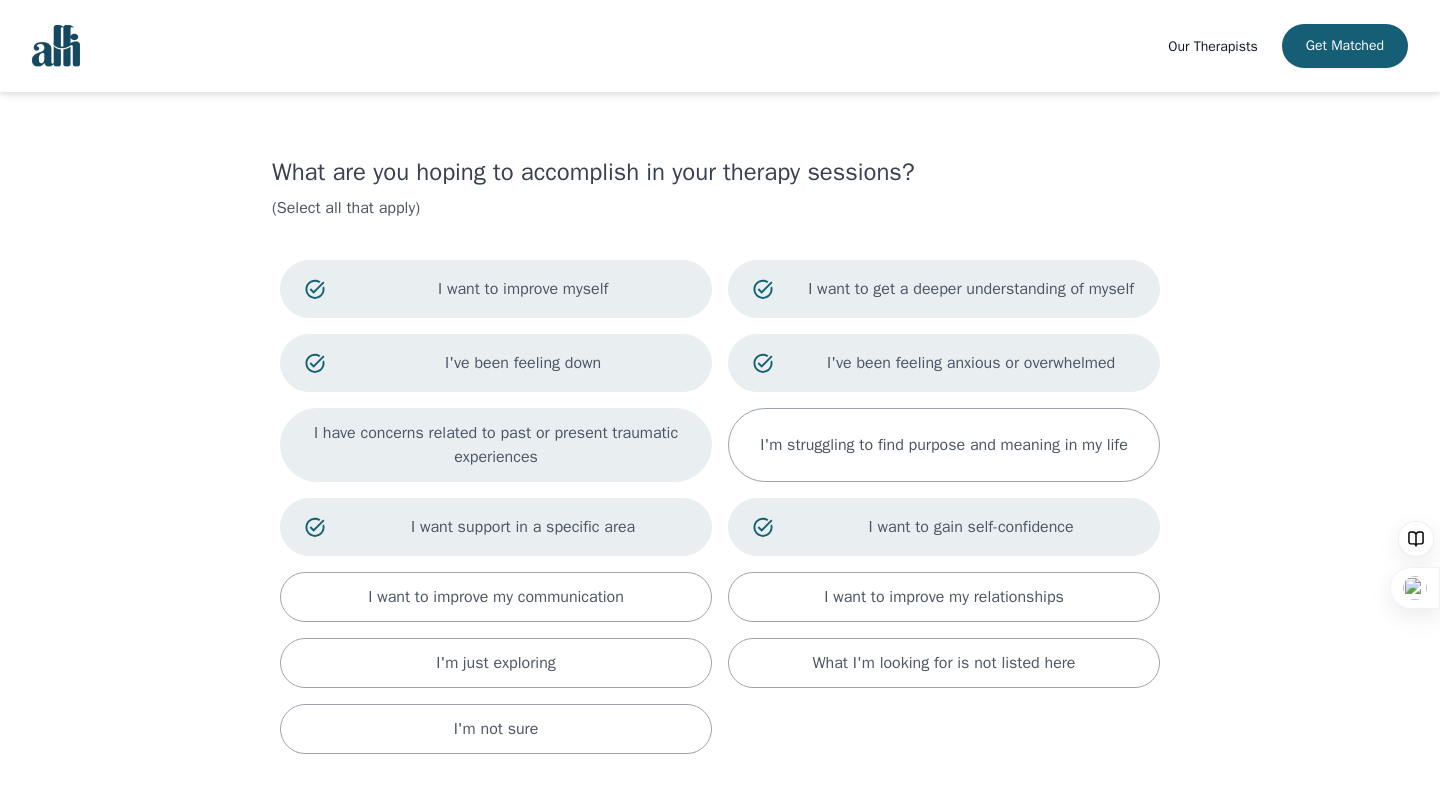 click on "I have concerns related to past or present traumatic experiences" at bounding box center (496, 445) 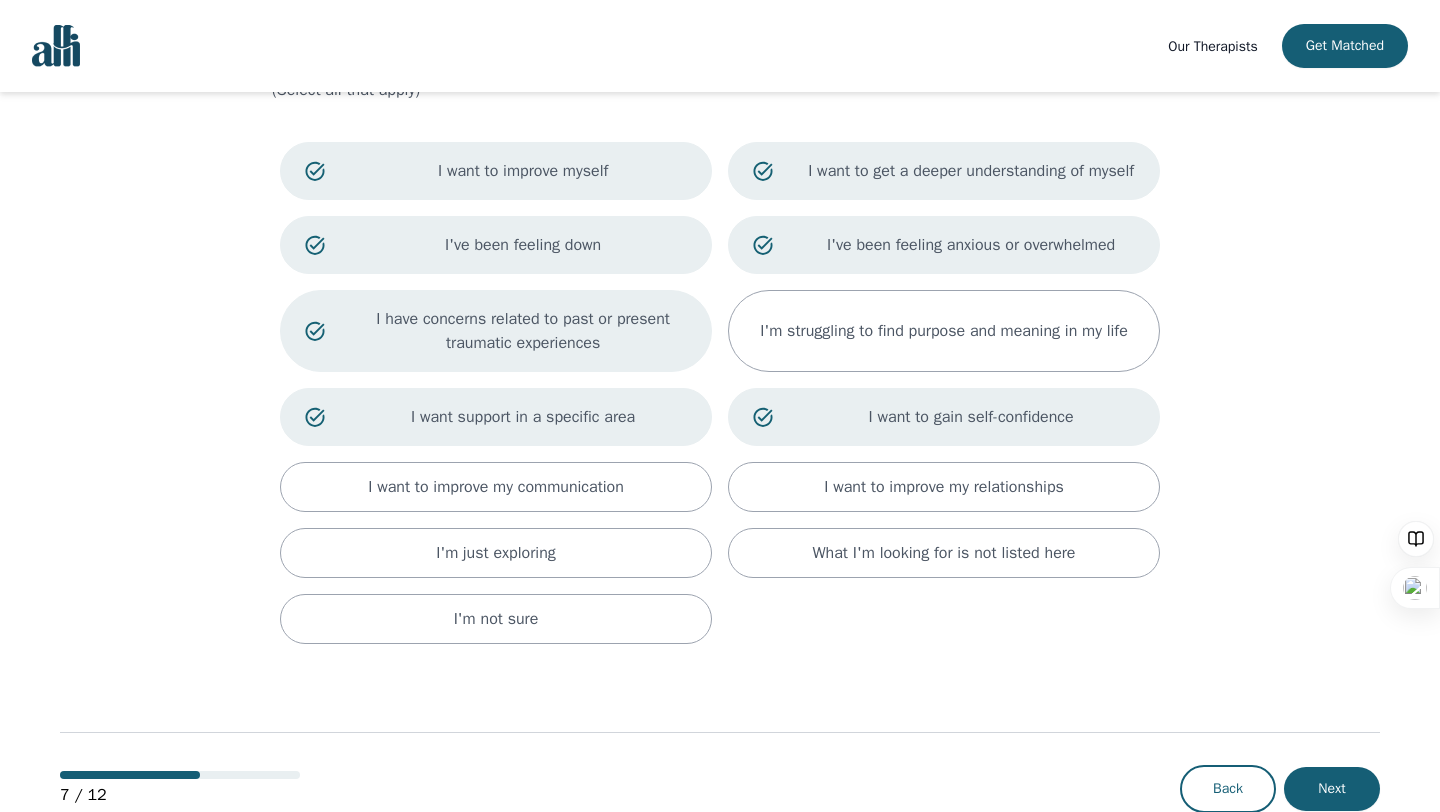 scroll, scrollTop: 163, scrollLeft: 0, axis: vertical 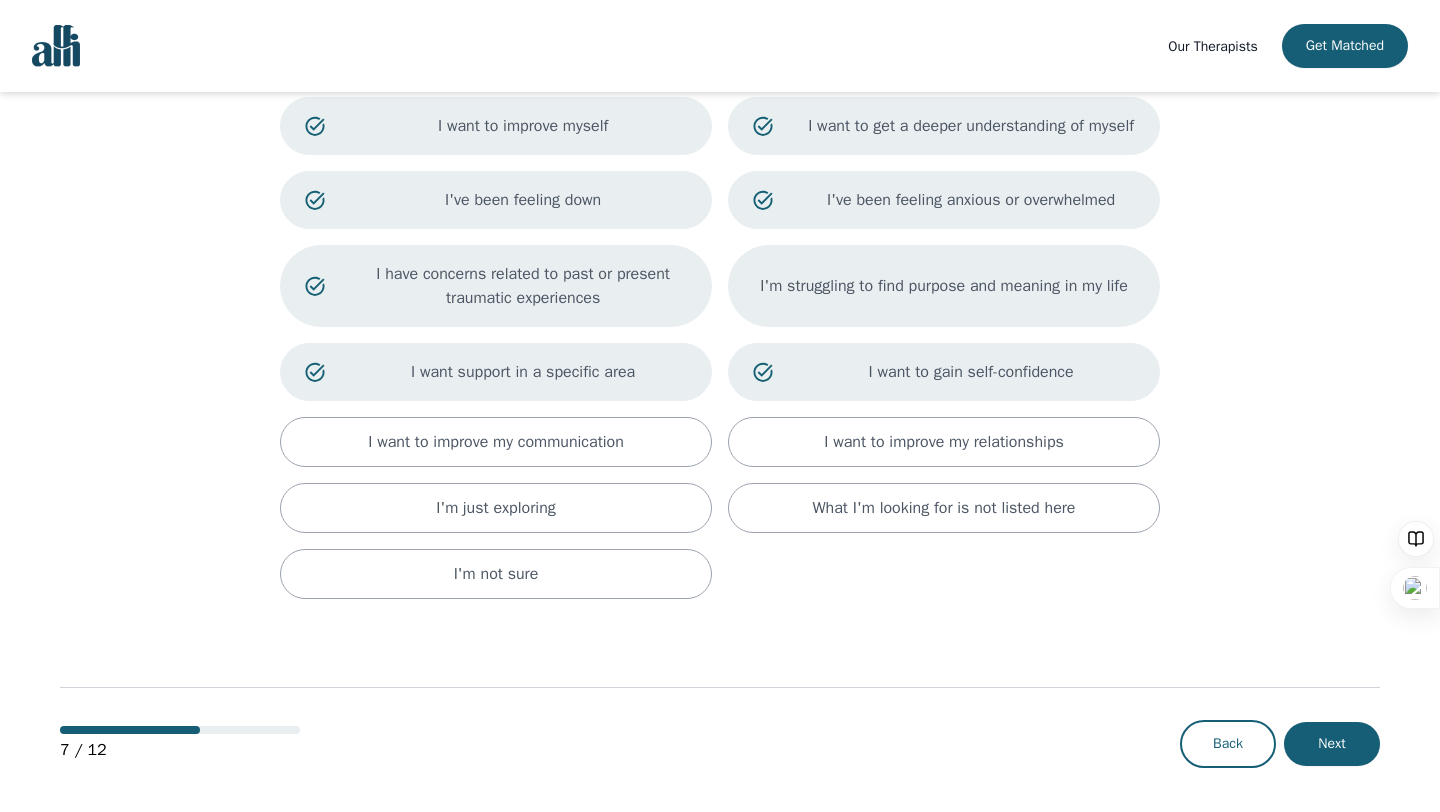 click on "I'm struggling to find purpose and meaning in my life" at bounding box center [944, 286] 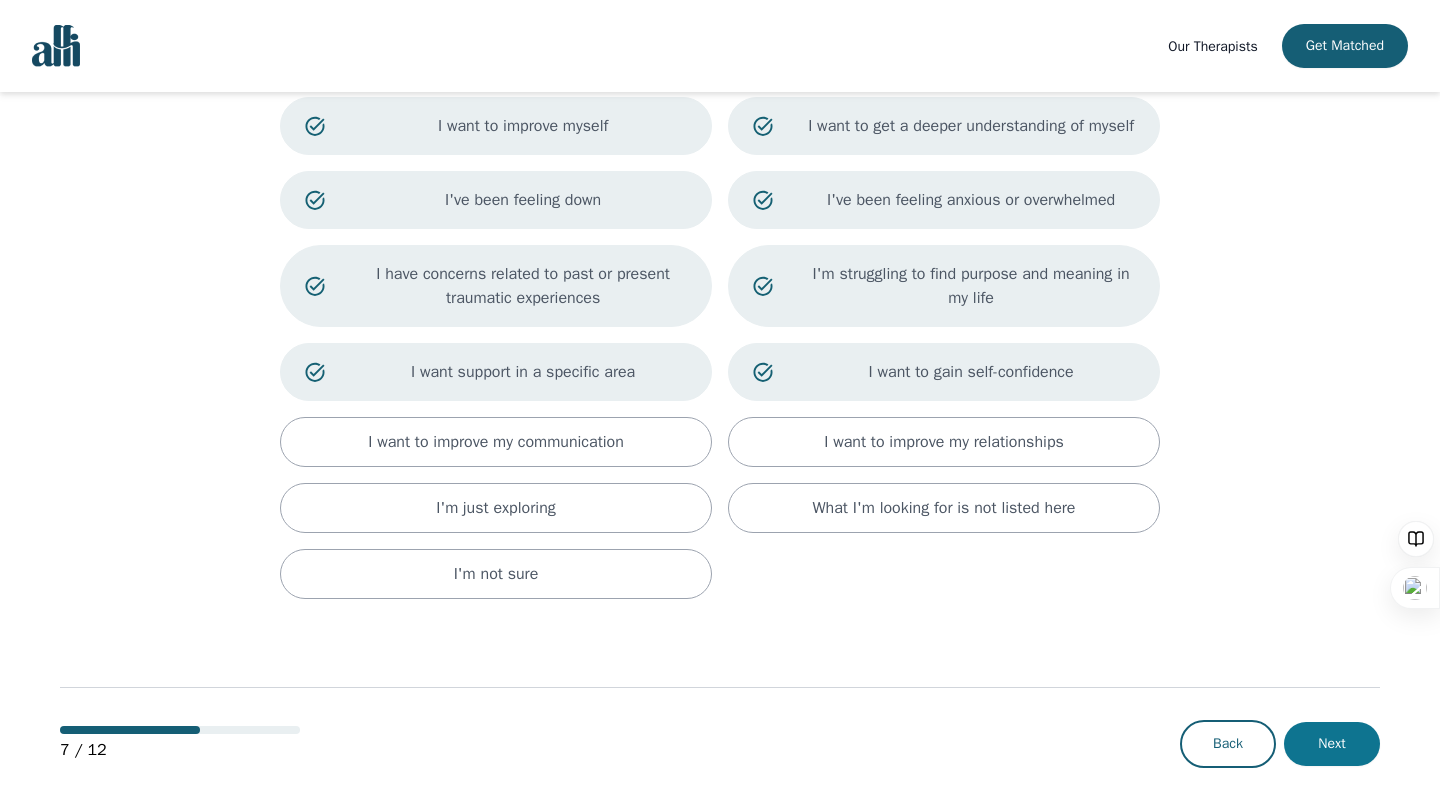 click on "Next" at bounding box center (1332, 744) 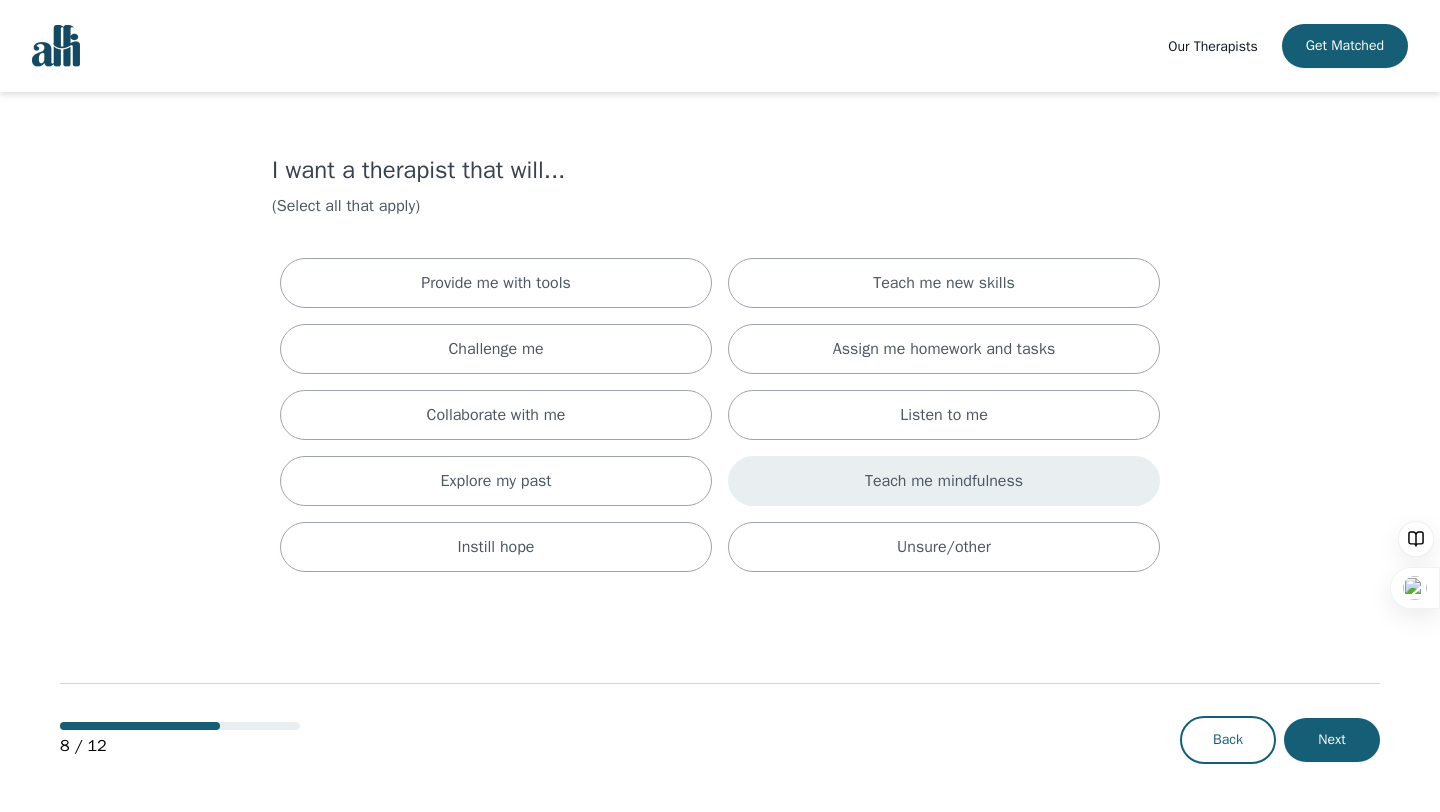 scroll, scrollTop: 0, scrollLeft: 0, axis: both 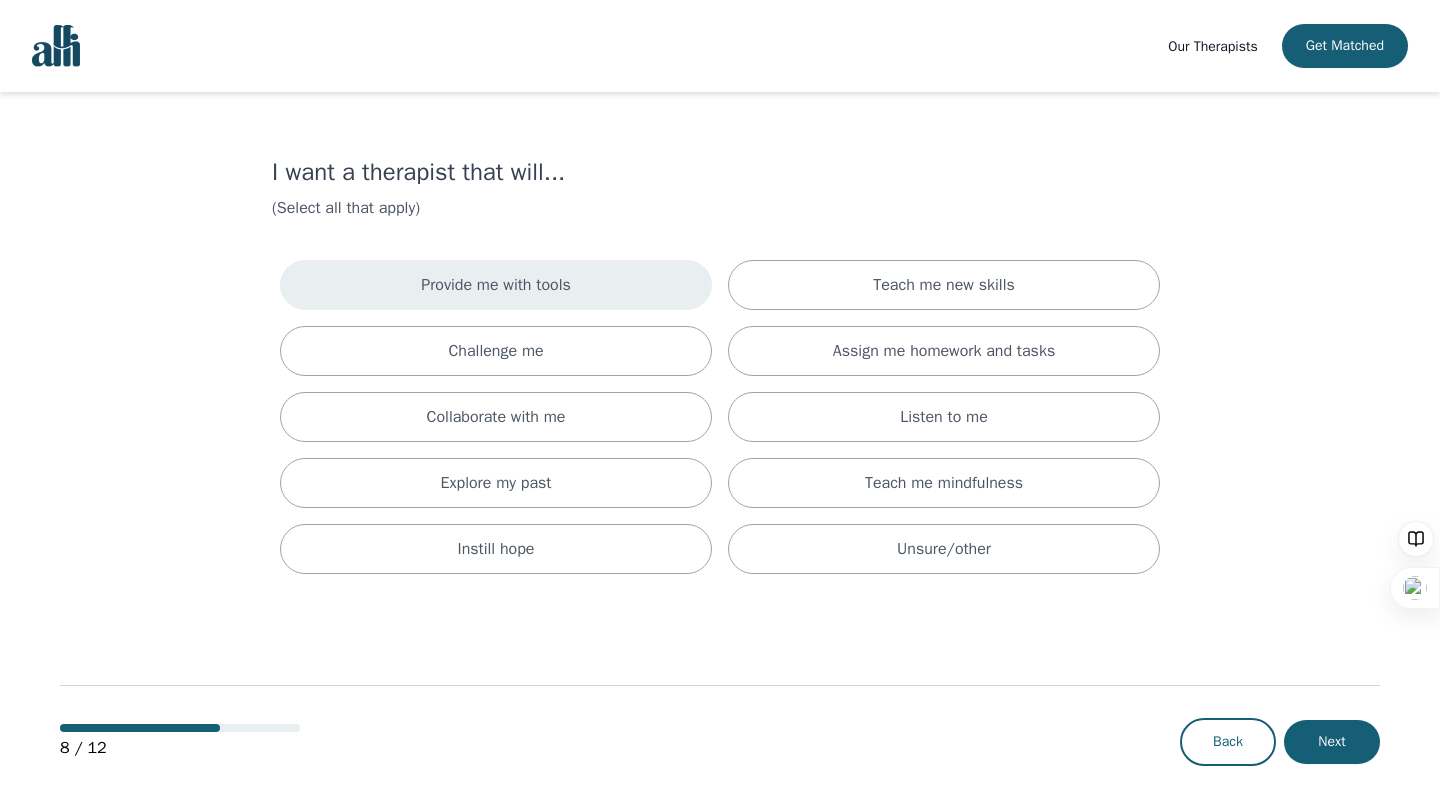 click on "Provide me with tools" at bounding box center (496, 285) 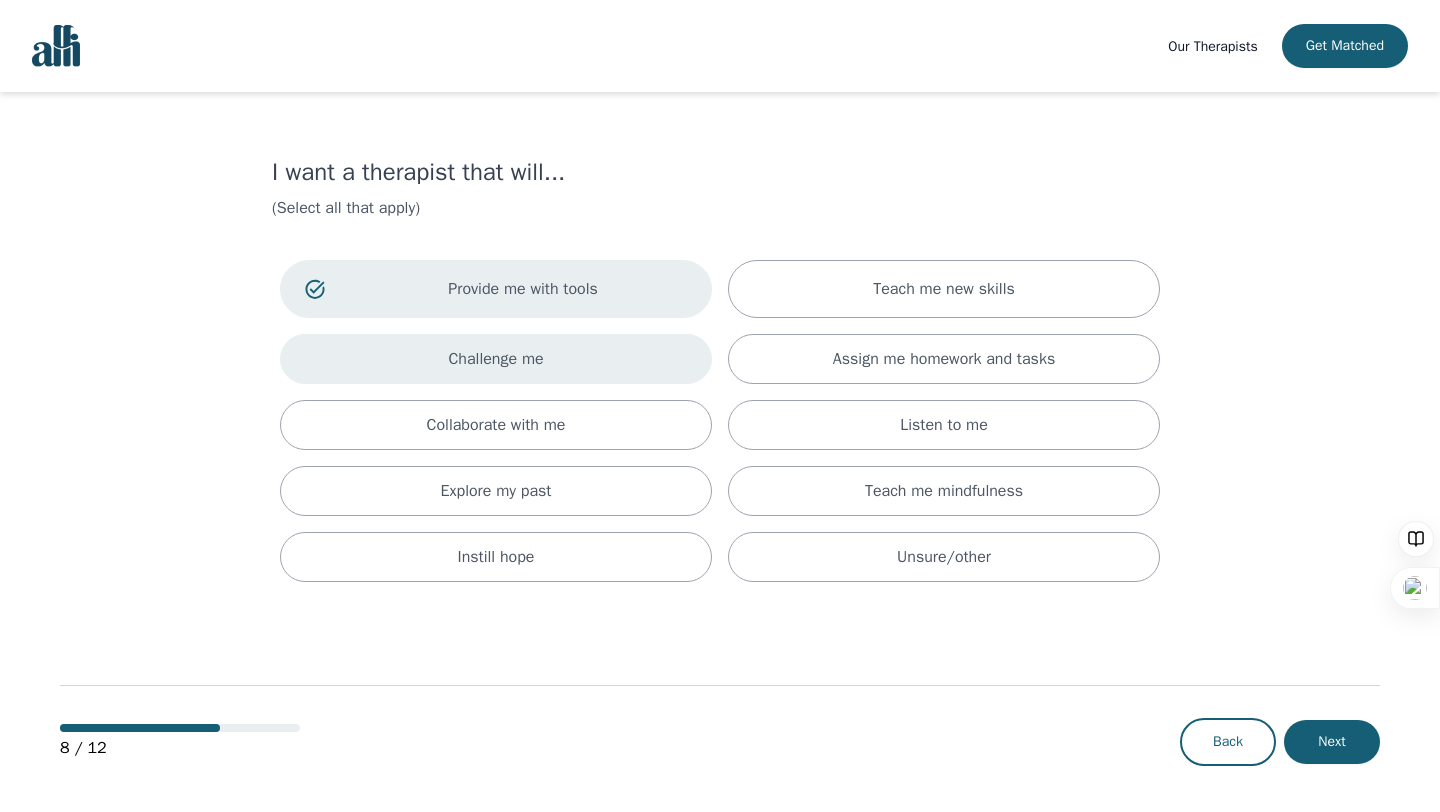 click on "Challenge me" at bounding box center (496, 359) 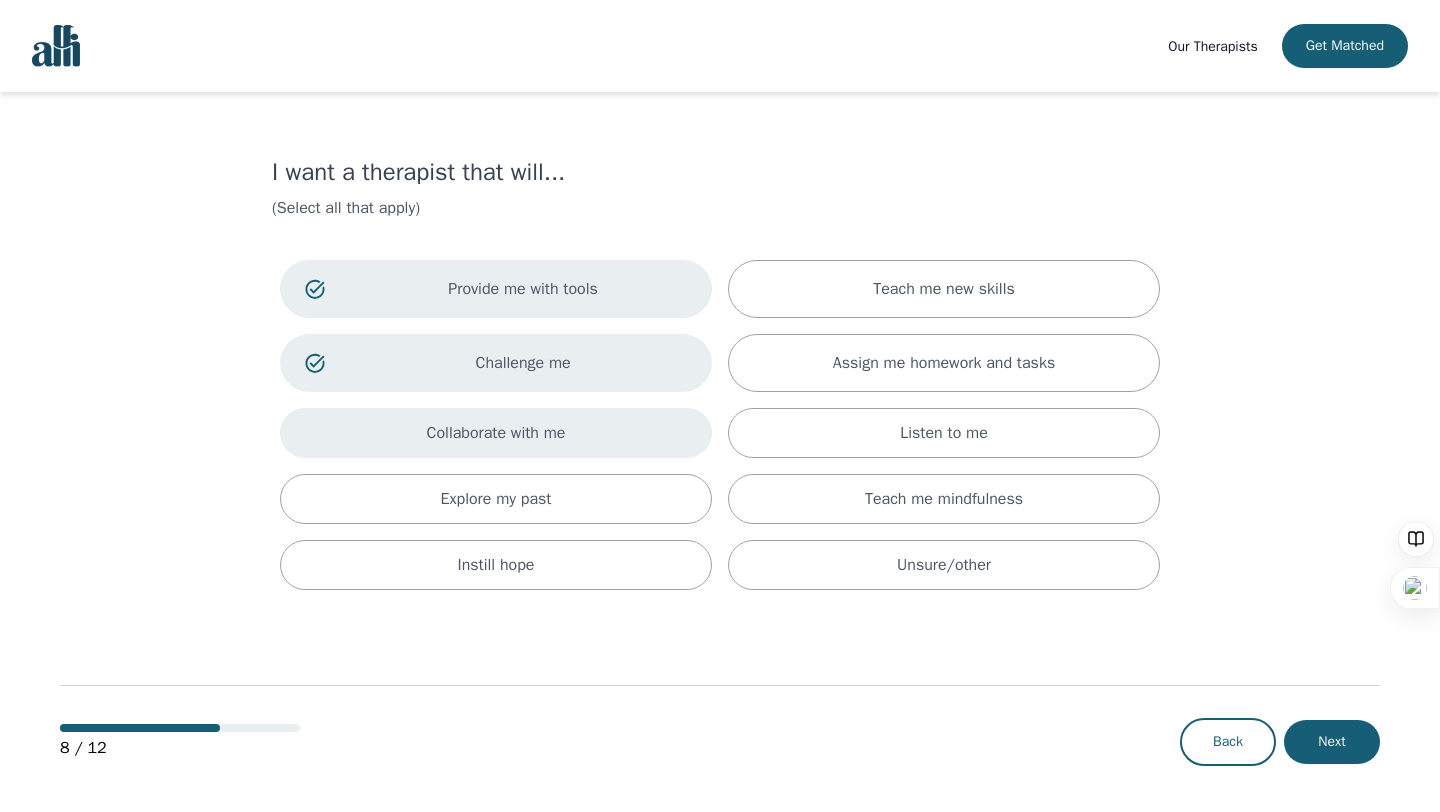 click on "Collaborate with me" at bounding box center [496, 433] 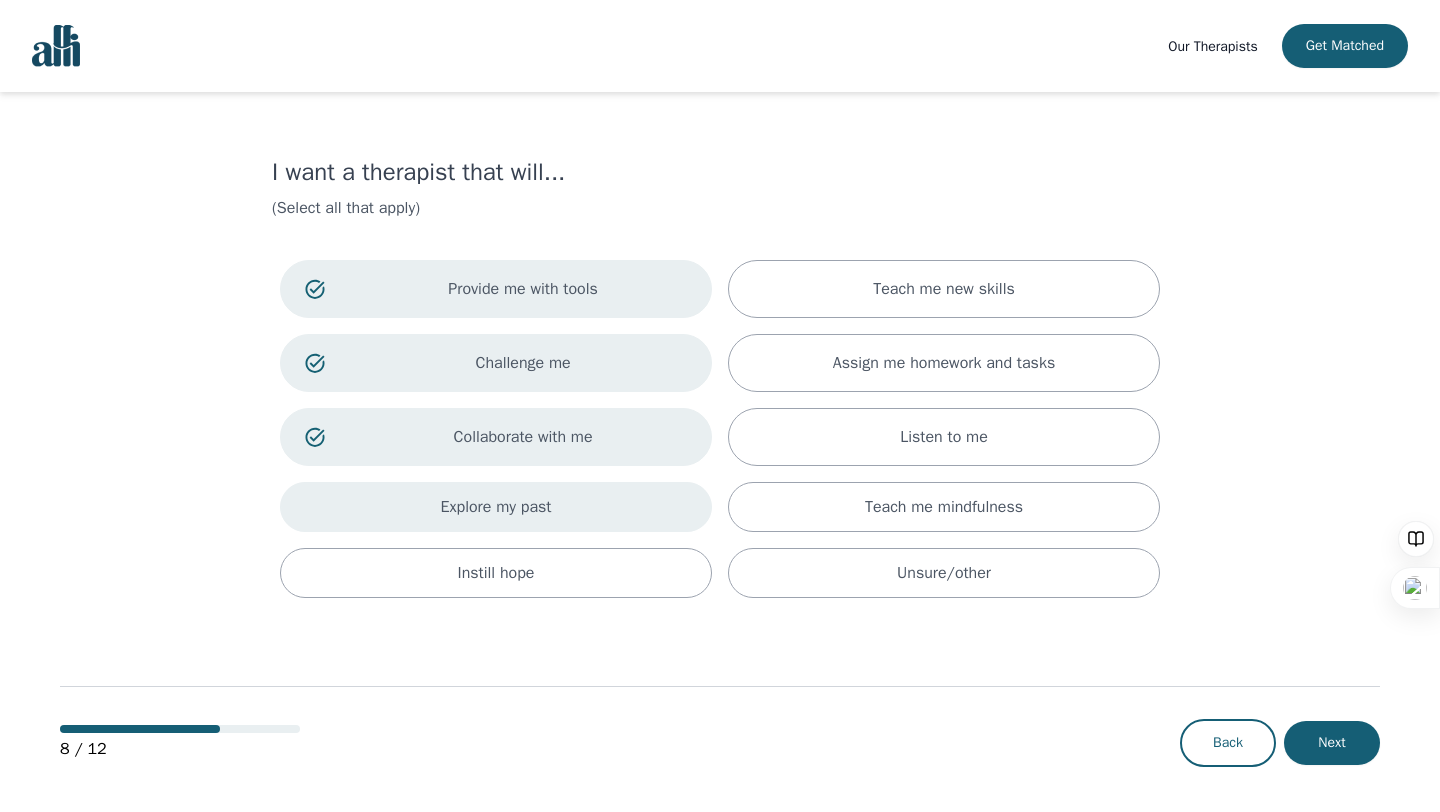click on "Explore my past" at bounding box center (496, 507) 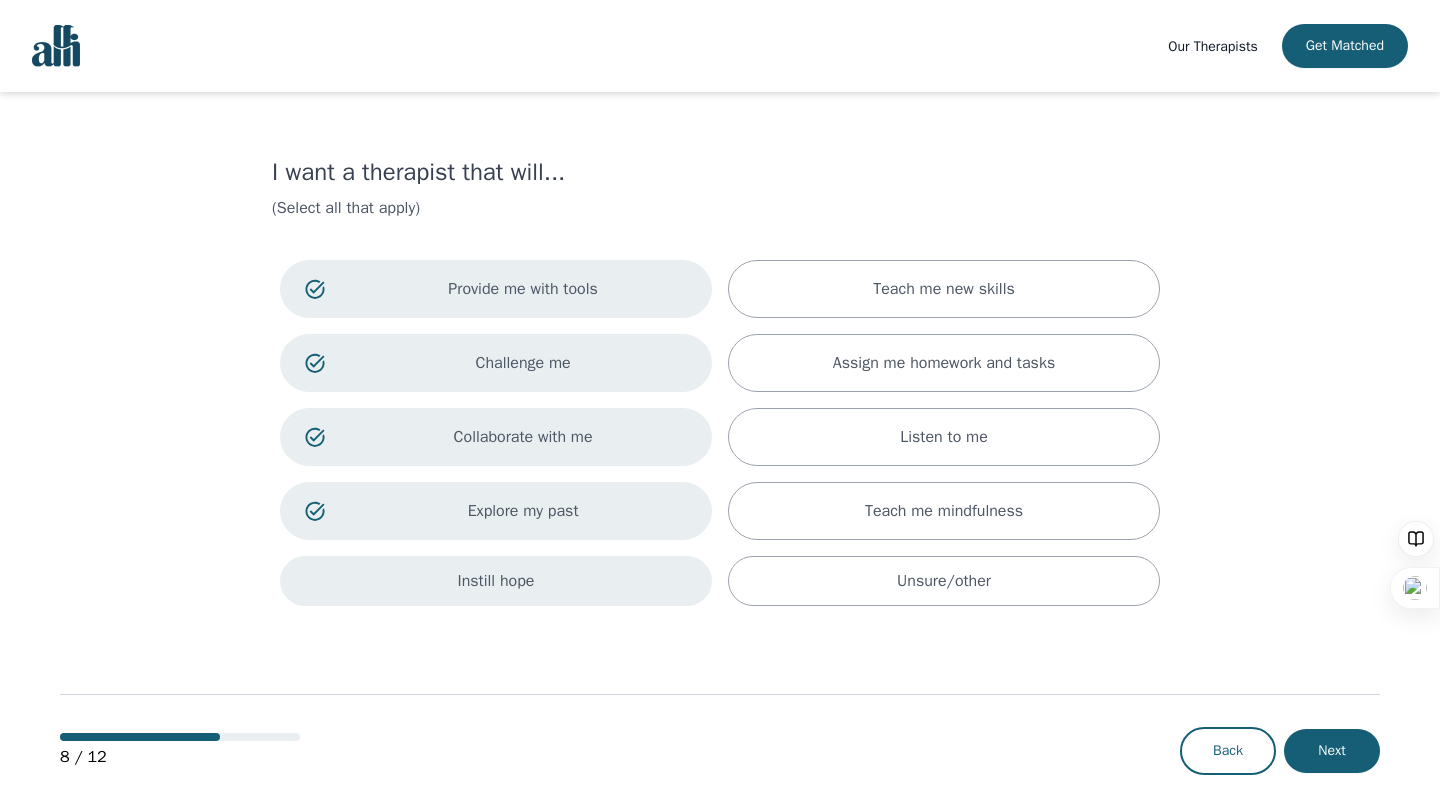 click on "Instill hope" at bounding box center [496, 581] 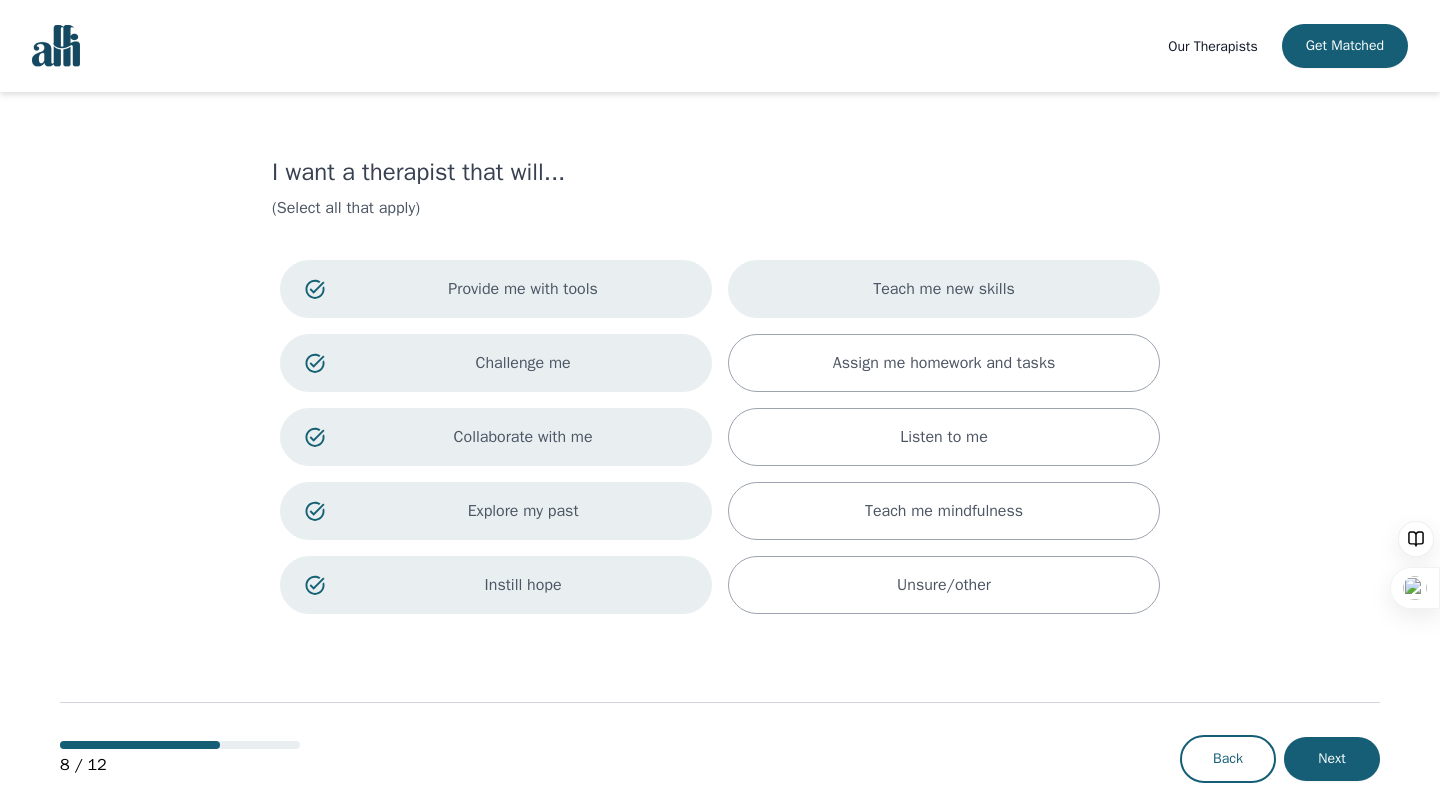 click on "Teach me new skills" at bounding box center (944, 289) 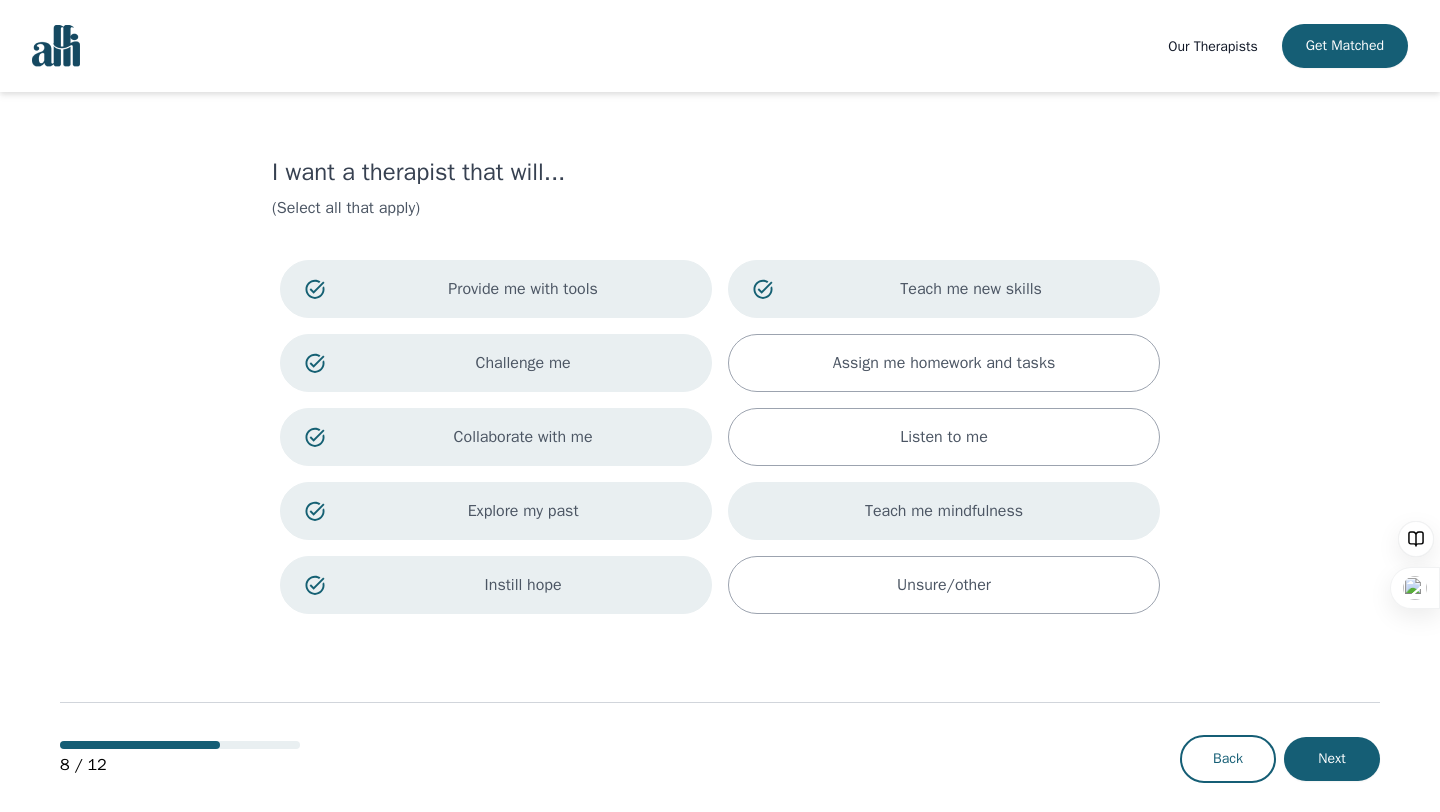 click on "Teach me mindfulness" at bounding box center [944, 511] 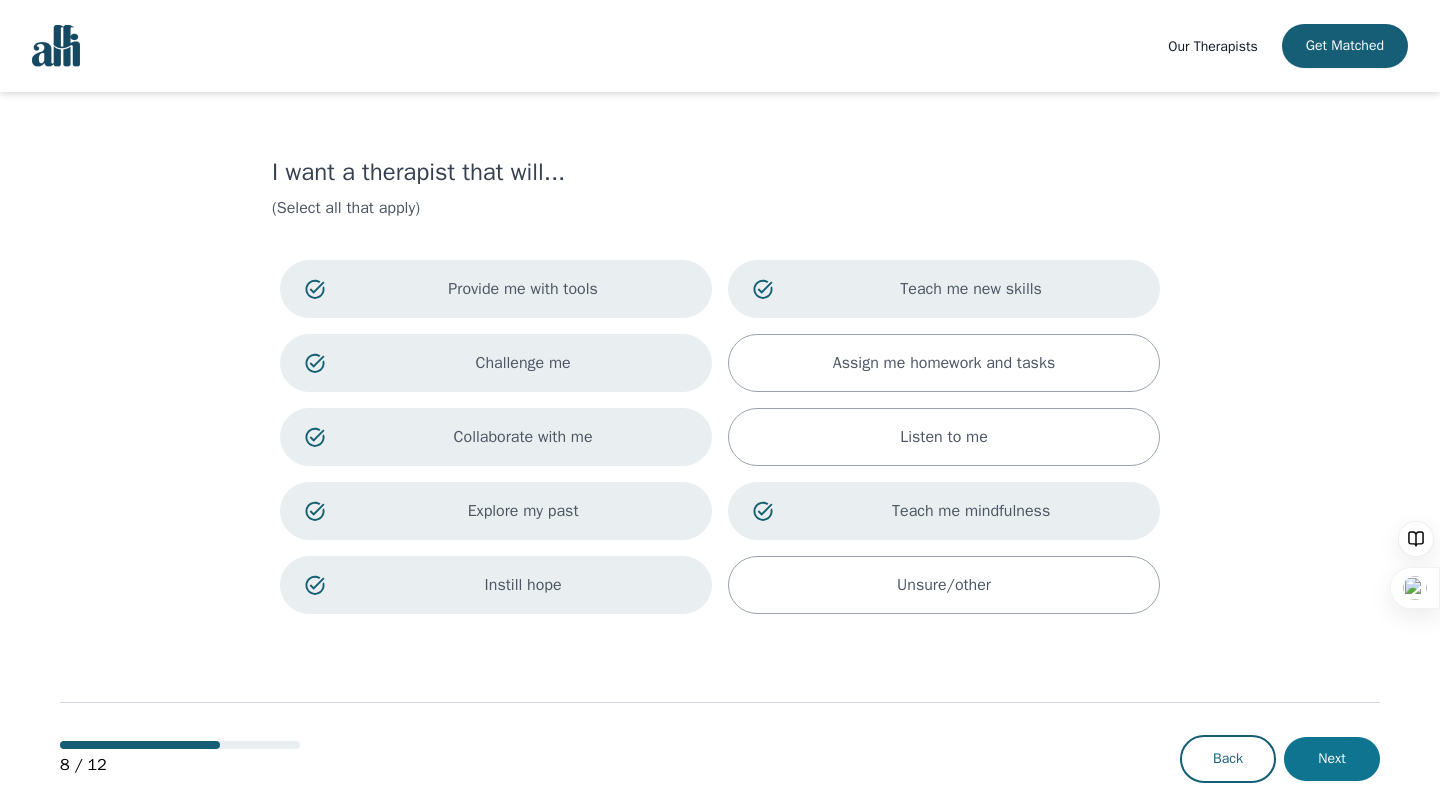 click on "Next" at bounding box center (1332, 759) 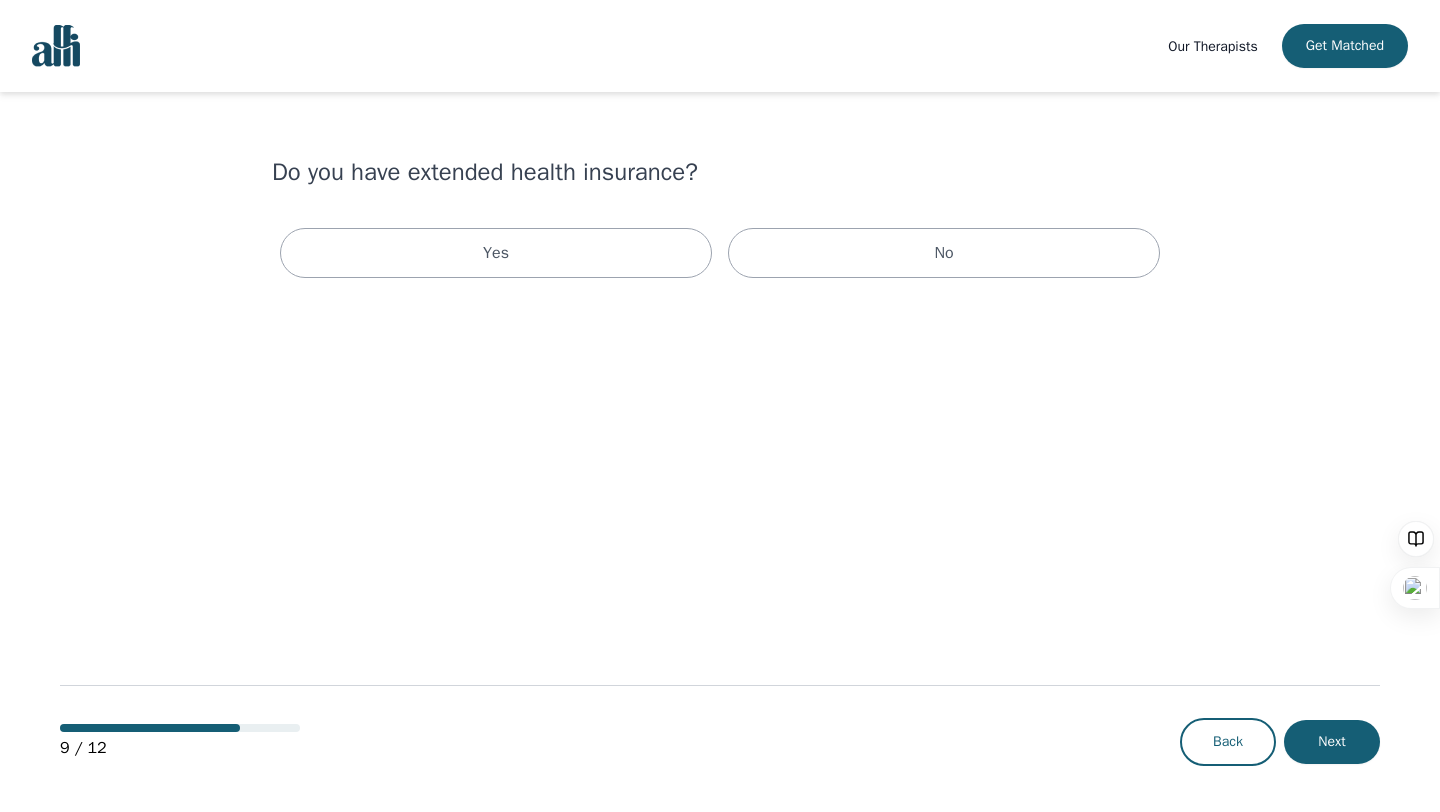 click on "Do you have extended health insurance? Yes No 9 / 12 Back Next" at bounding box center [720, 453] 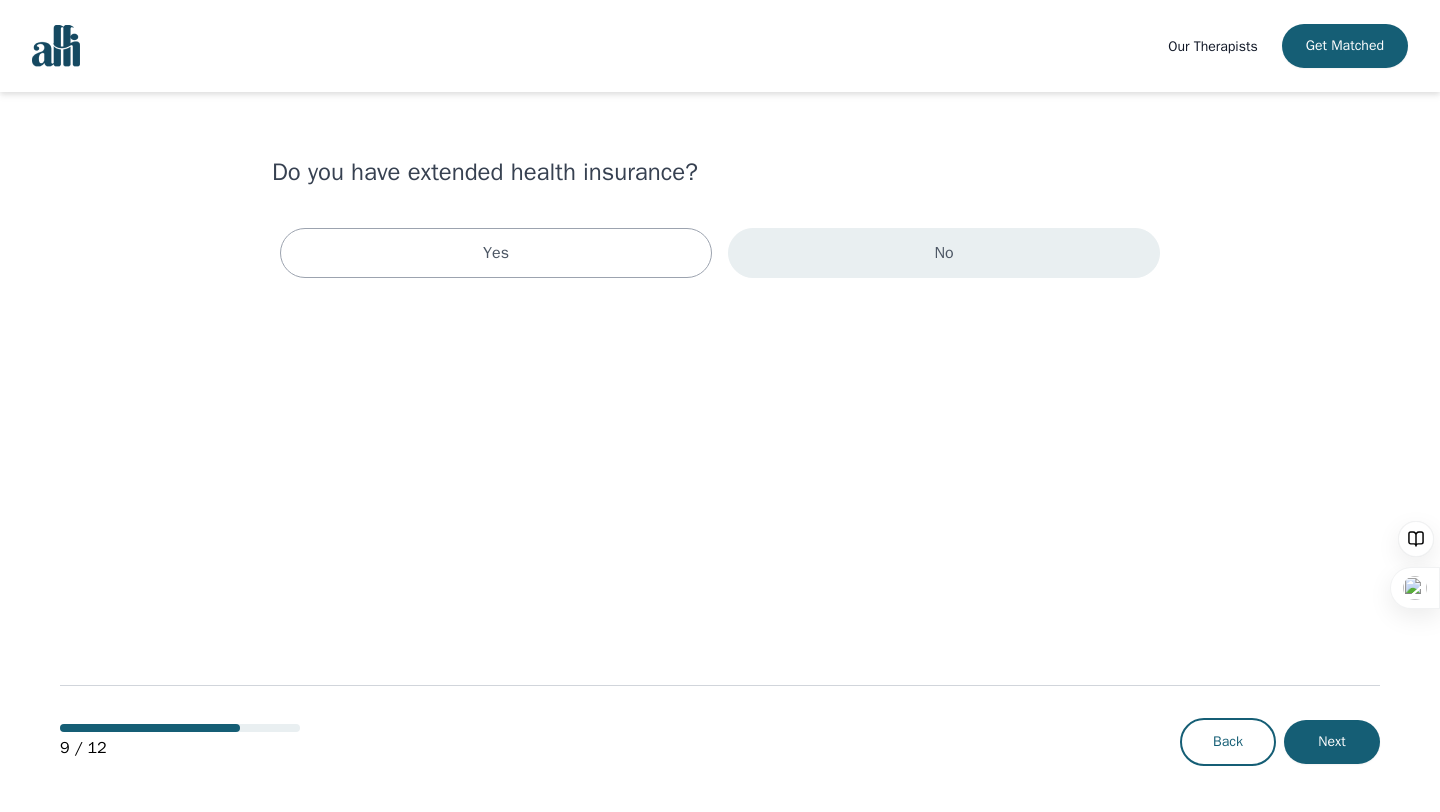 click on "No" at bounding box center (944, 253) 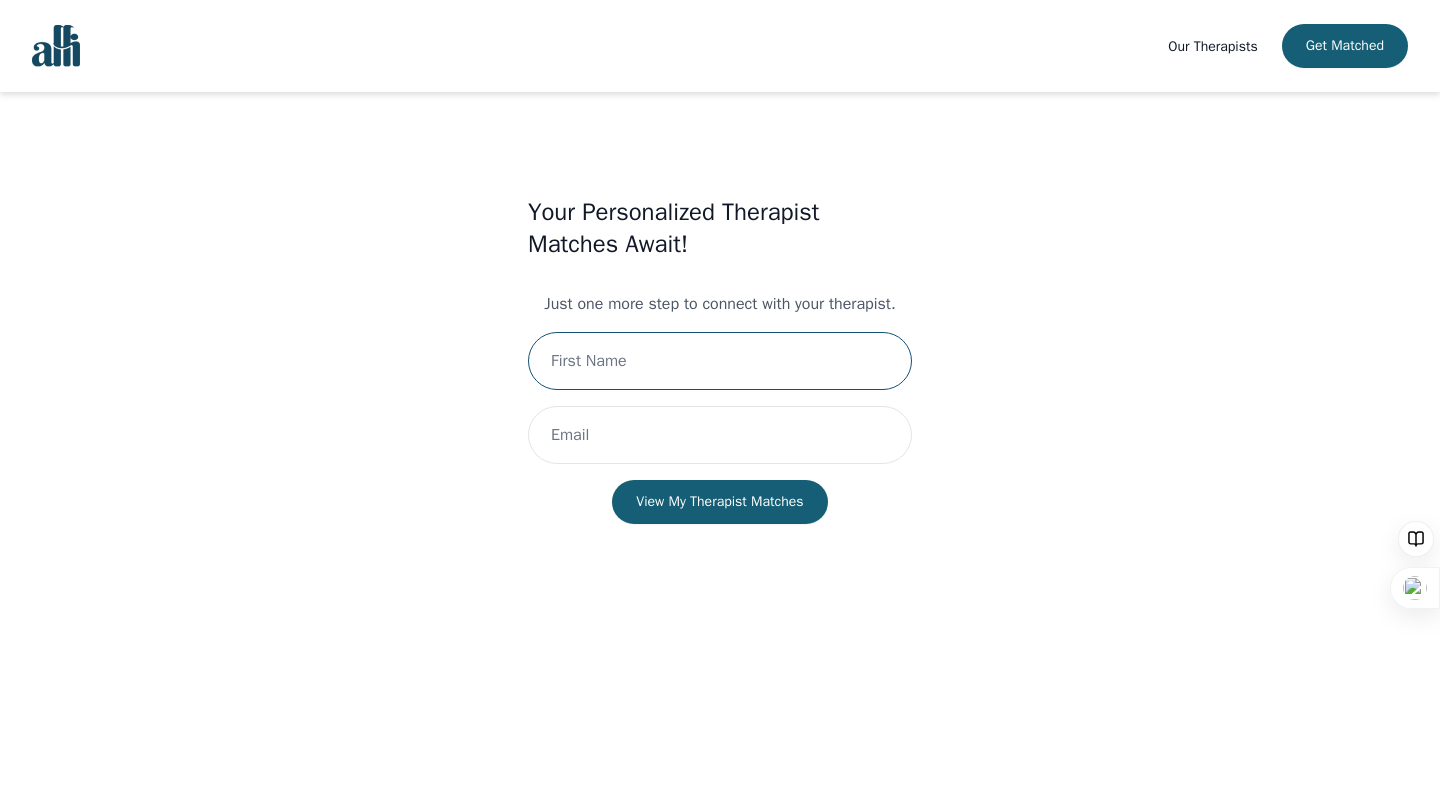 click at bounding box center (720, 361) 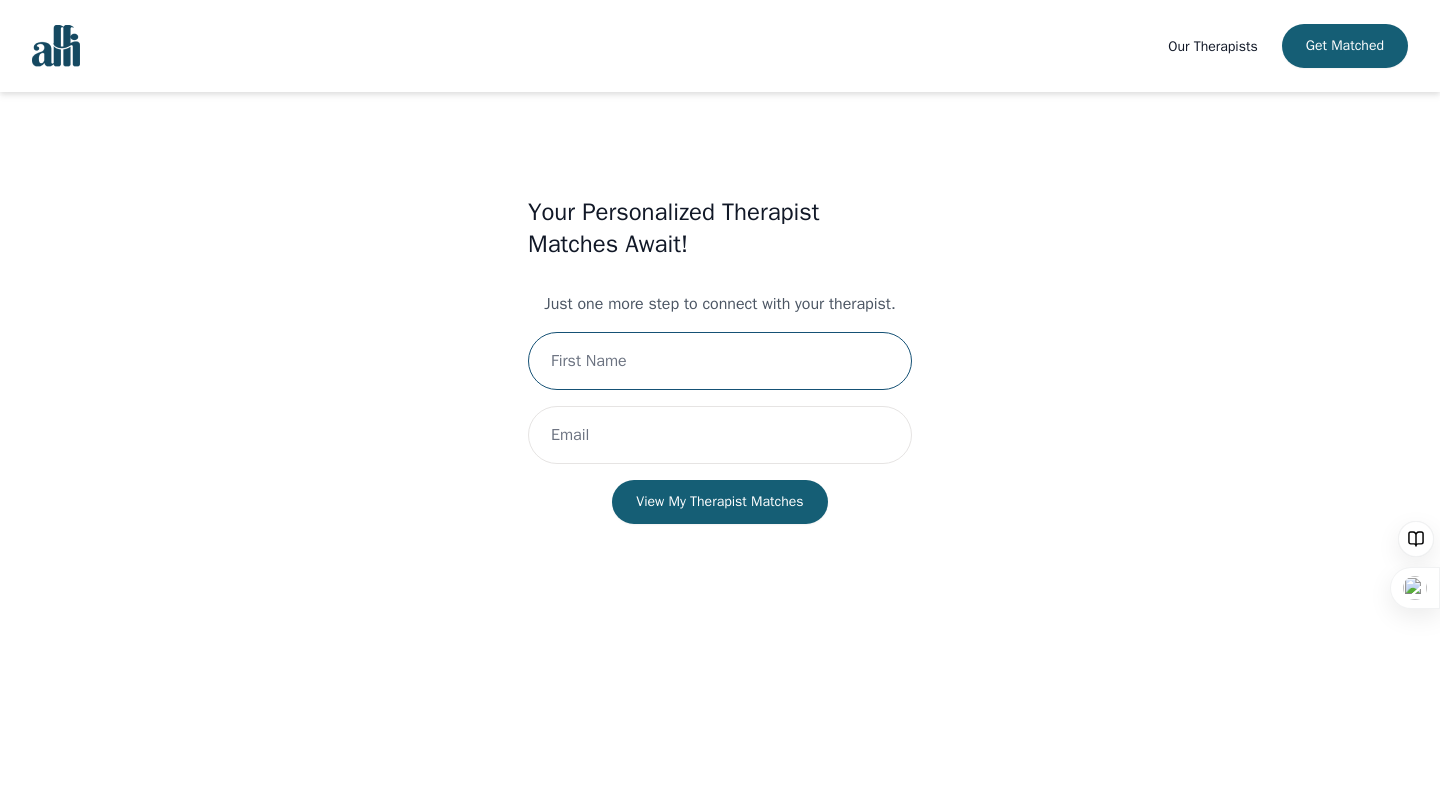 type on "emily" 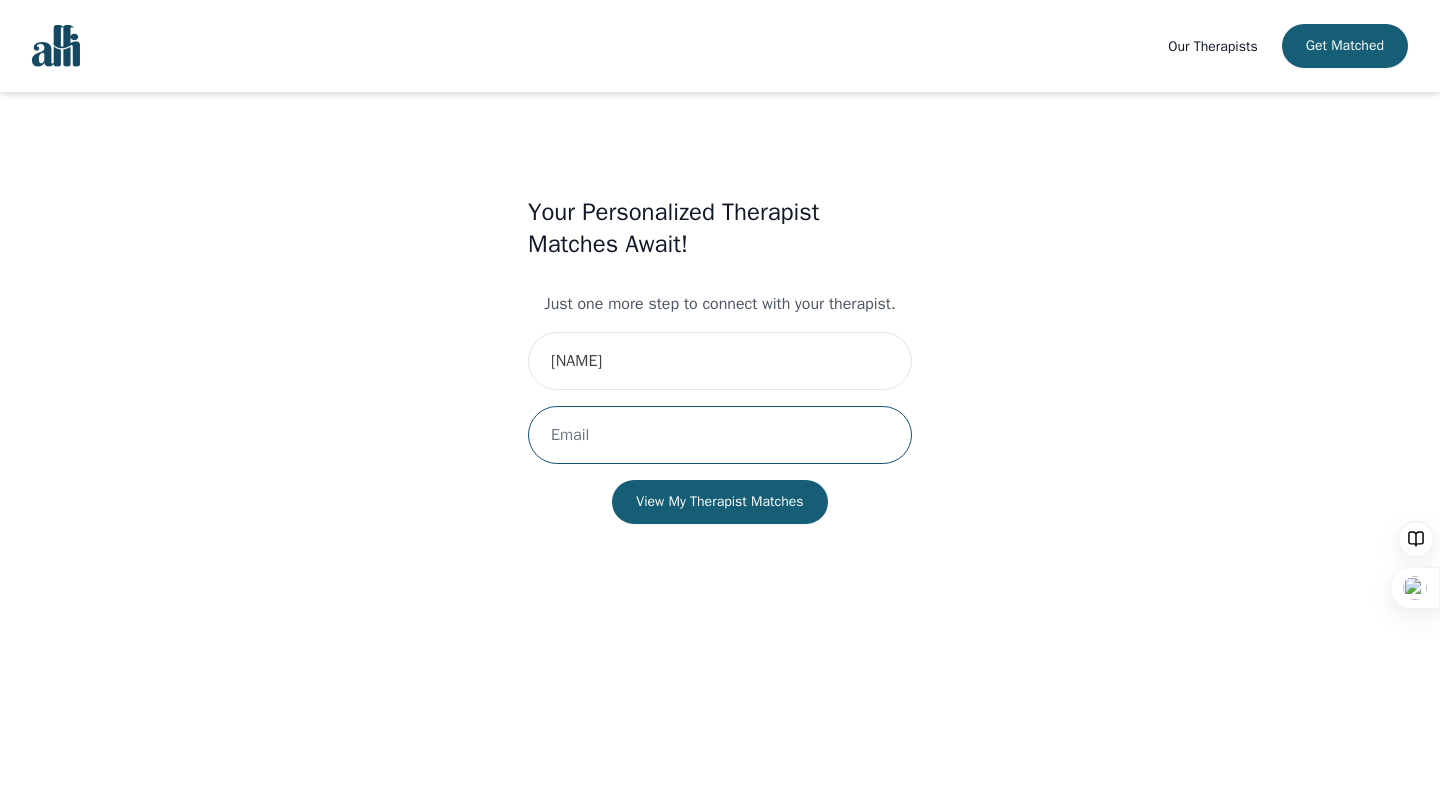 click at bounding box center [720, 435] 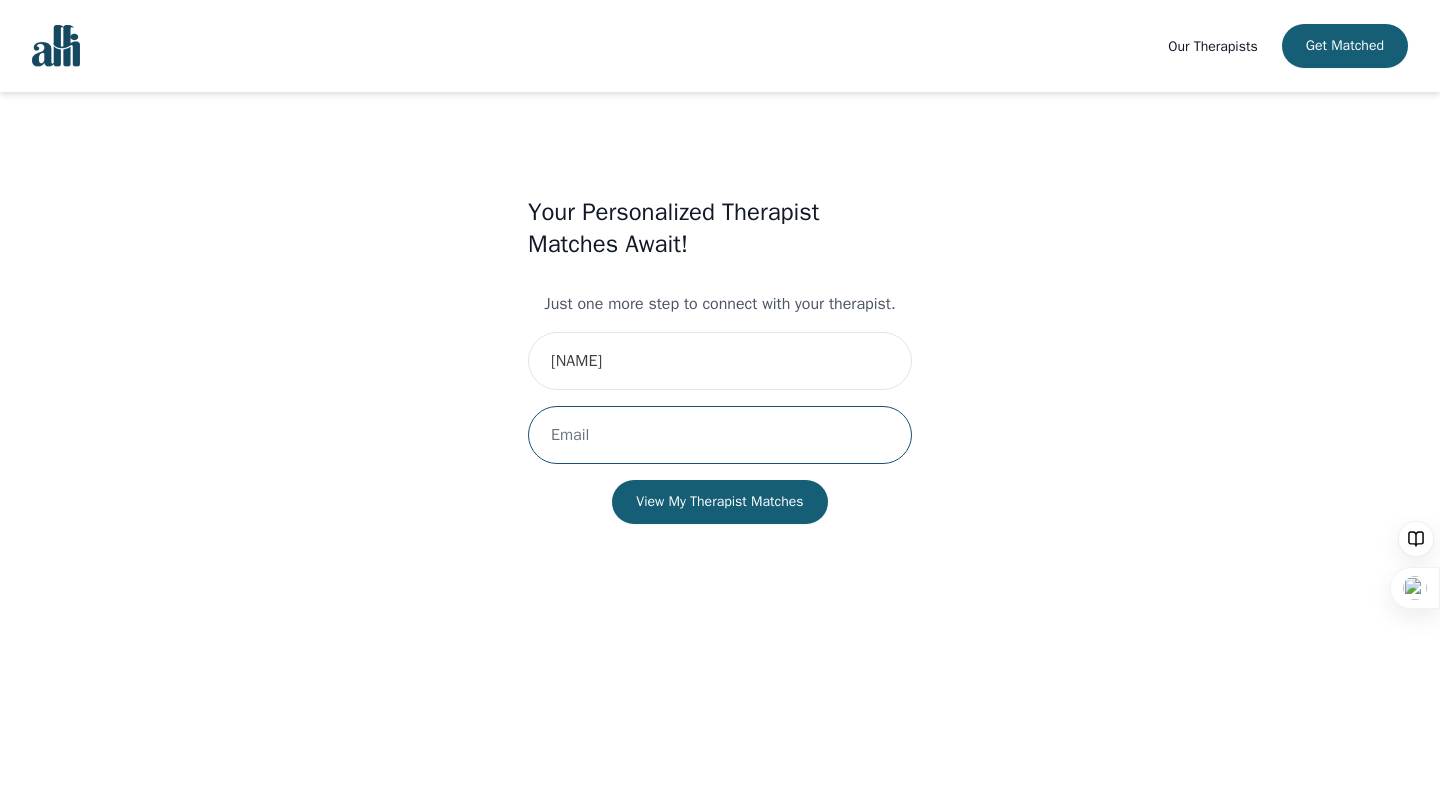 type on "hello@emilystencel.com" 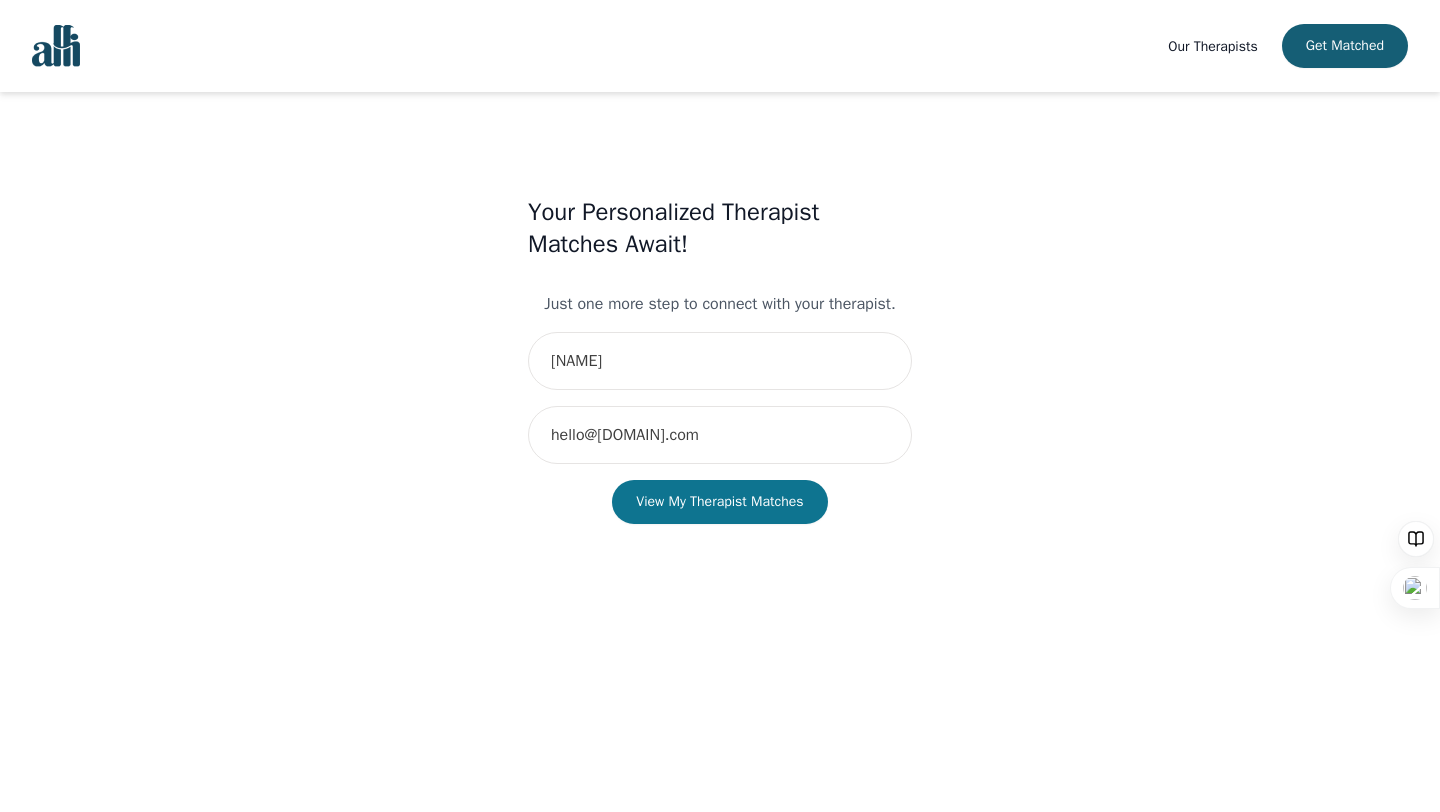 click on "View My Therapist Matches" at bounding box center (719, 502) 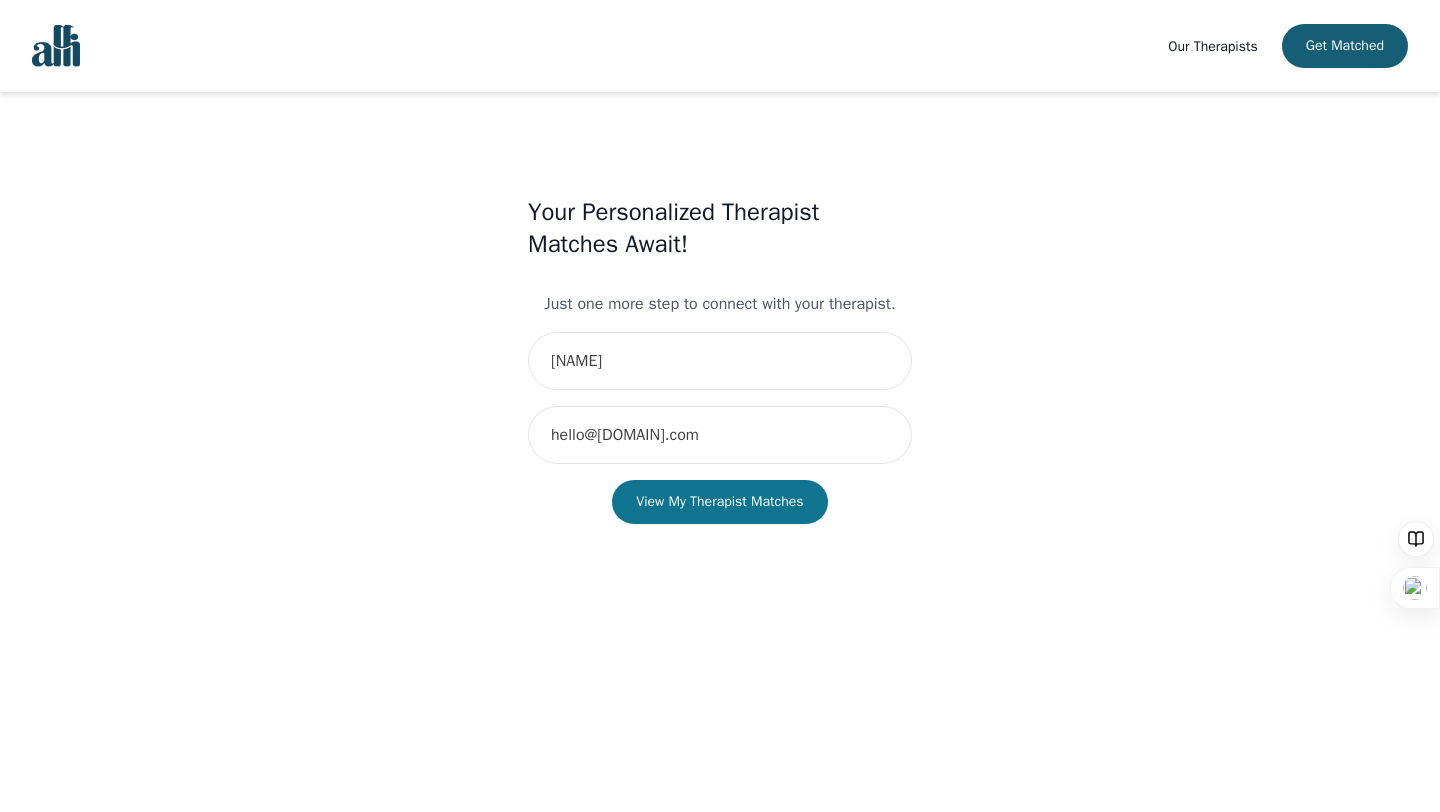 click on "View My Therapist Matches" at bounding box center (719, 502) 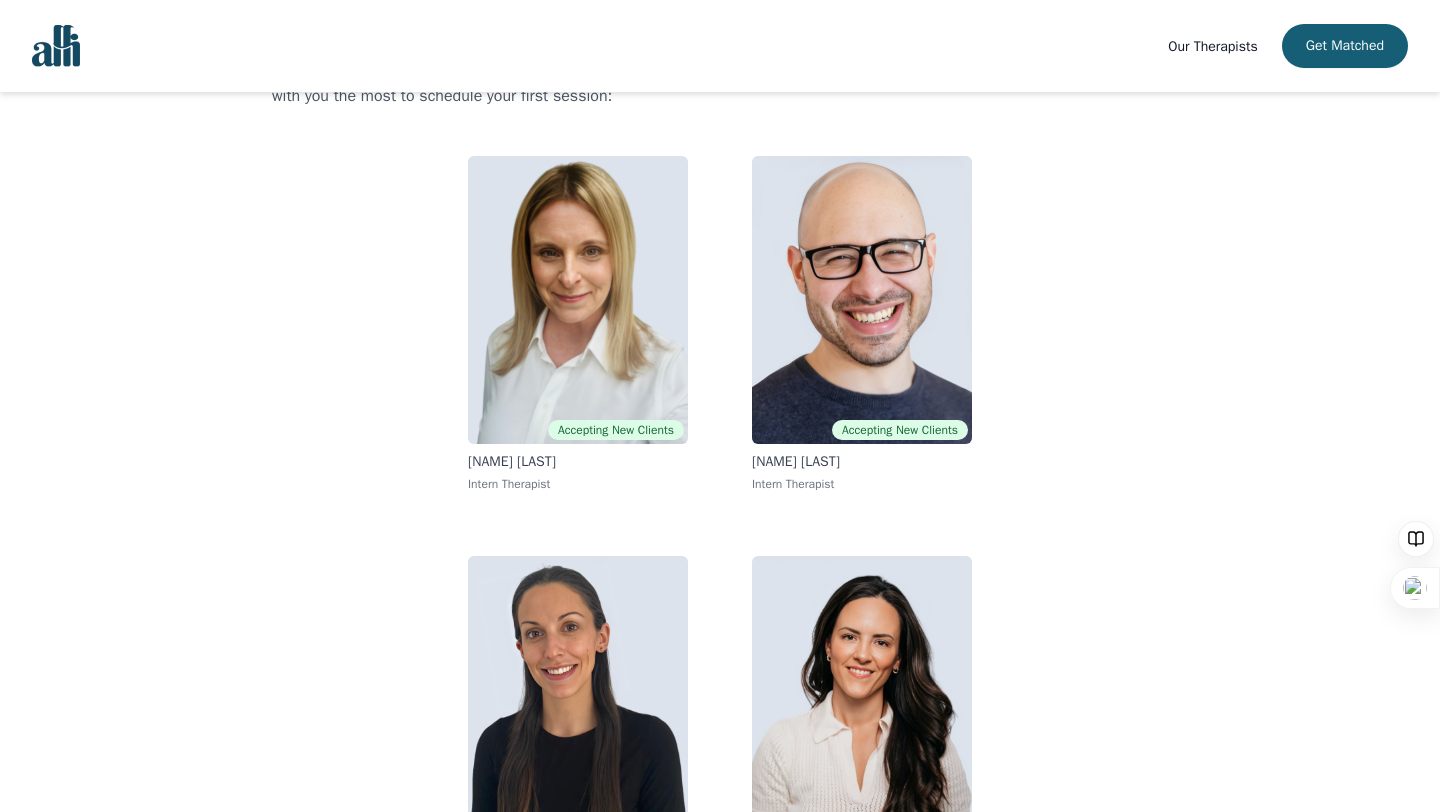 scroll, scrollTop: 232, scrollLeft: 0, axis: vertical 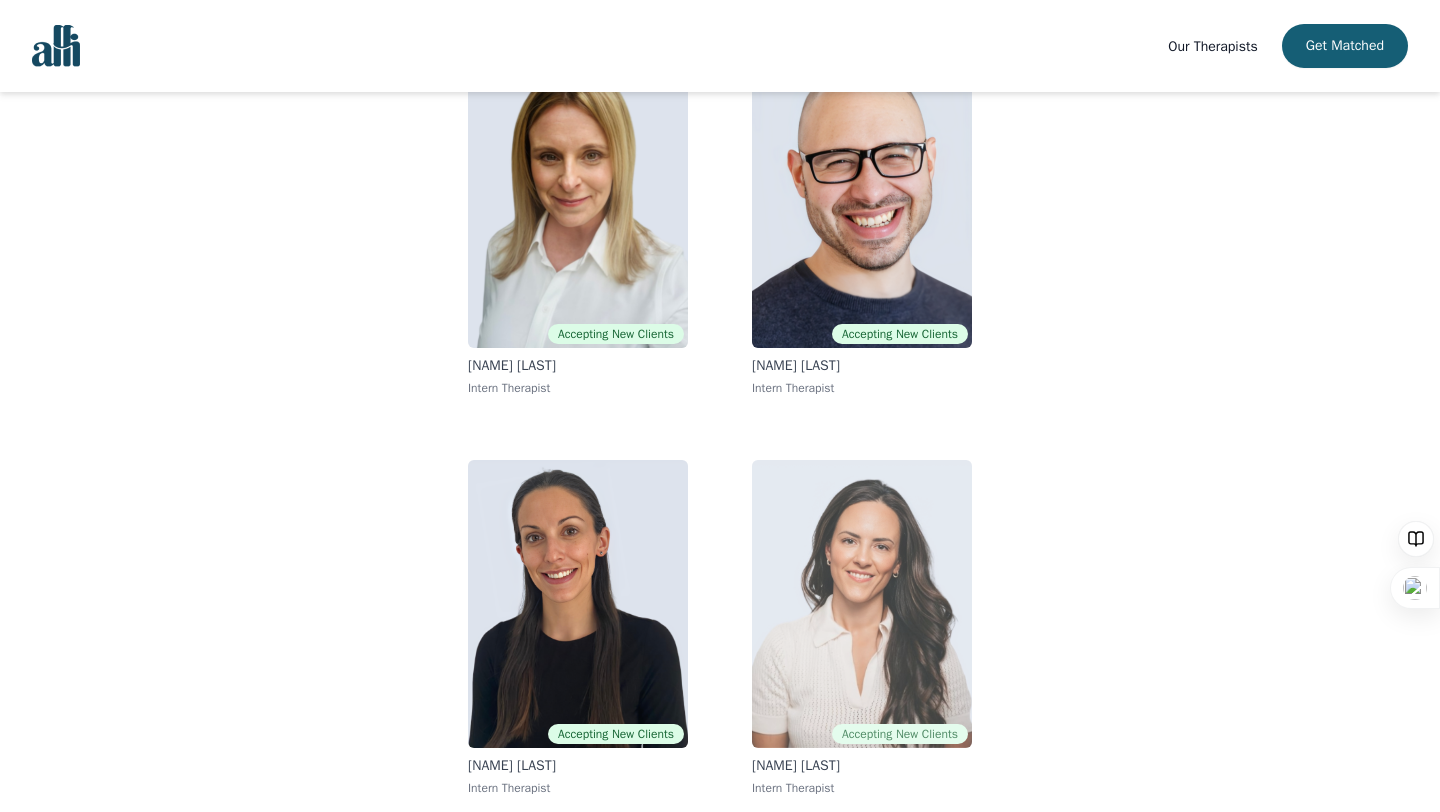 click at bounding box center [862, 604] 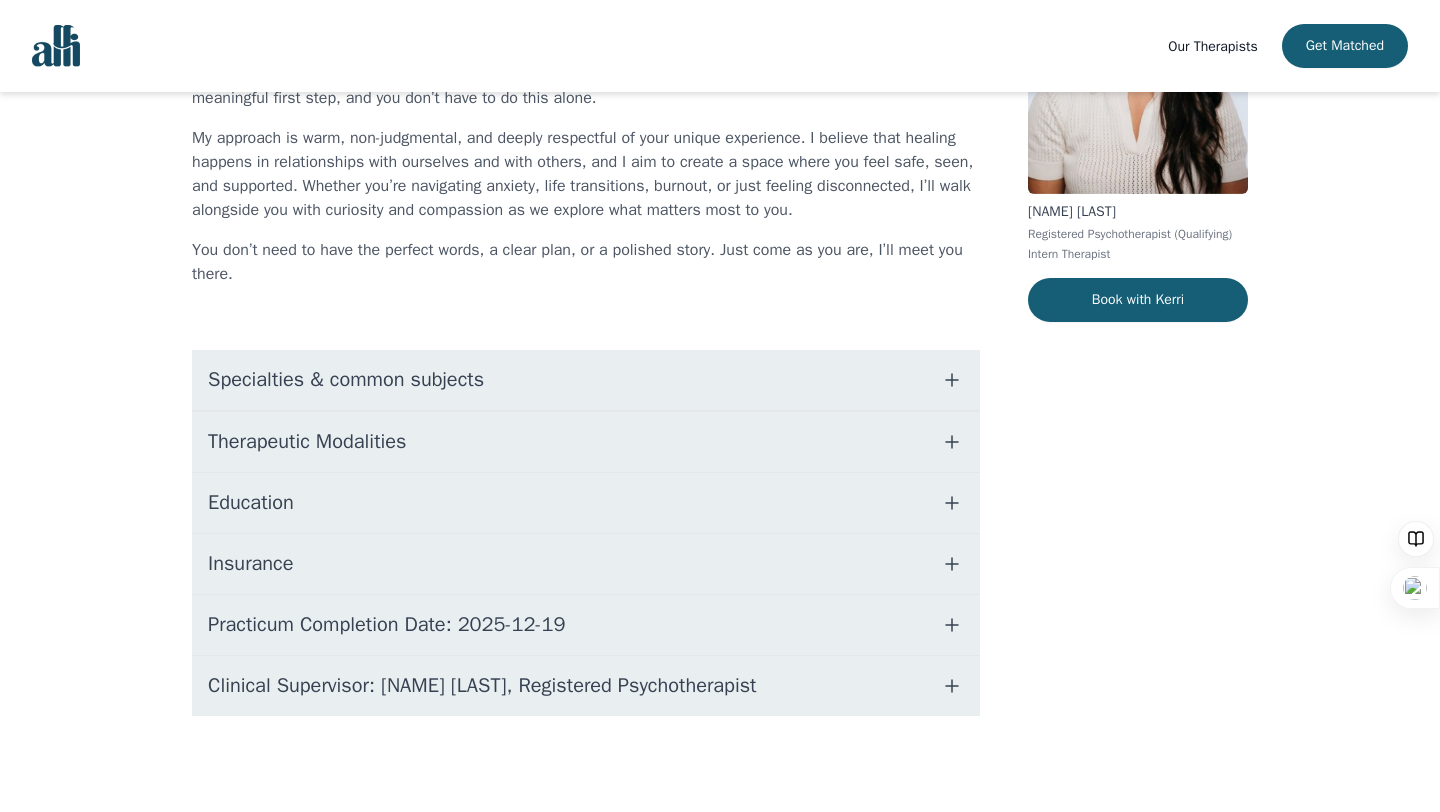 scroll, scrollTop: 231, scrollLeft: 0, axis: vertical 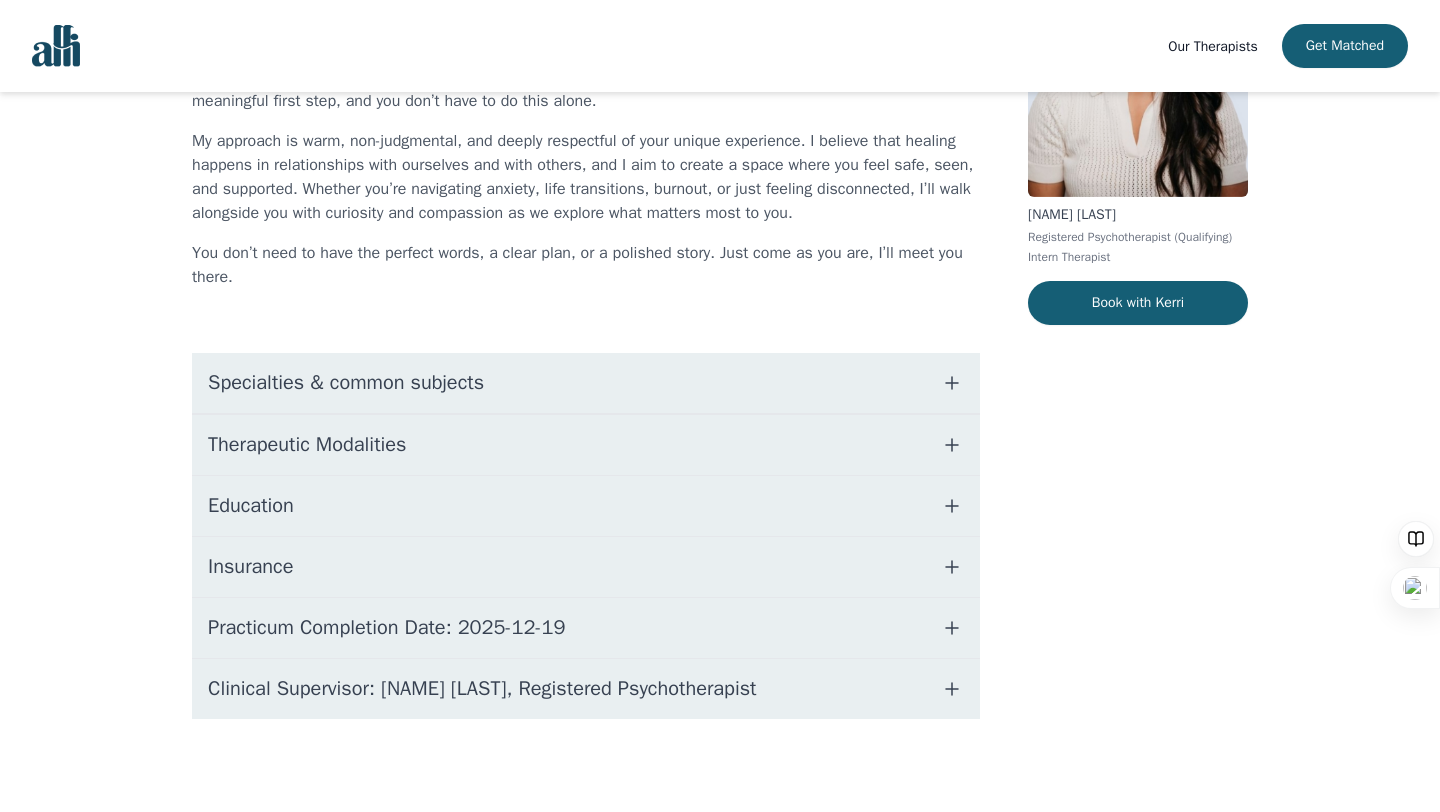 click on "Practicum Completion Date: 2025-12-19" at bounding box center (586, 628) 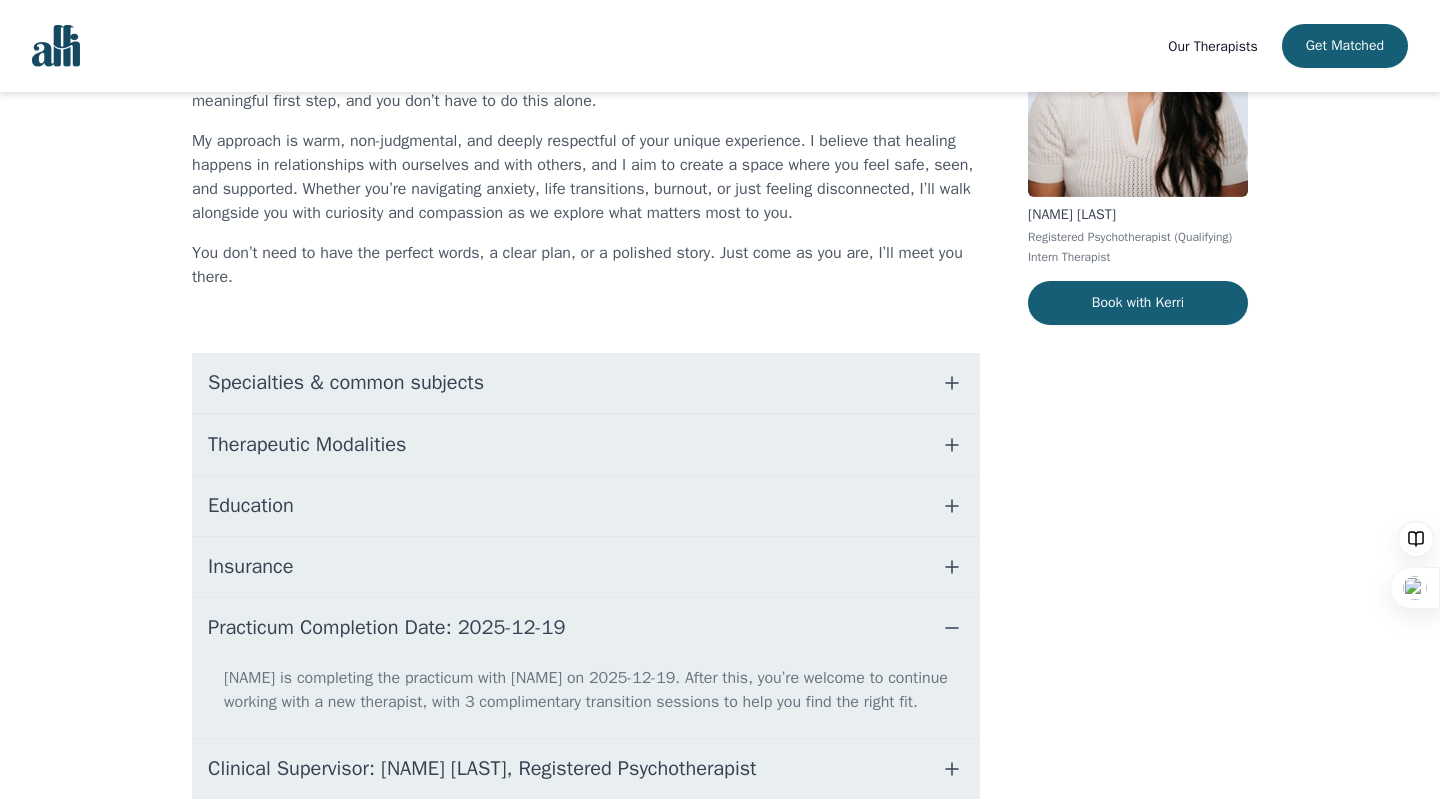 click 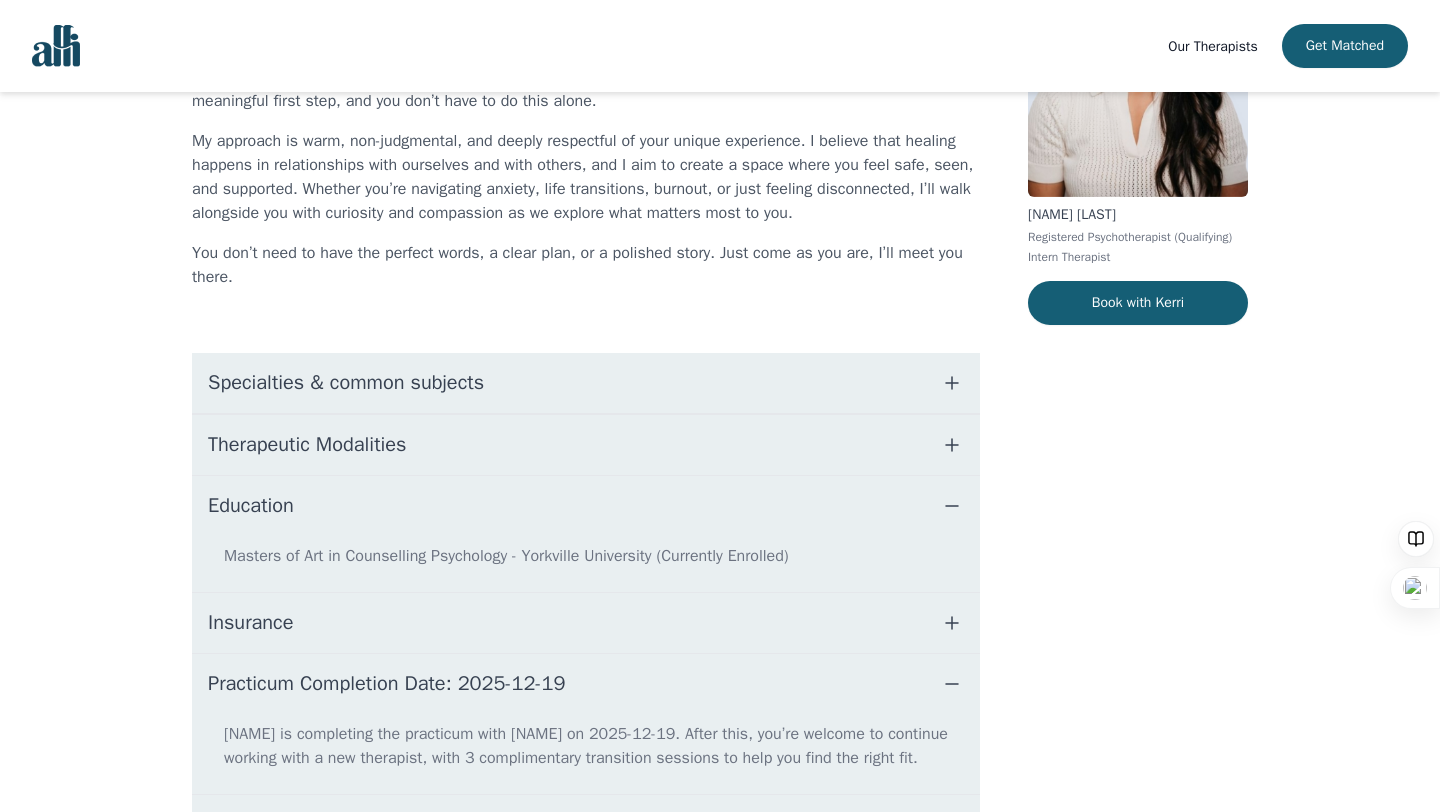 click on "Therapeutic Modalities" at bounding box center (586, 445) 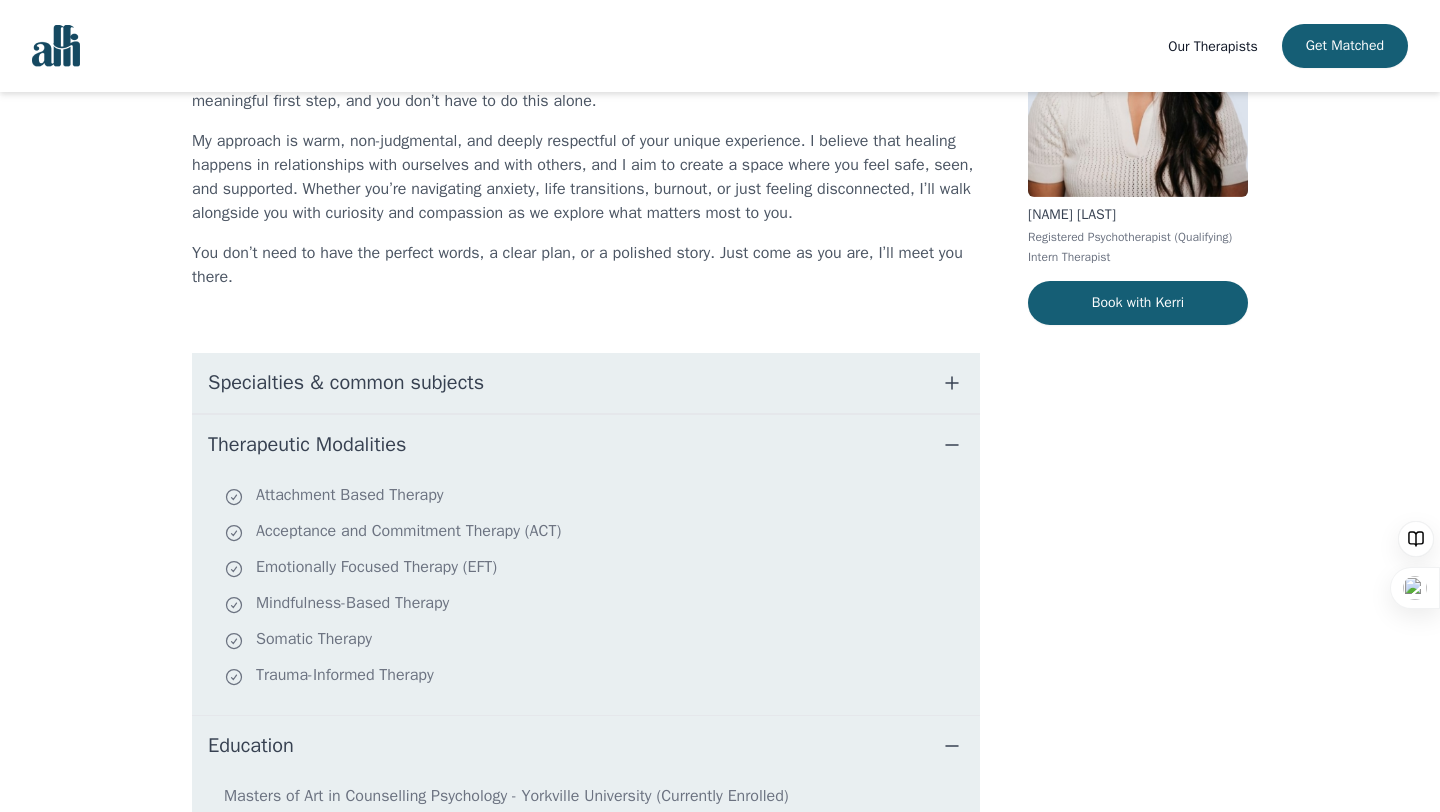 click on "Specialties & common subjects" at bounding box center [586, 383] 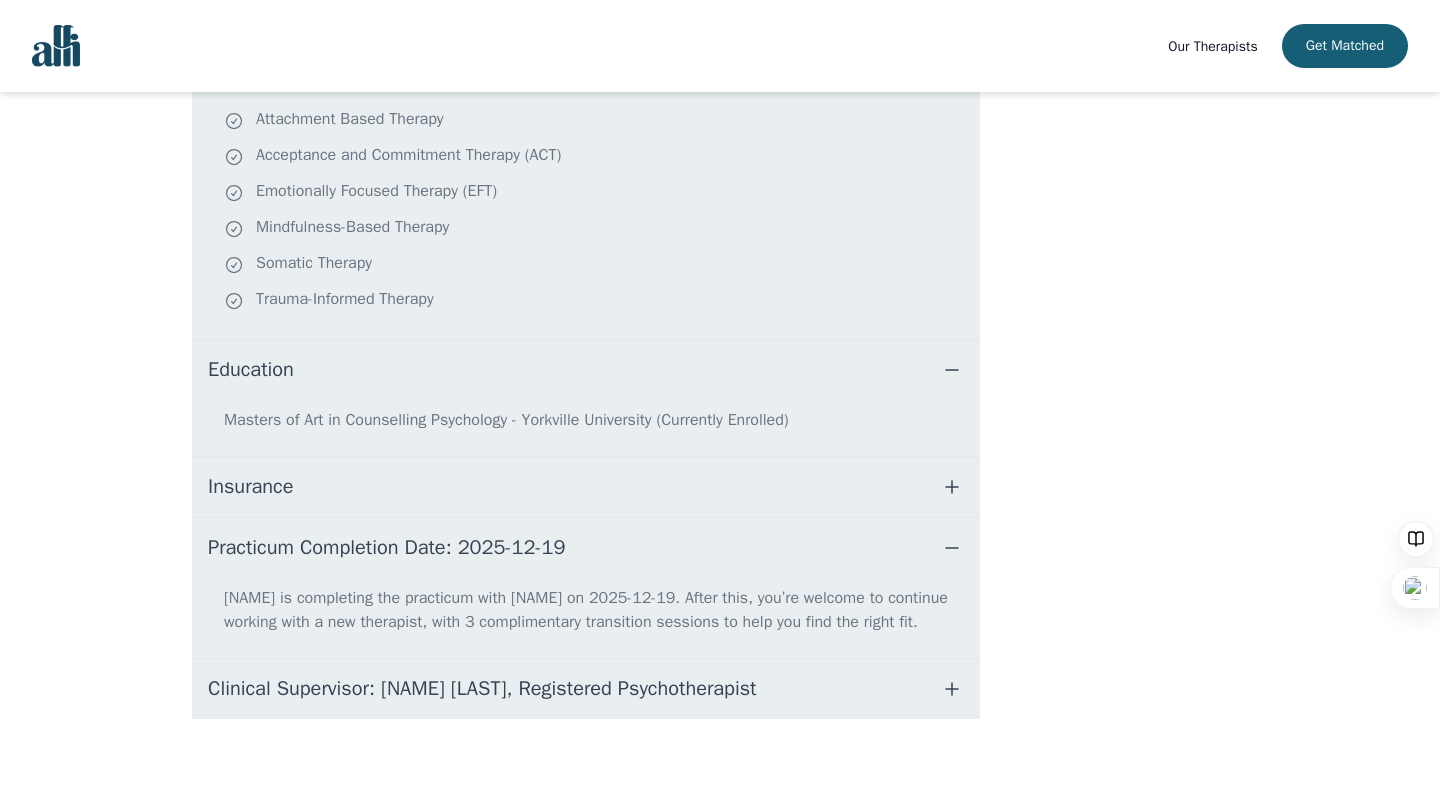 scroll, scrollTop: 994, scrollLeft: 0, axis: vertical 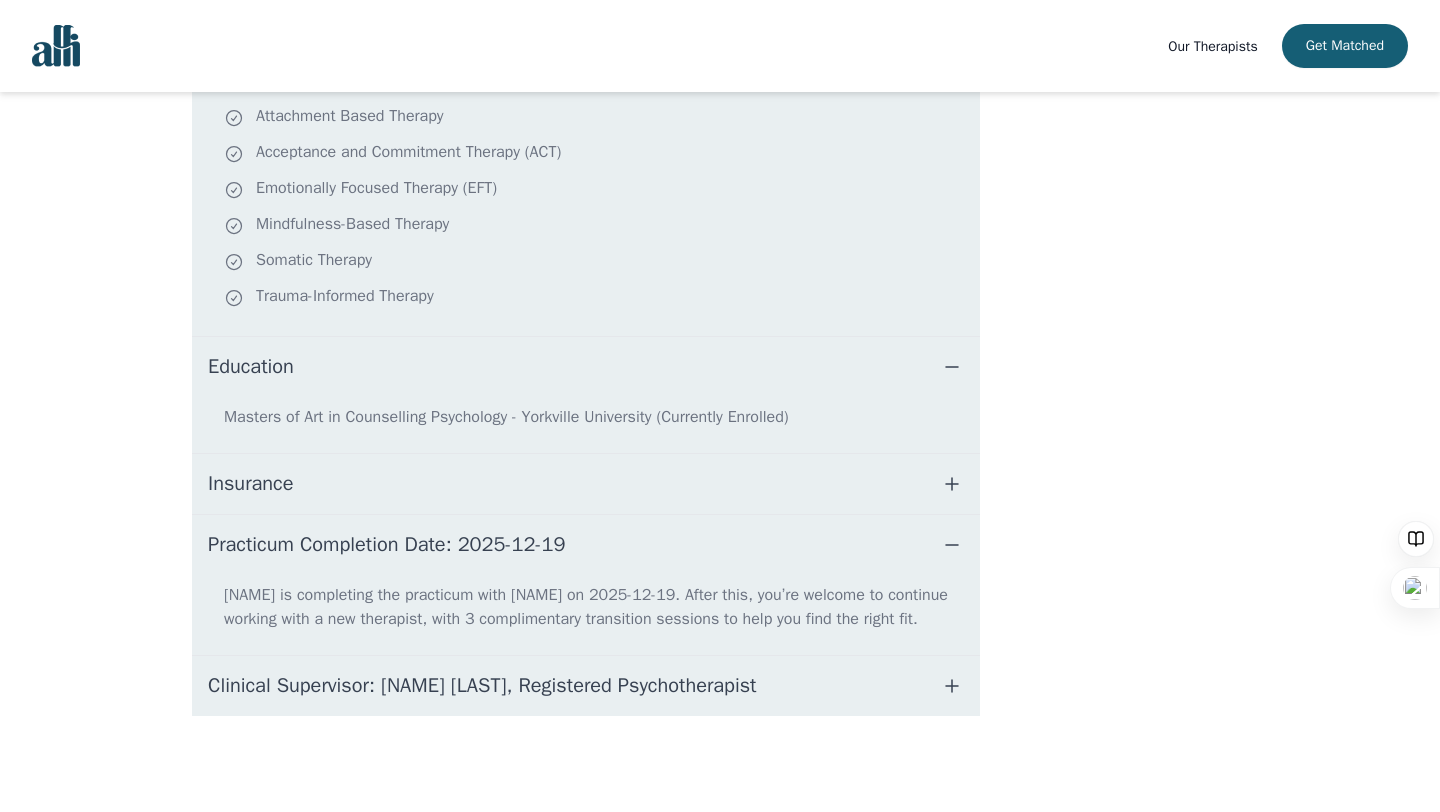 click on "Clinical Supervisor: Gillian Inksetter, Registered Psychotherapist" at bounding box center (586, 686) 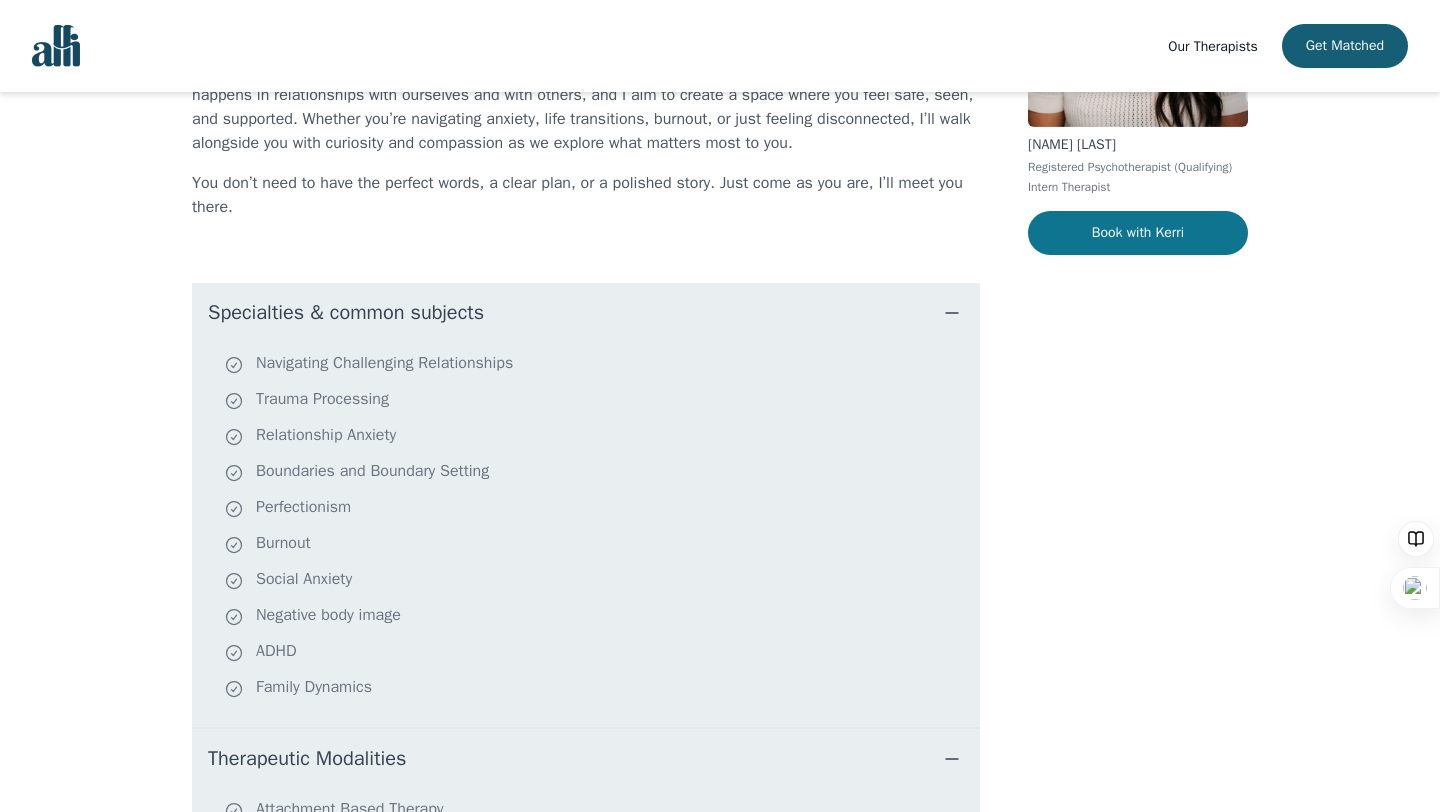 scroll, scrollTop: 0, scrollLeft: 0, axis: both 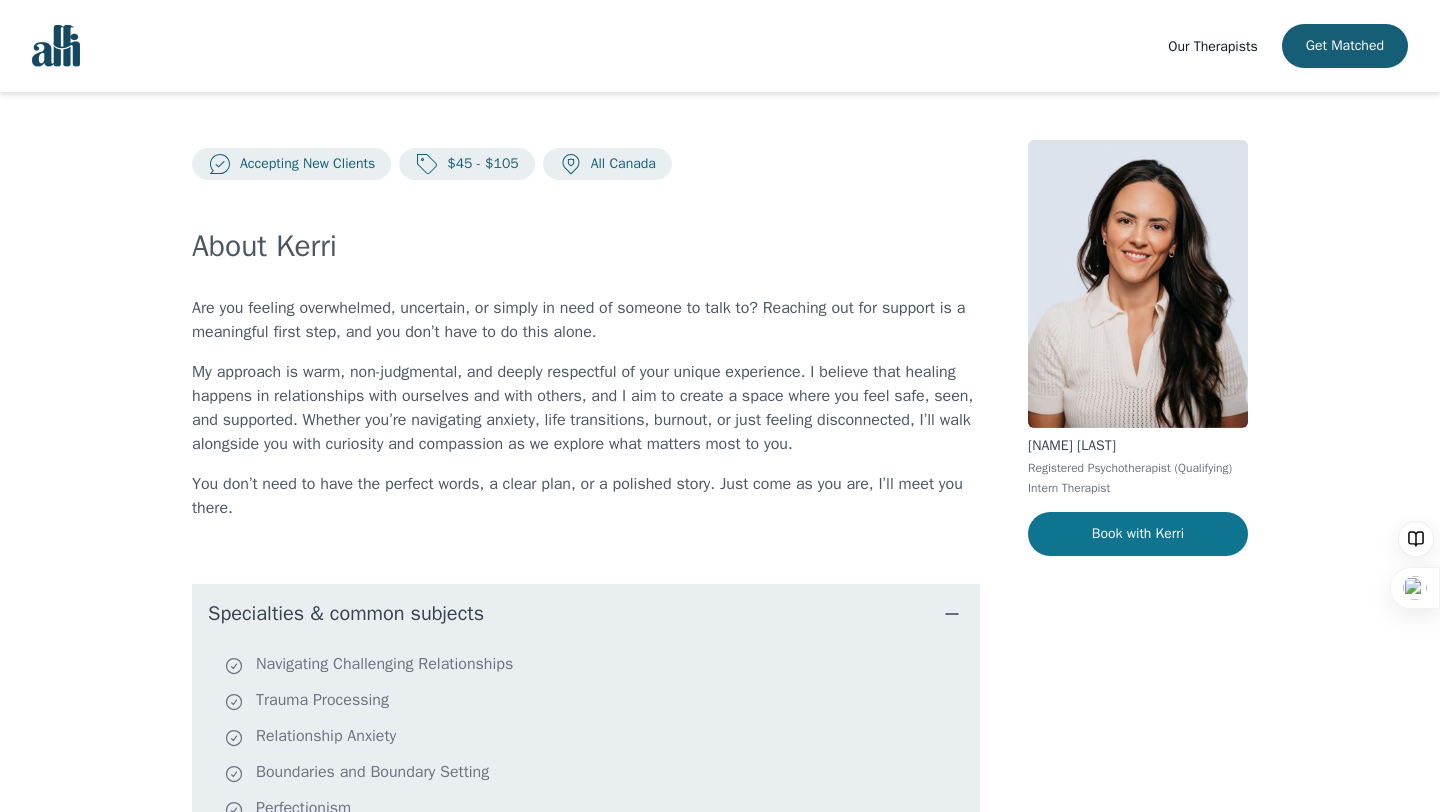 click on "Book with Kerri" at bounding box center (1138, 534) 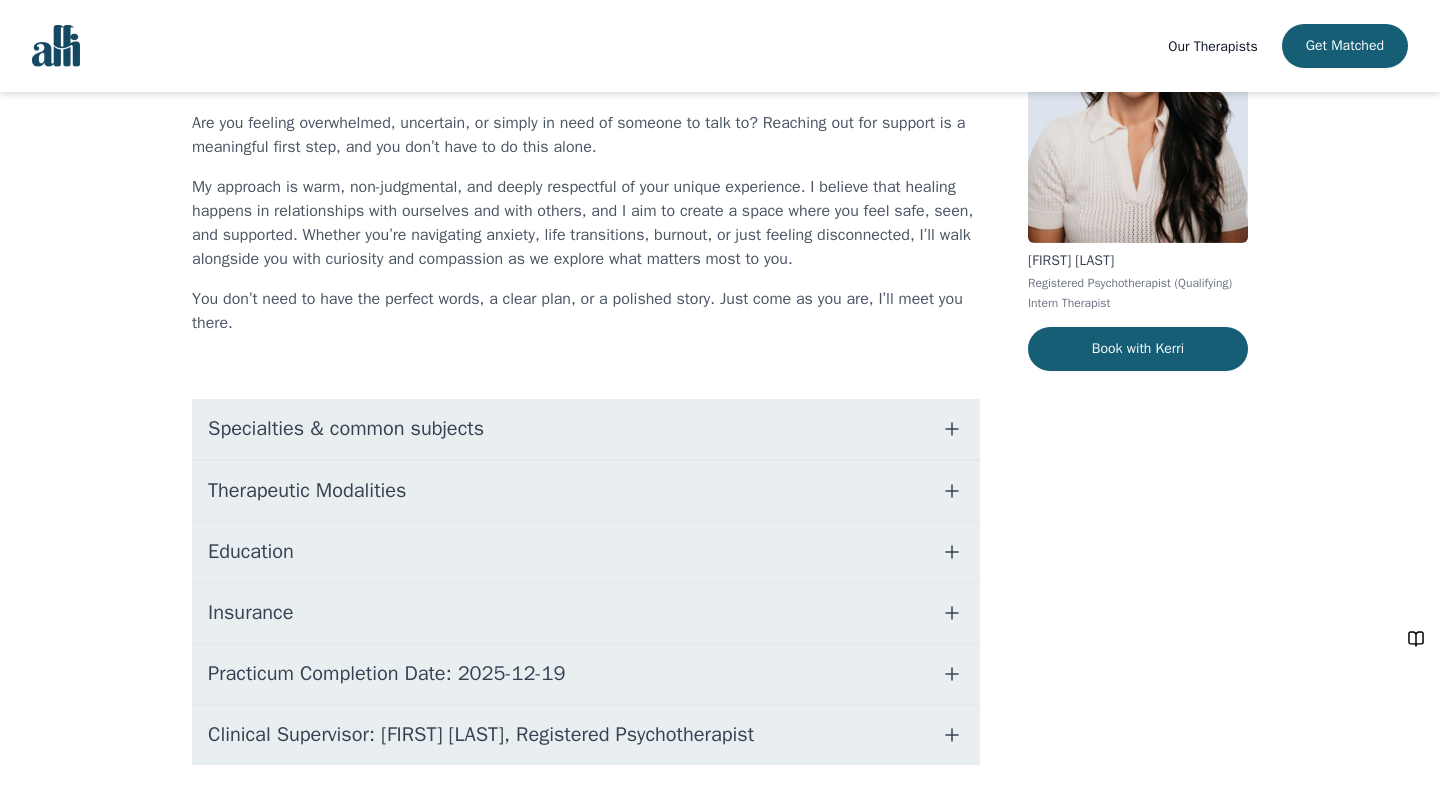 scroll, scrollTop: 234, scrollLeft: 0, axis: vertical 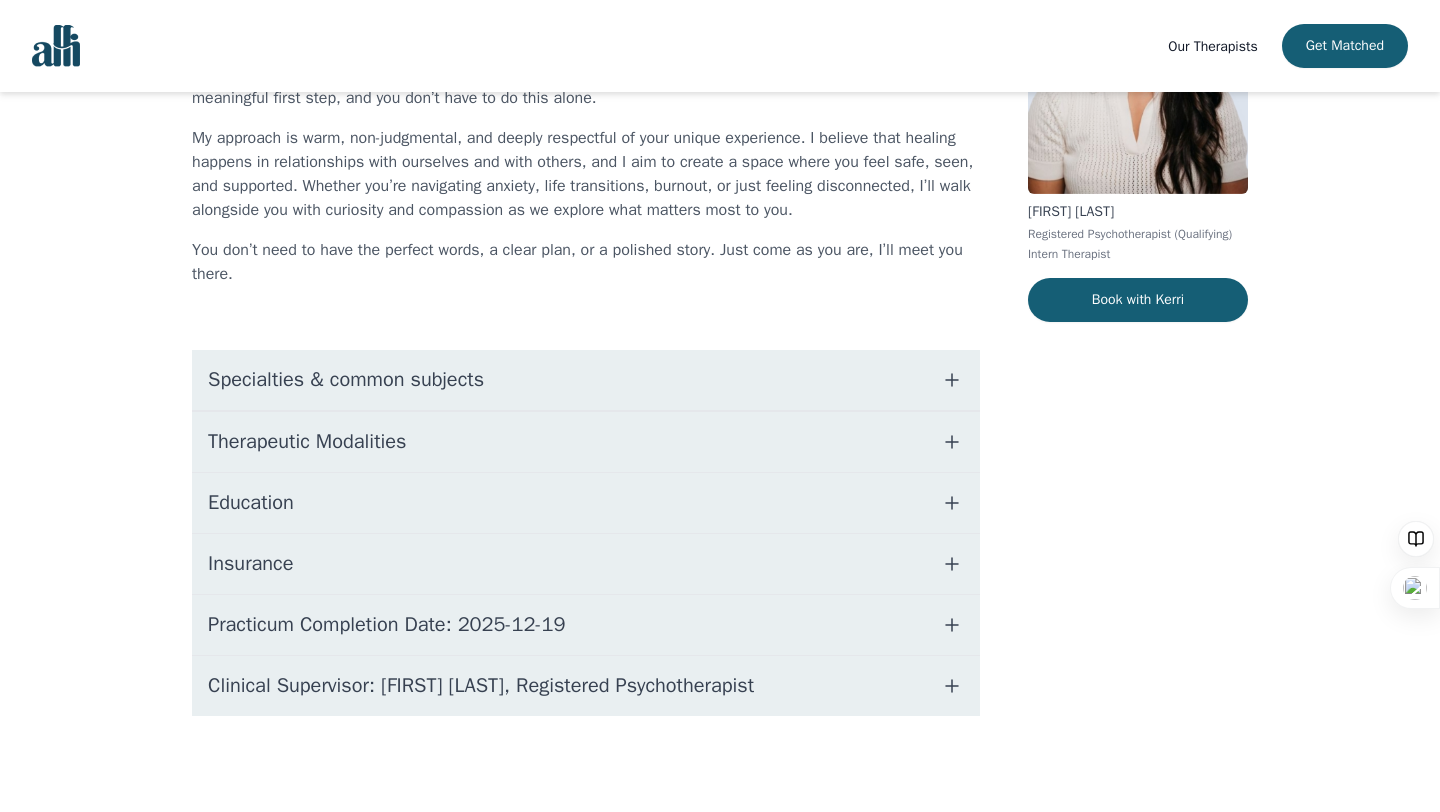 click on "Specialties & common subjects" at bounding box center [586, 380] 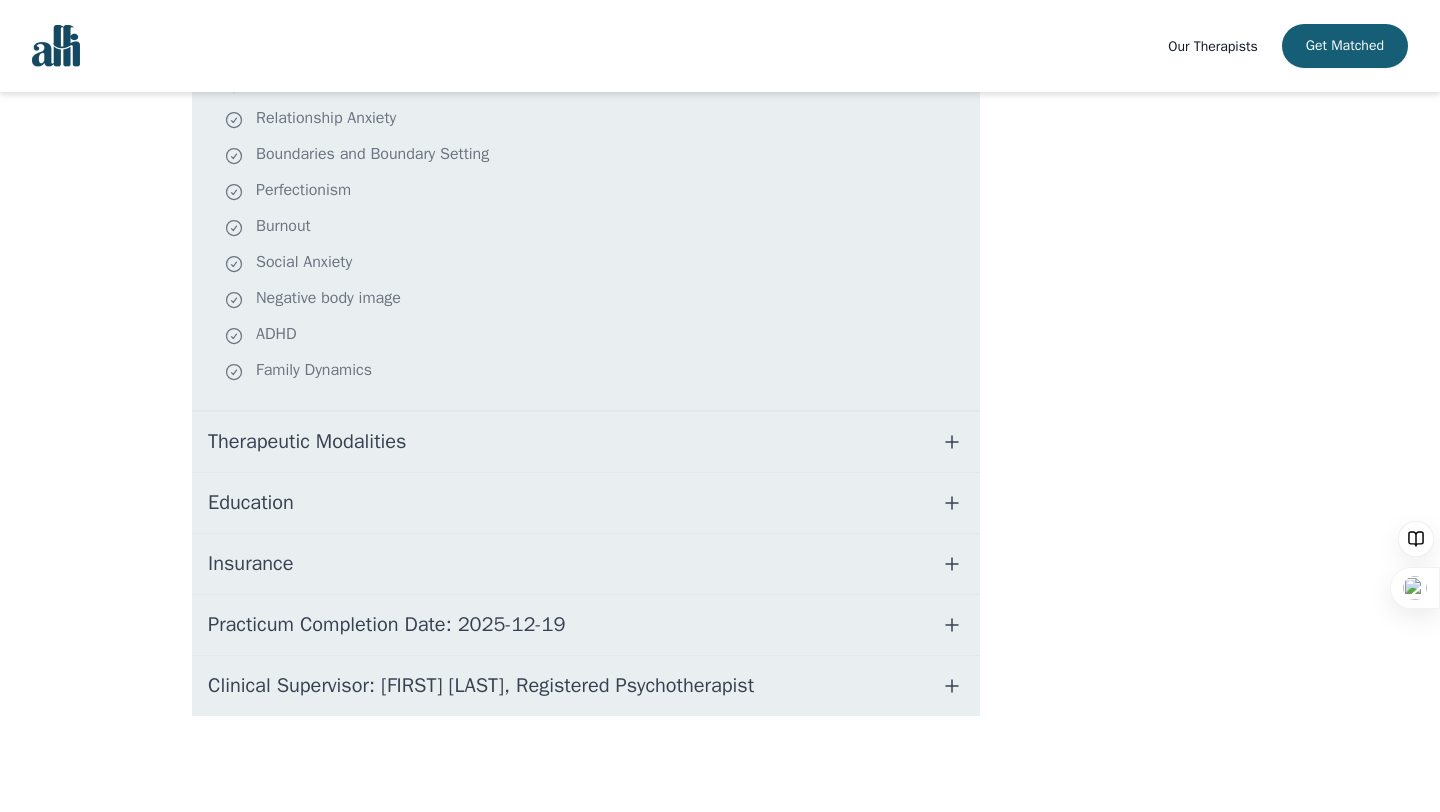 scroll, scrollTop: 618, scrollLeft: 0, axis: vertical 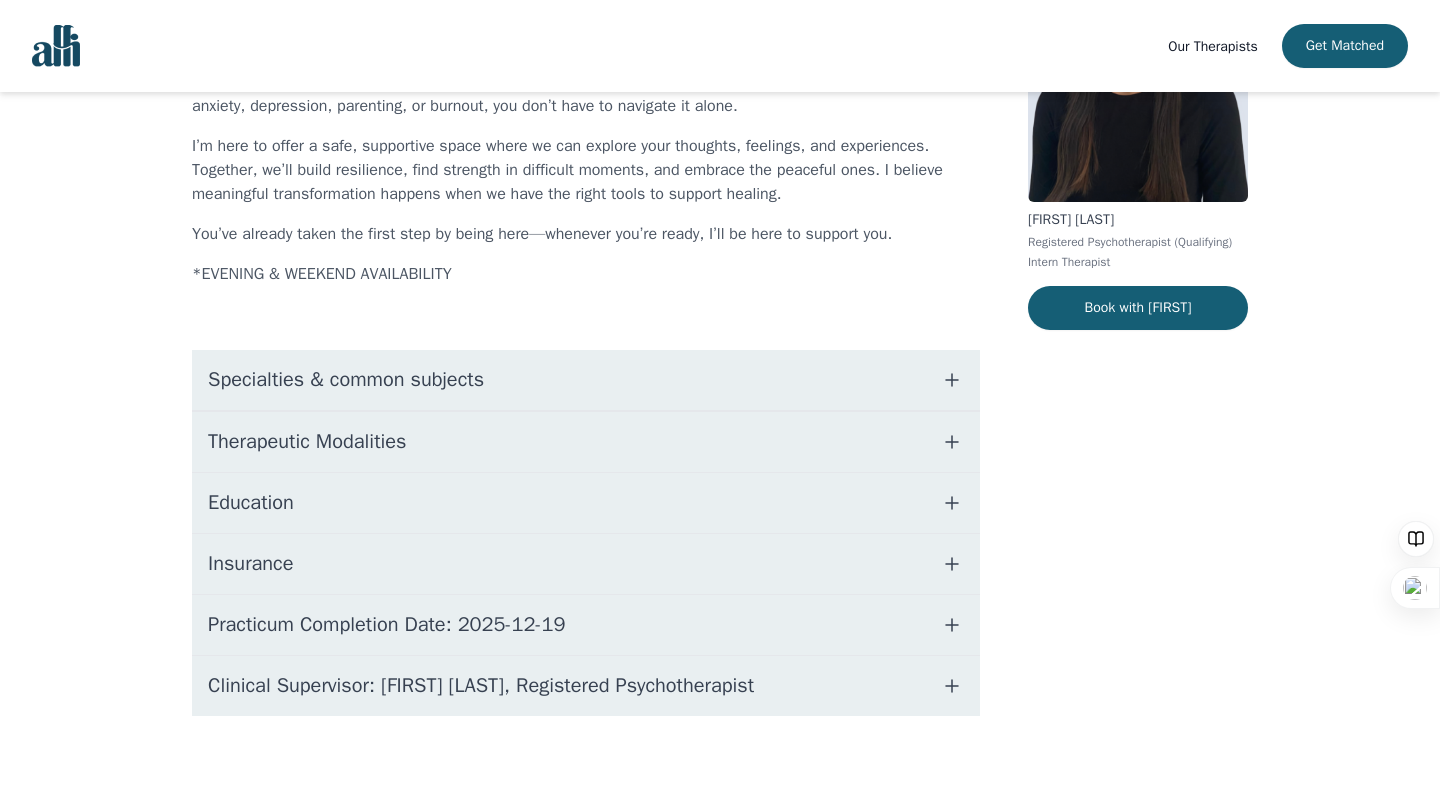 click 